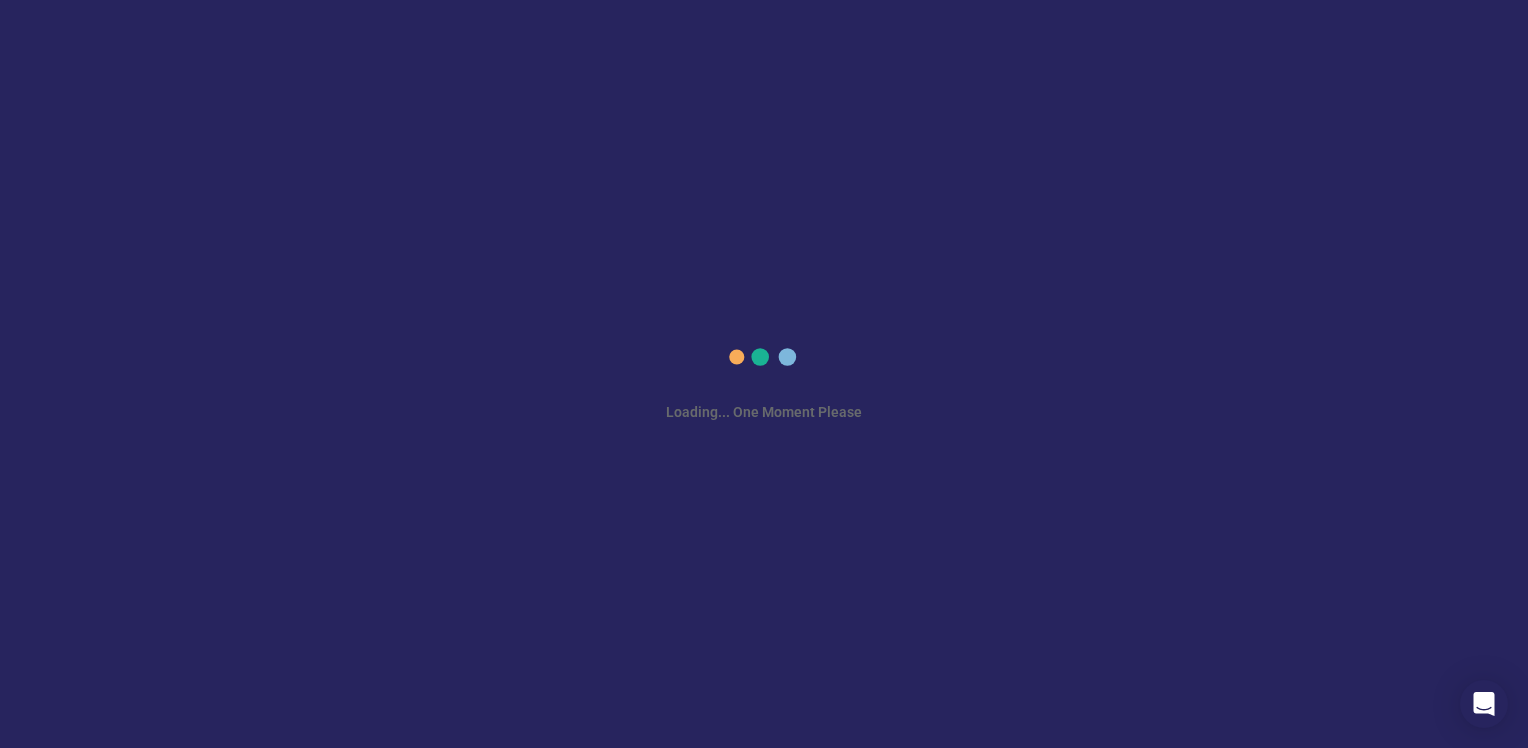 scroll, scrollTop: 0, scrollLeft: 0, axis: both 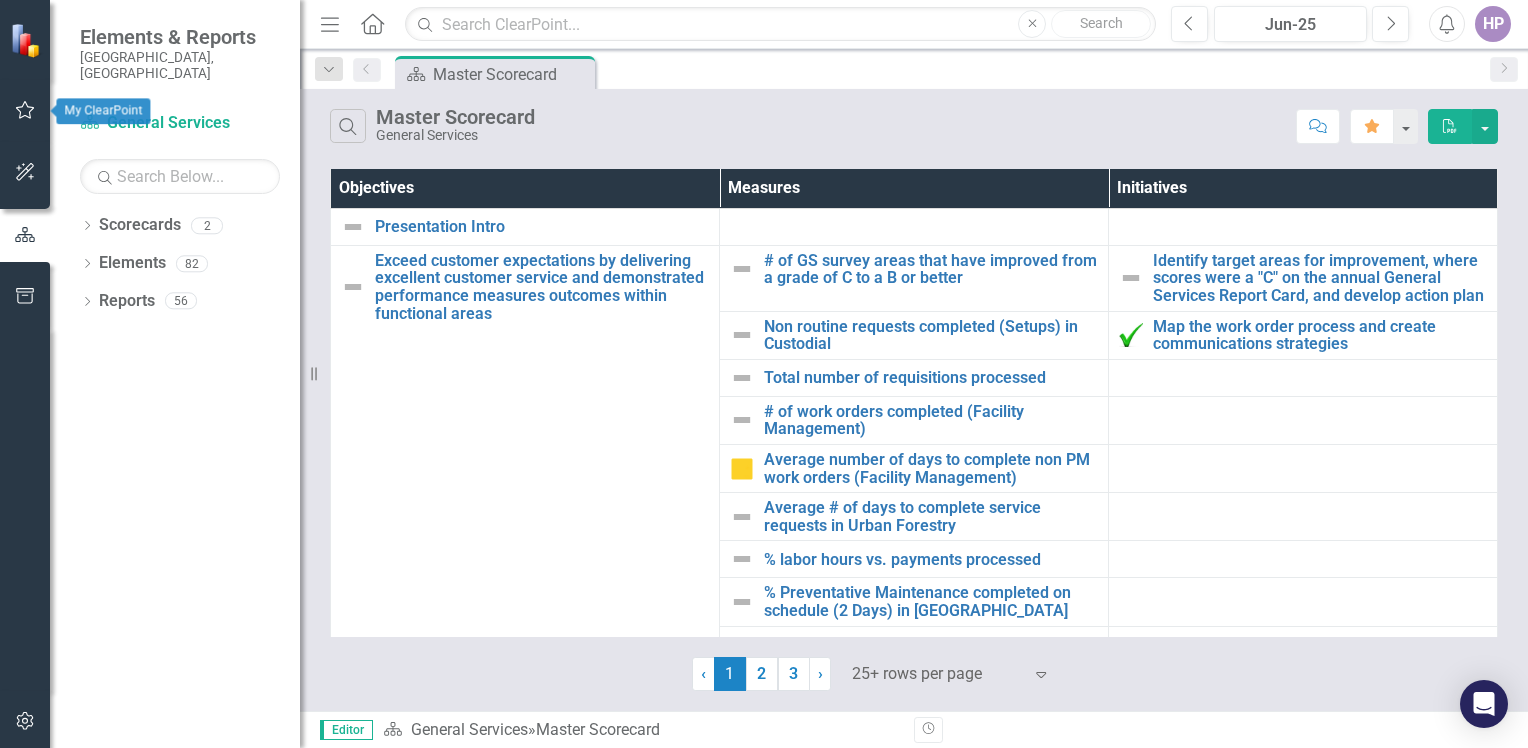 click 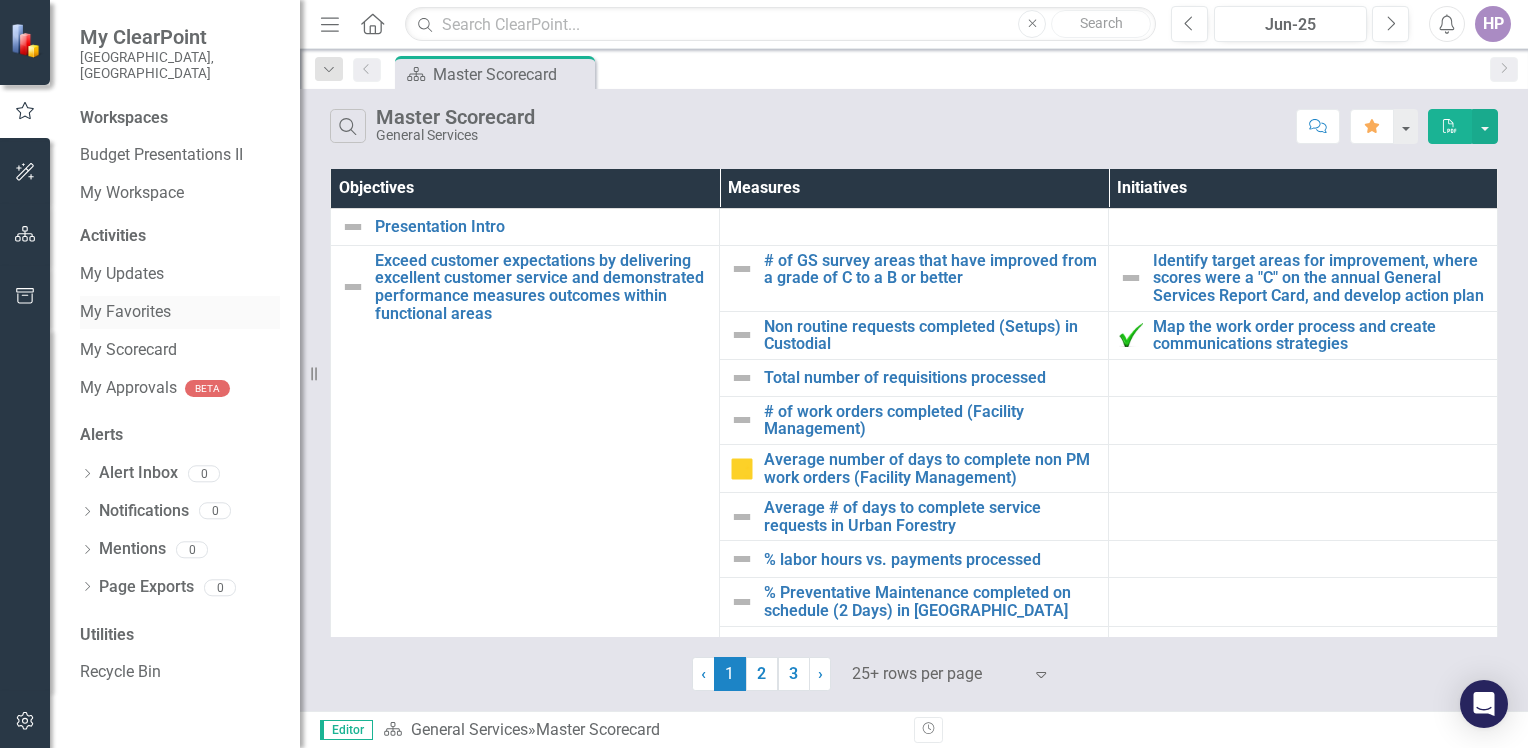 click on "My Favorites" at bounding box center [180, 312] 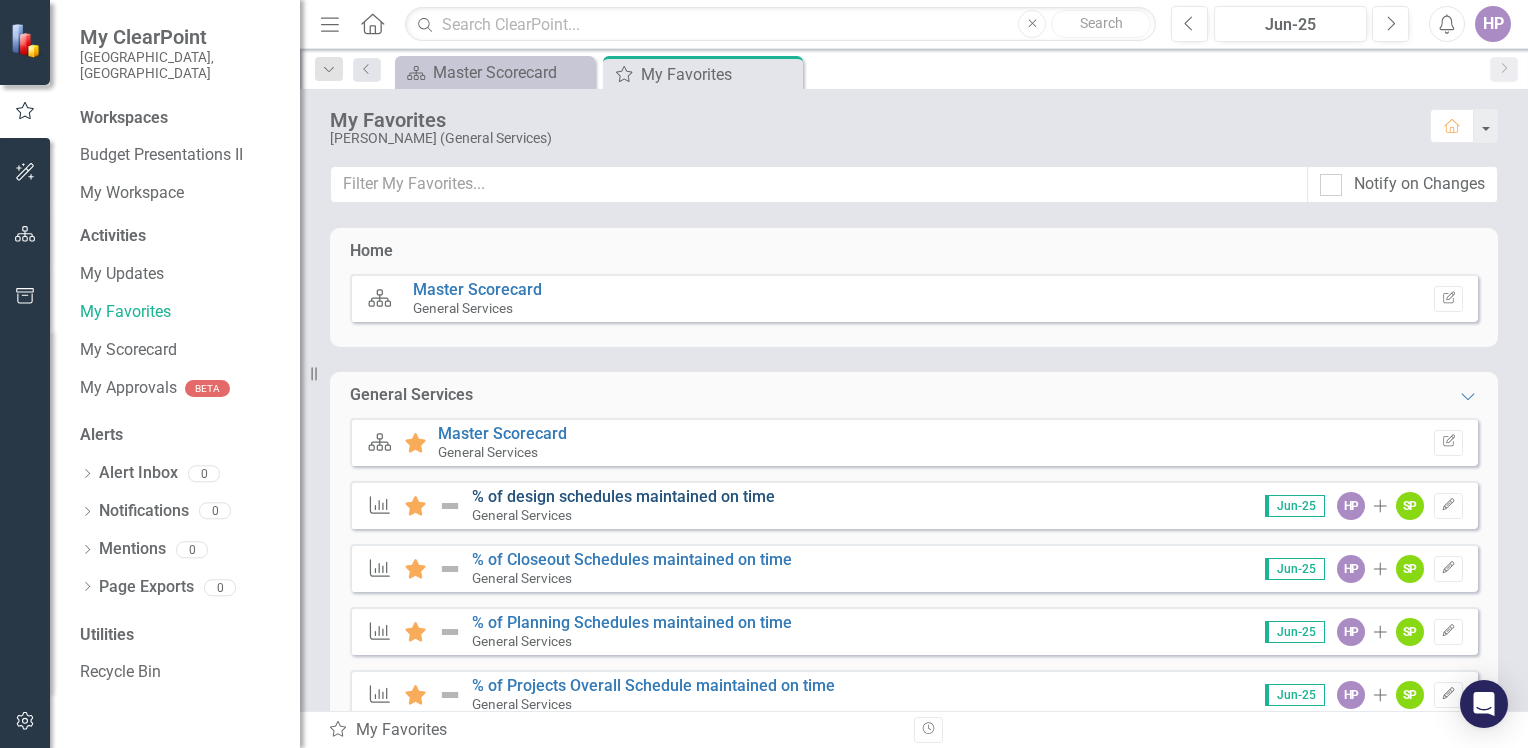 click on "% of design schedules maintained on time" at bounding box center (623, 496) 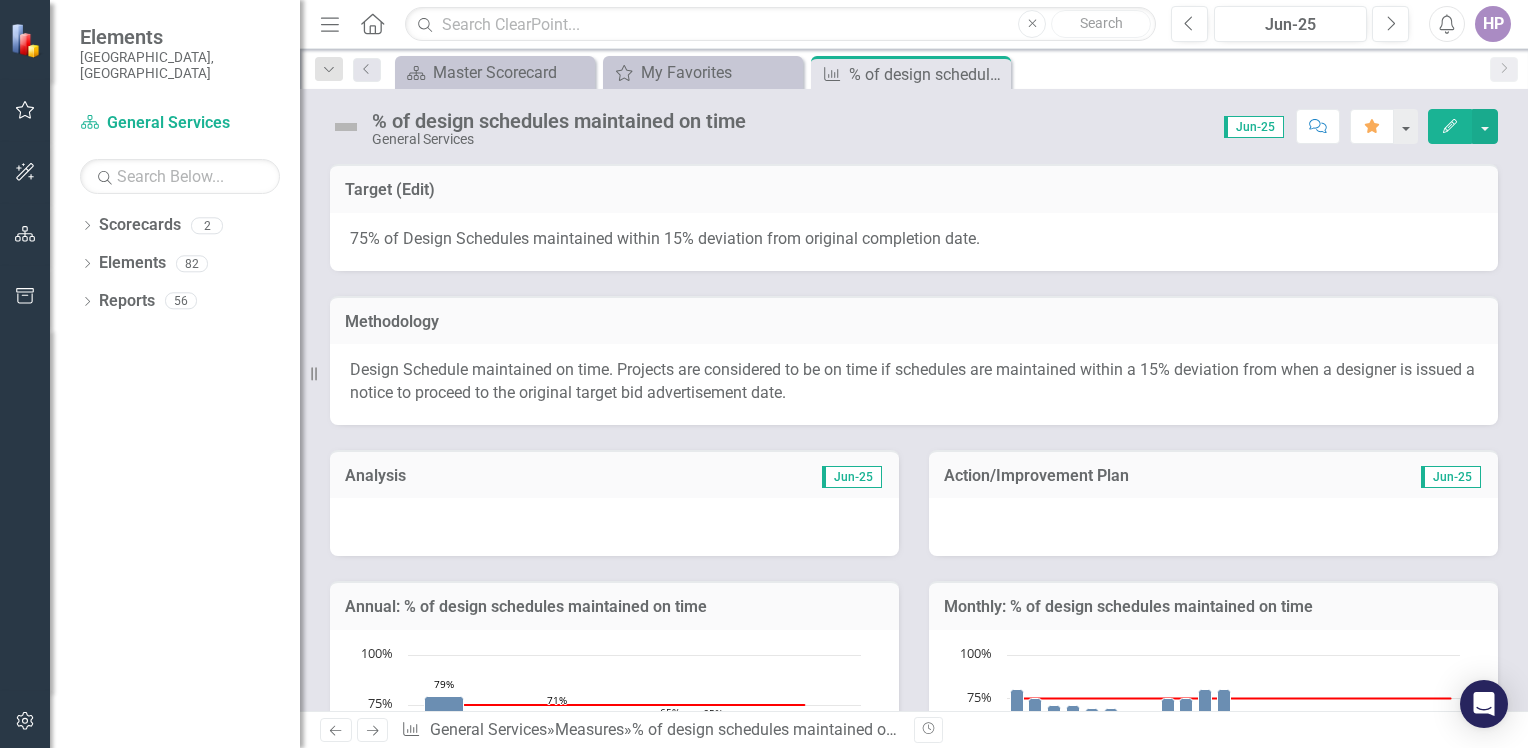 click at bounding box center (614, 527) 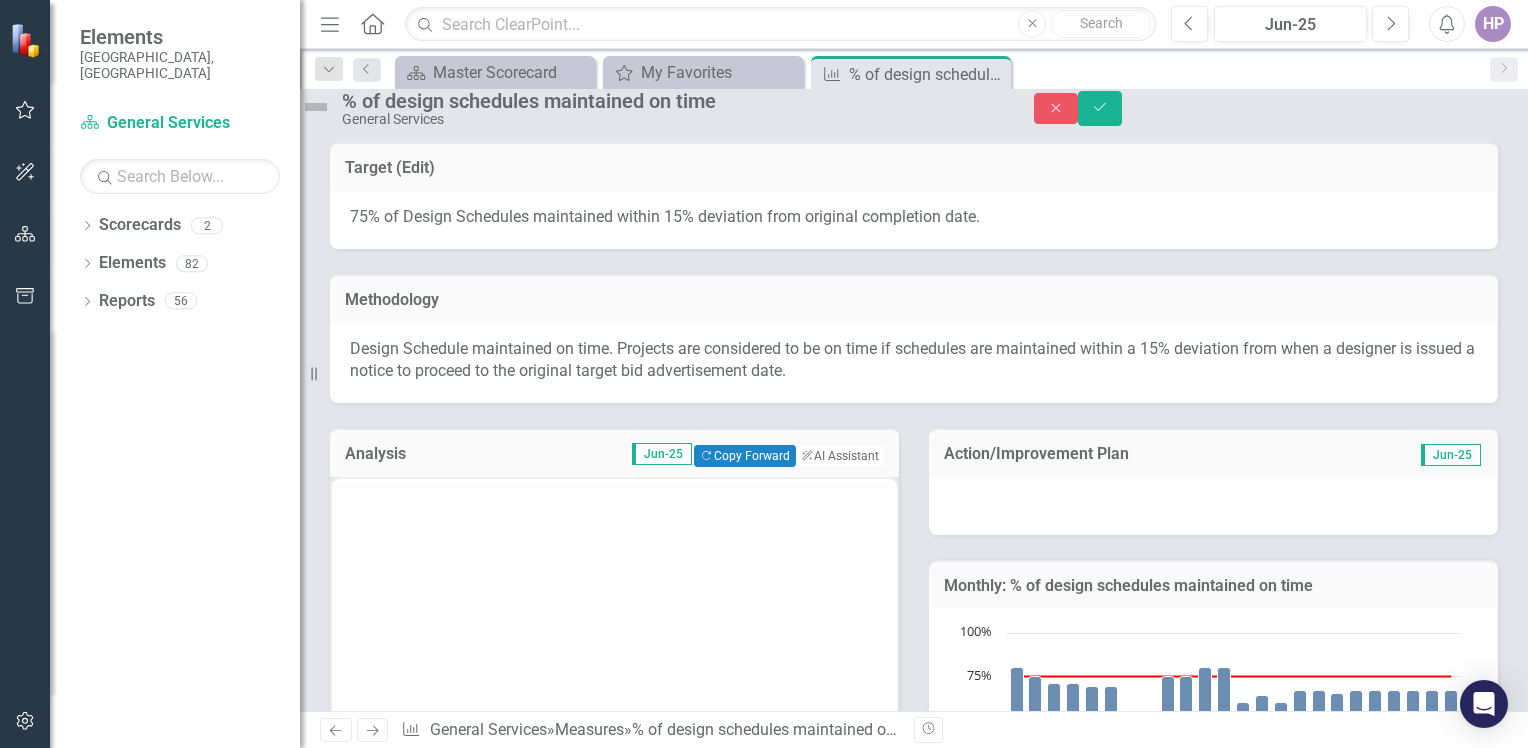 scroll, scrollTop: 0, scrollLeft: 0, axis: both 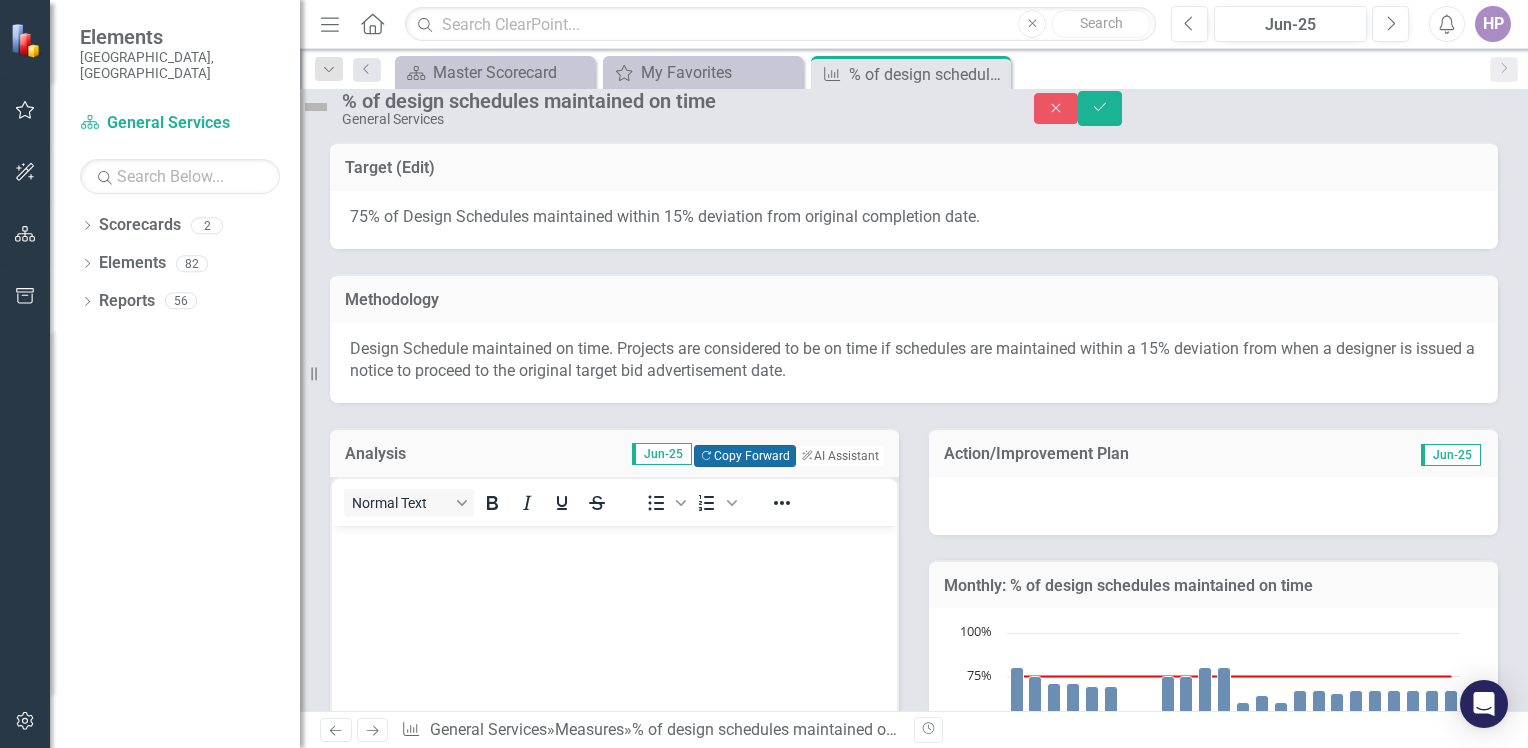 click on "Copy Forward  Copy Forward" at bounding box center (744, 456) 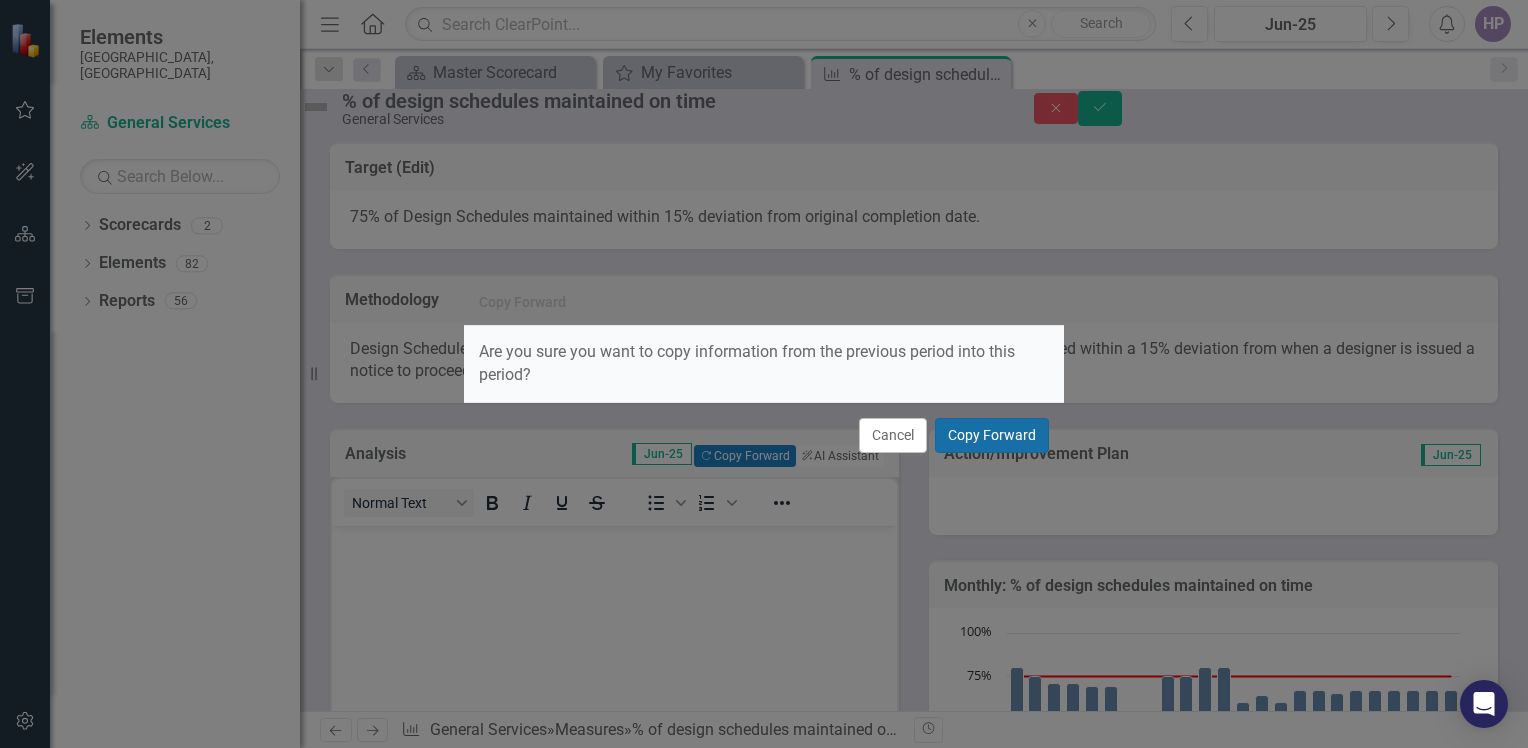 click on "Copy Forward" at bounding box center (992, 435) 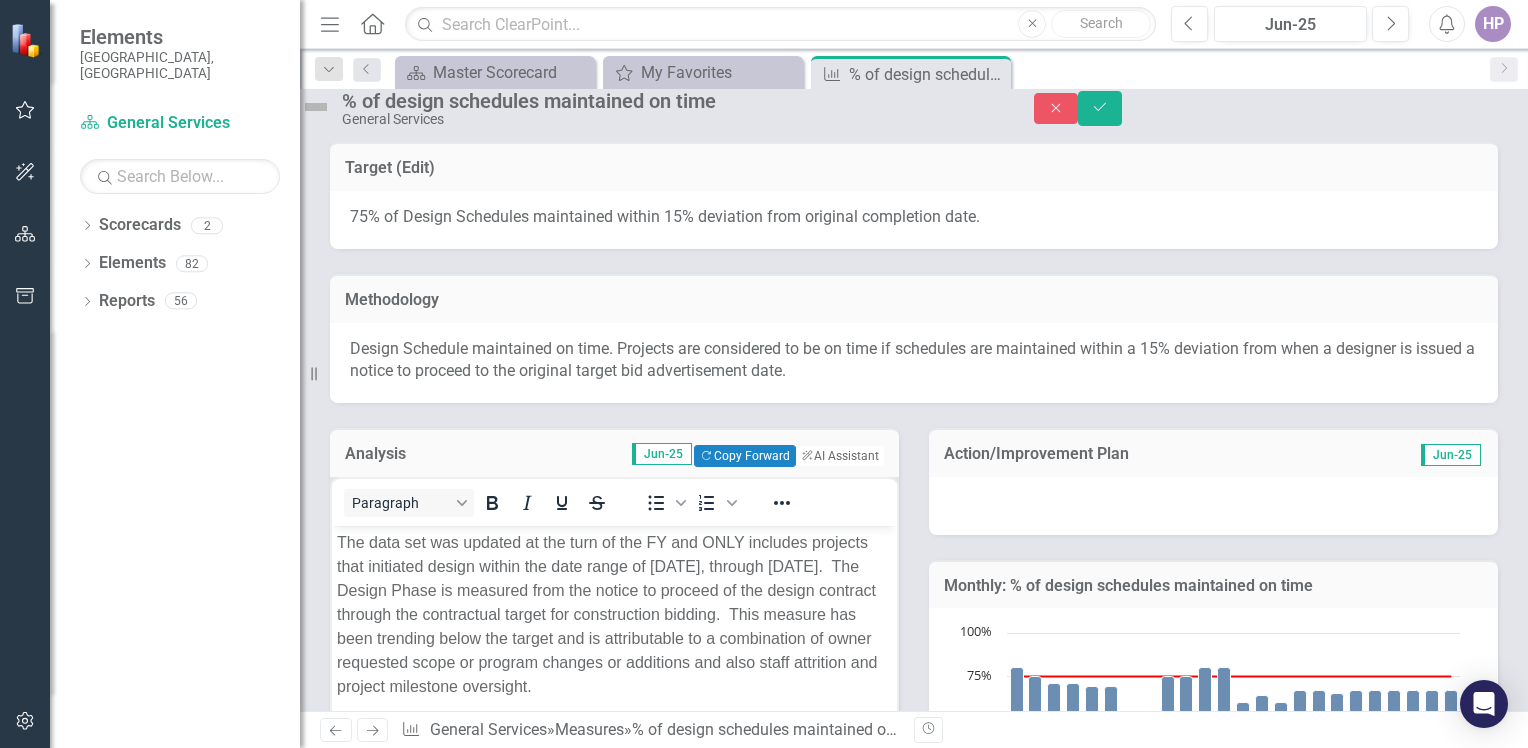 click at bounding box center [1213, 506] 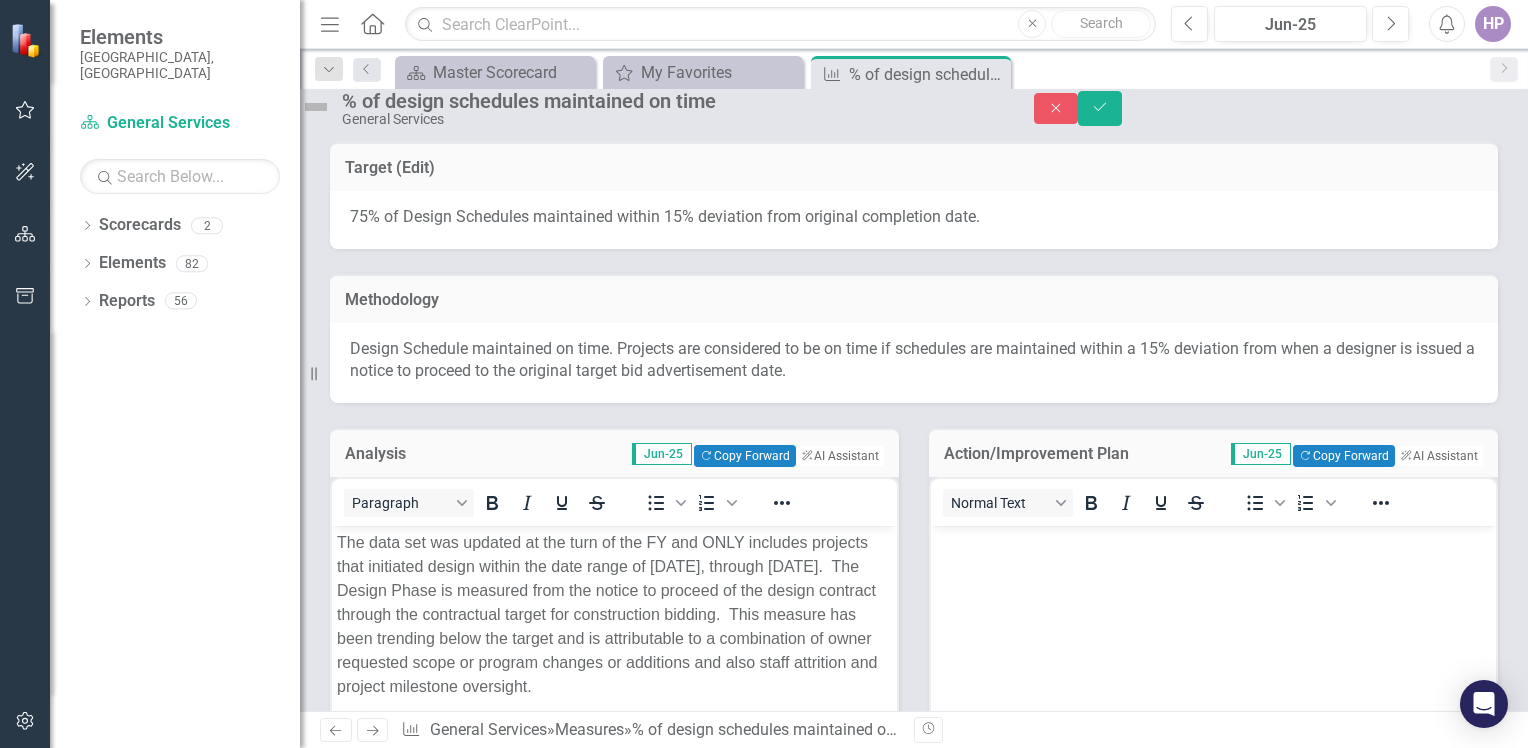 scroll, scrollTop: 0, scrollLeft: 0, axis: both 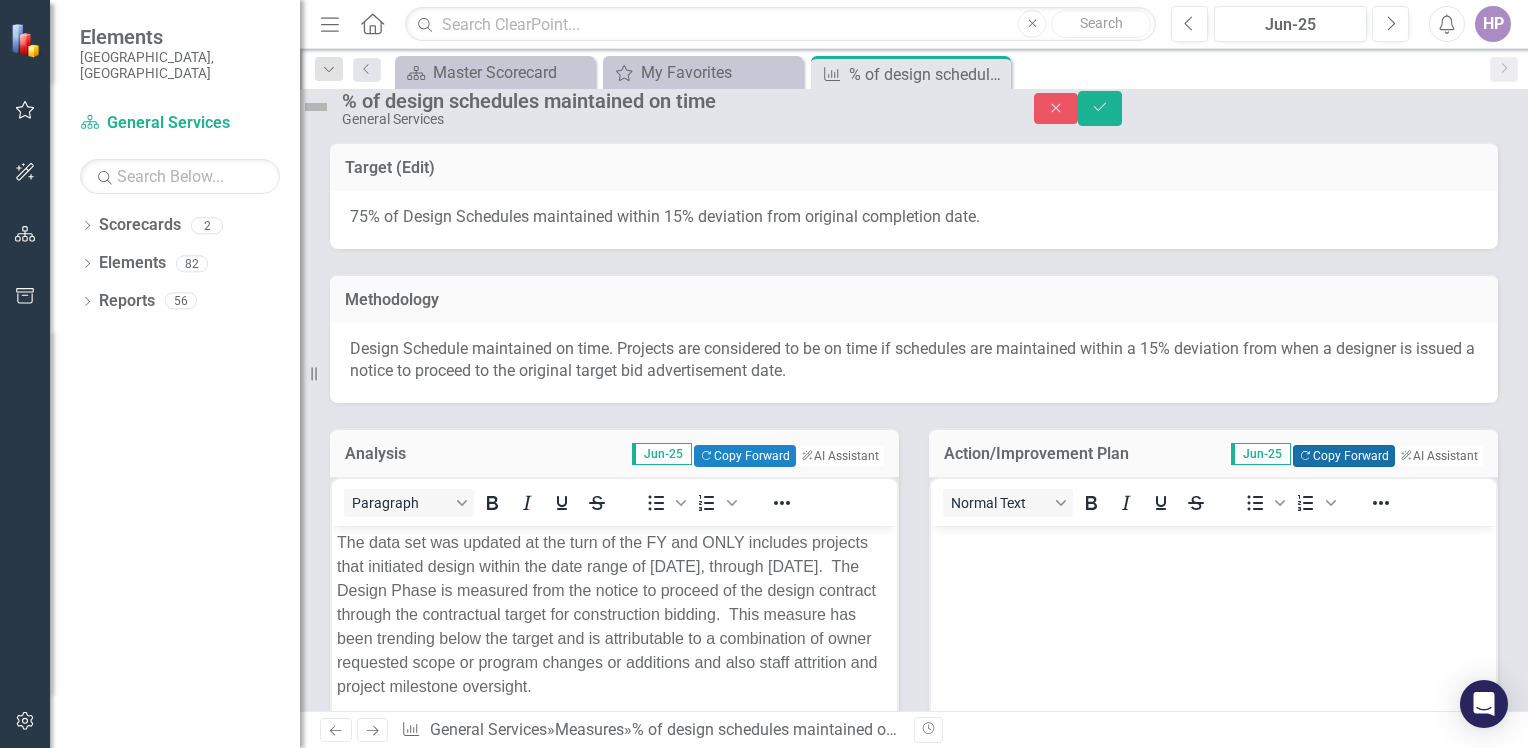 click on "Copy Forward  Copy Forward" at bounding box center (1343, 456) 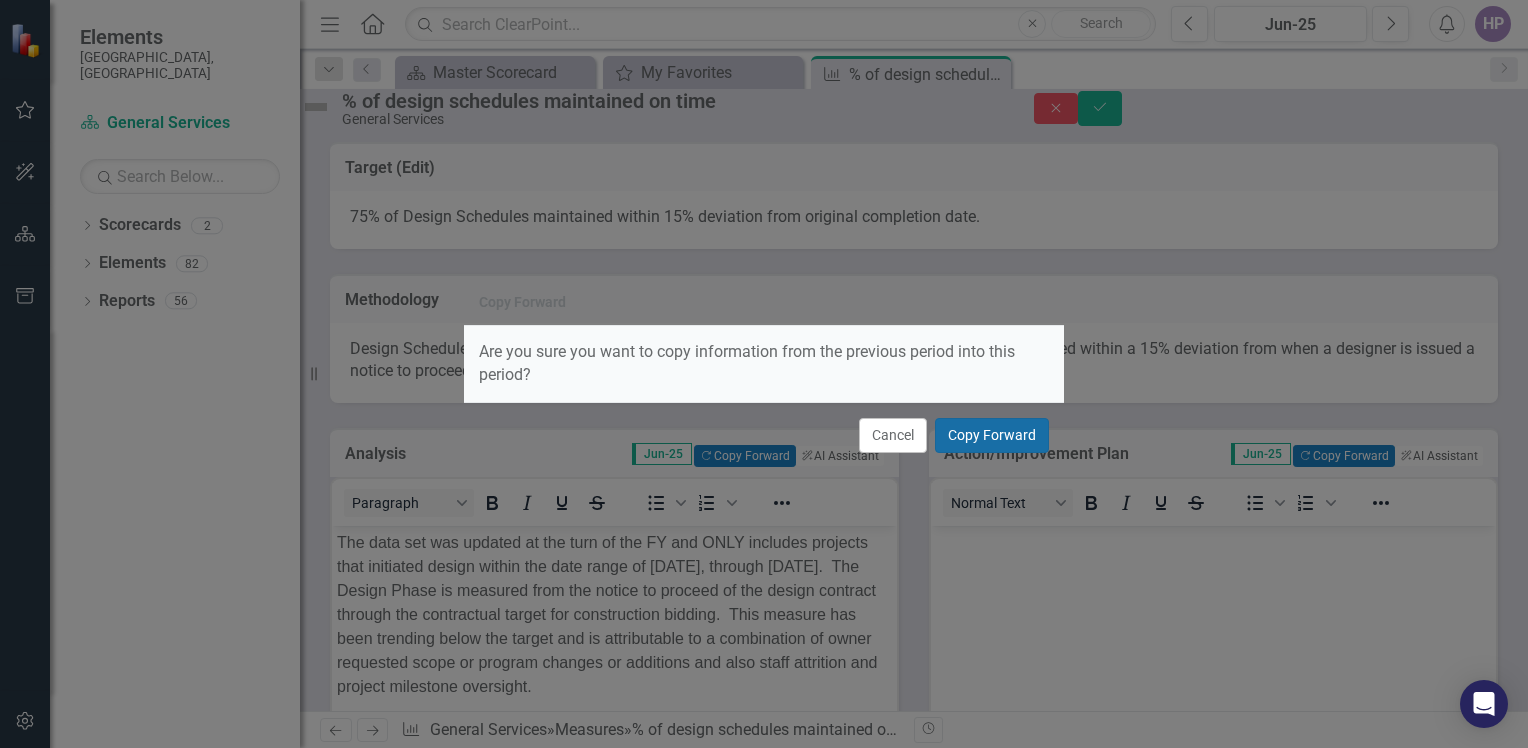 click on "Copy Forward" at bounding box center (992, 435) 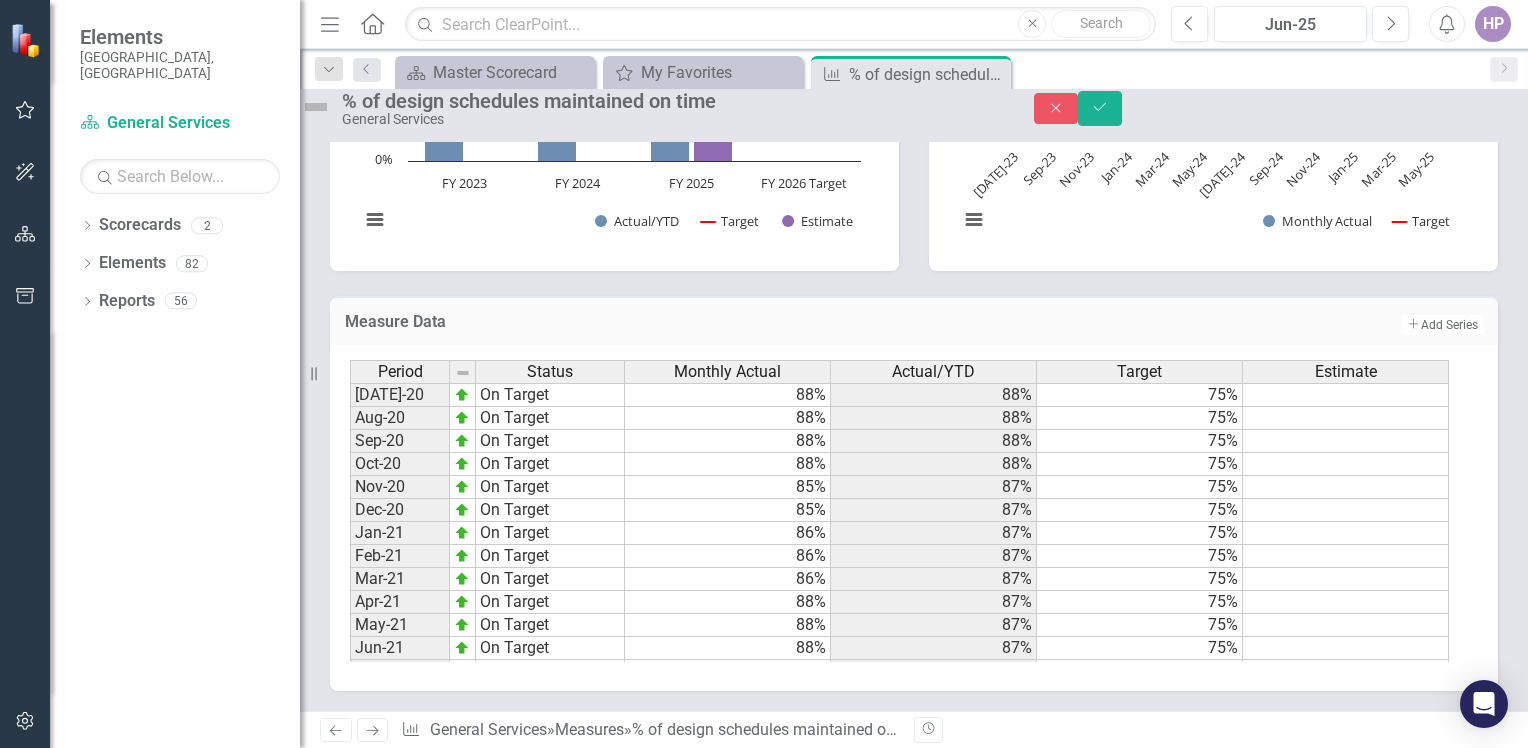 scroll, scrollTop: 1128, scrollLeft: 0, axis: vertical 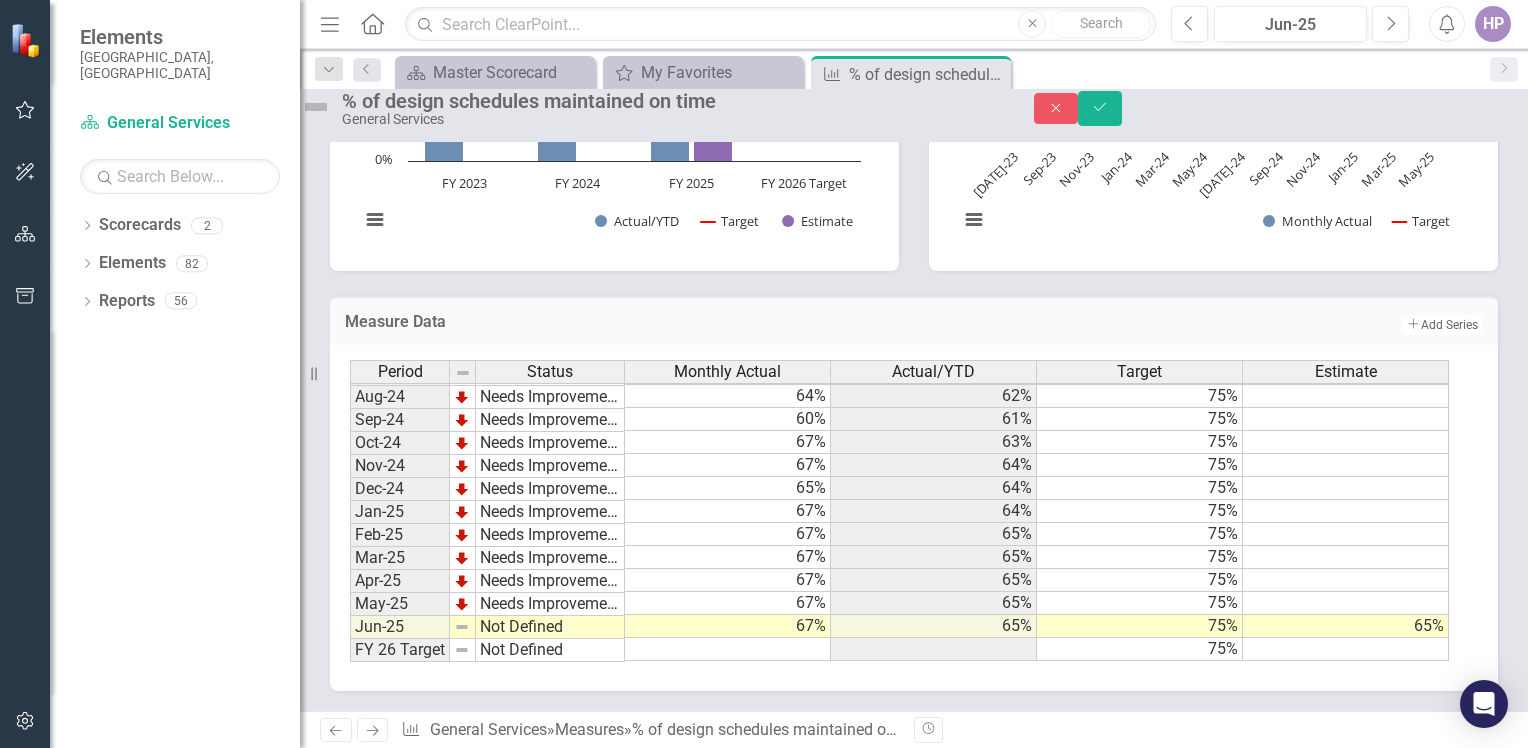 click at bounding box center (316, 107) 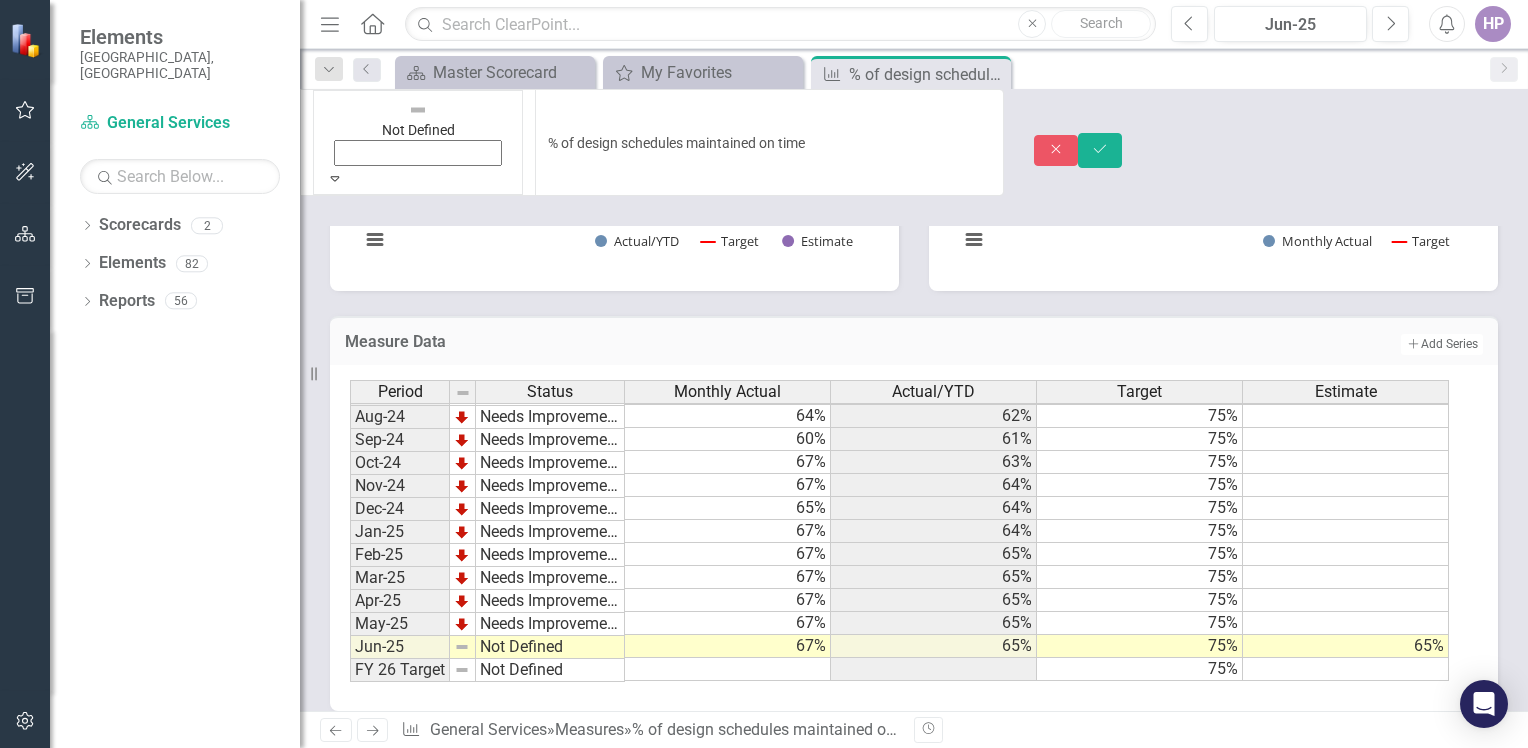 click at bounding box center [418, 110] 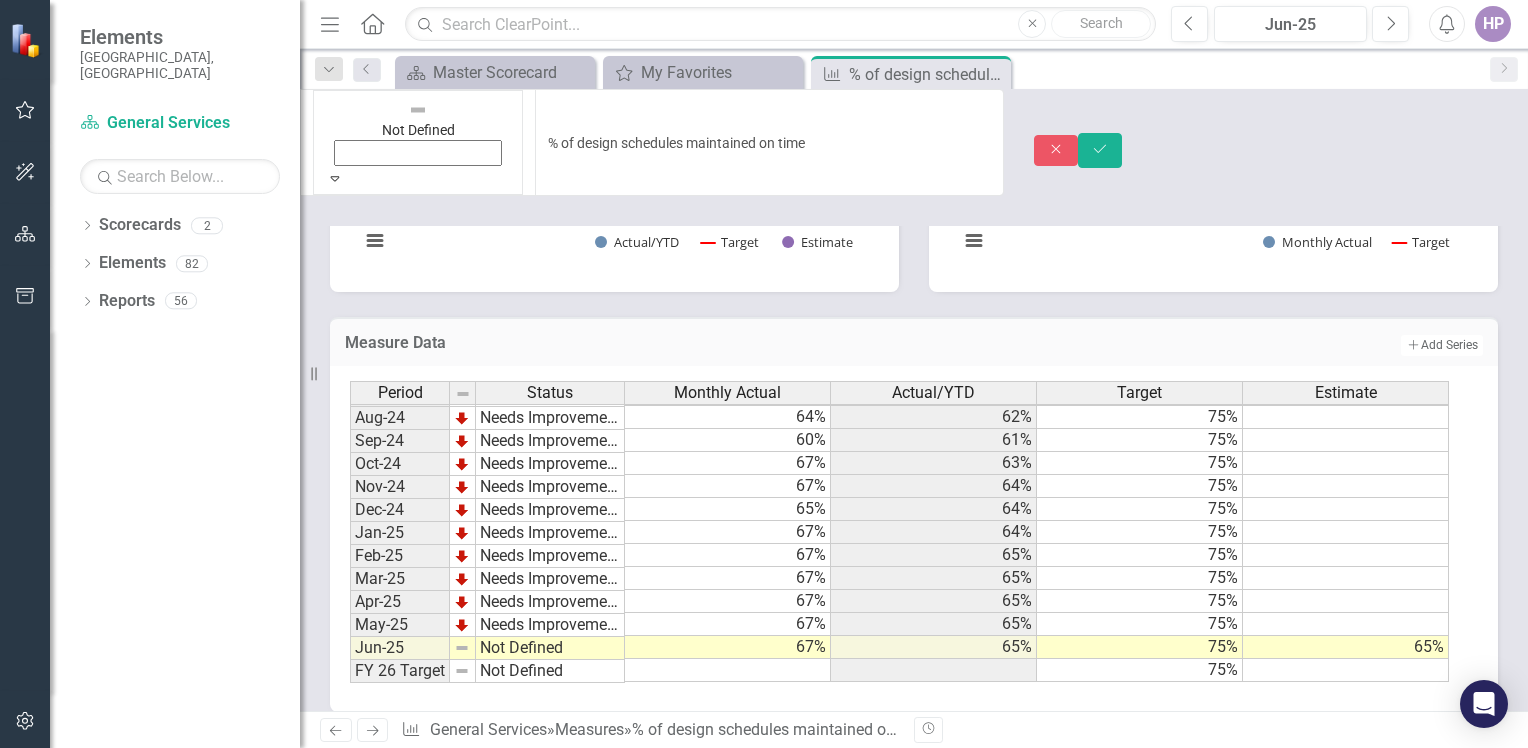 click on "Needs Improvement" at bounding box center (764, 956) 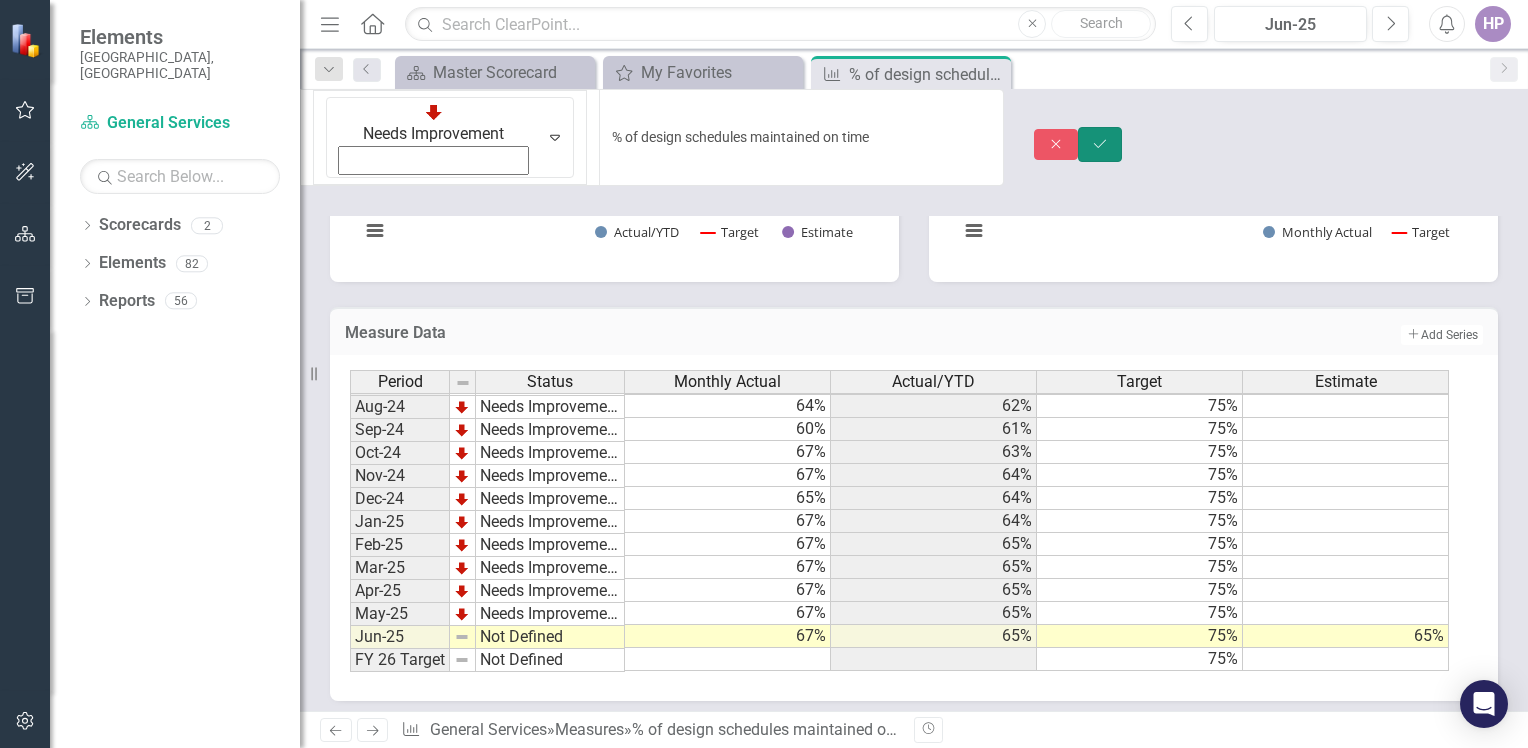 click on "Save" at bounding box center [1100, 144] 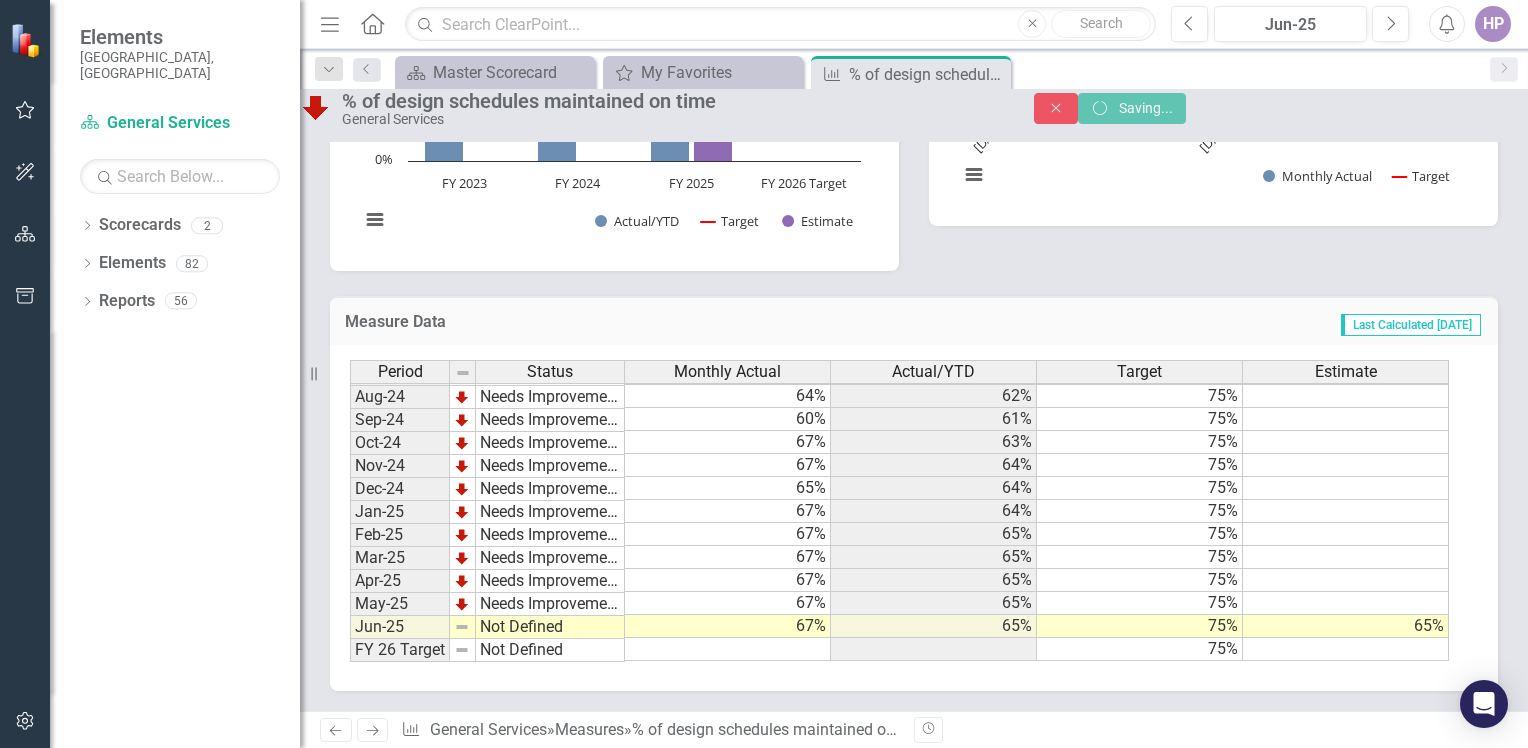 scroll, scrollTop: 852, scrollLeft: 0, axis: vertical 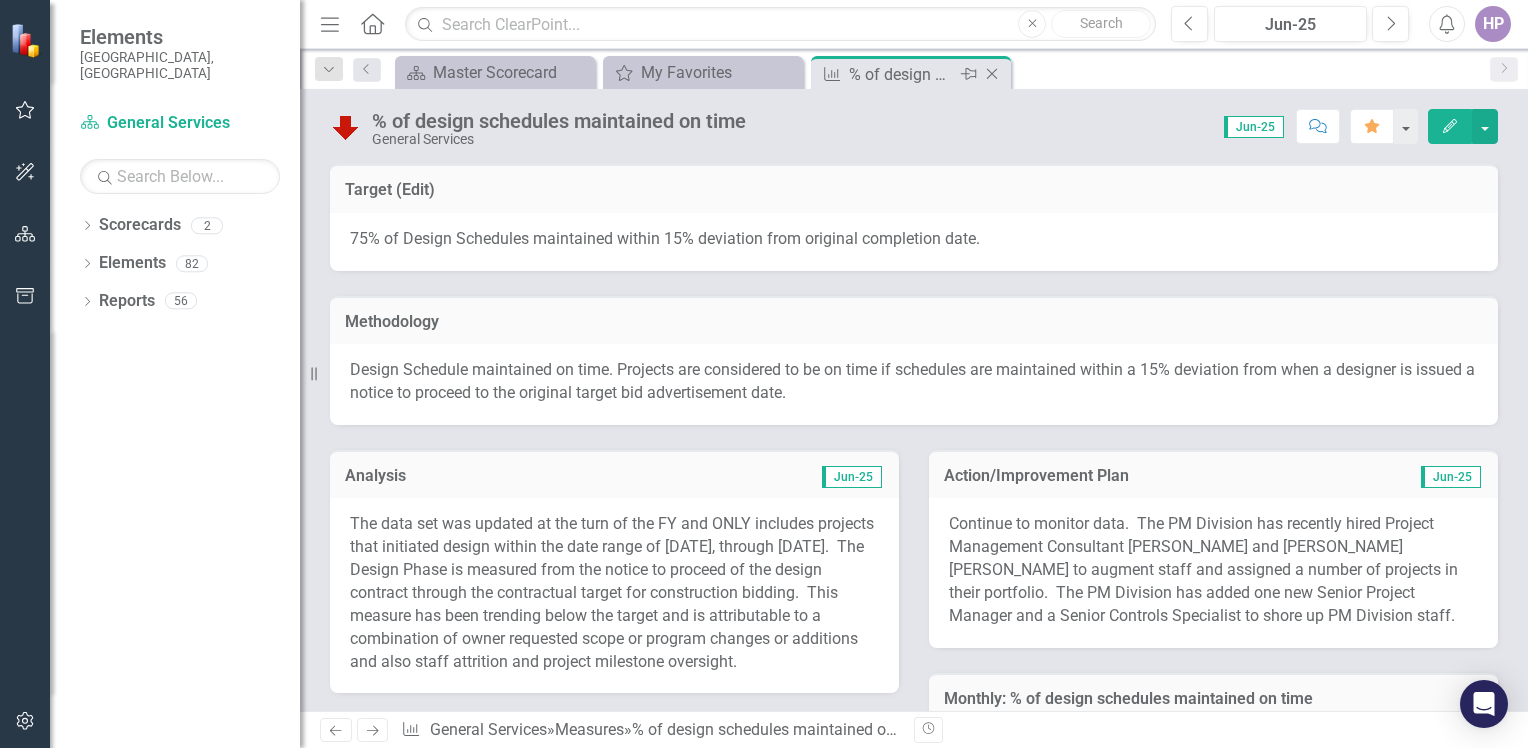 click on "Close" 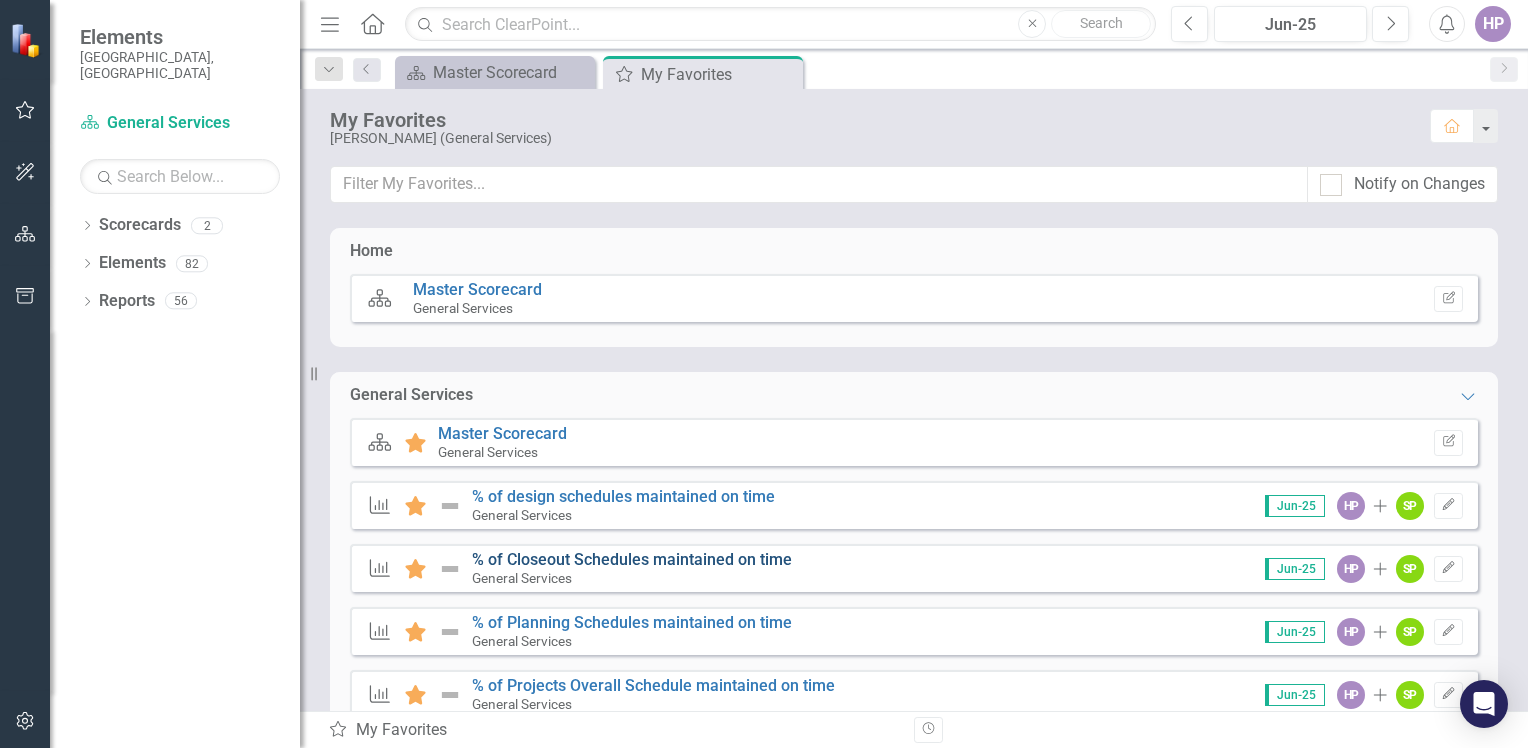 click on "% of Closeout Schedules maintained on time" at bounding box center [632, 559] 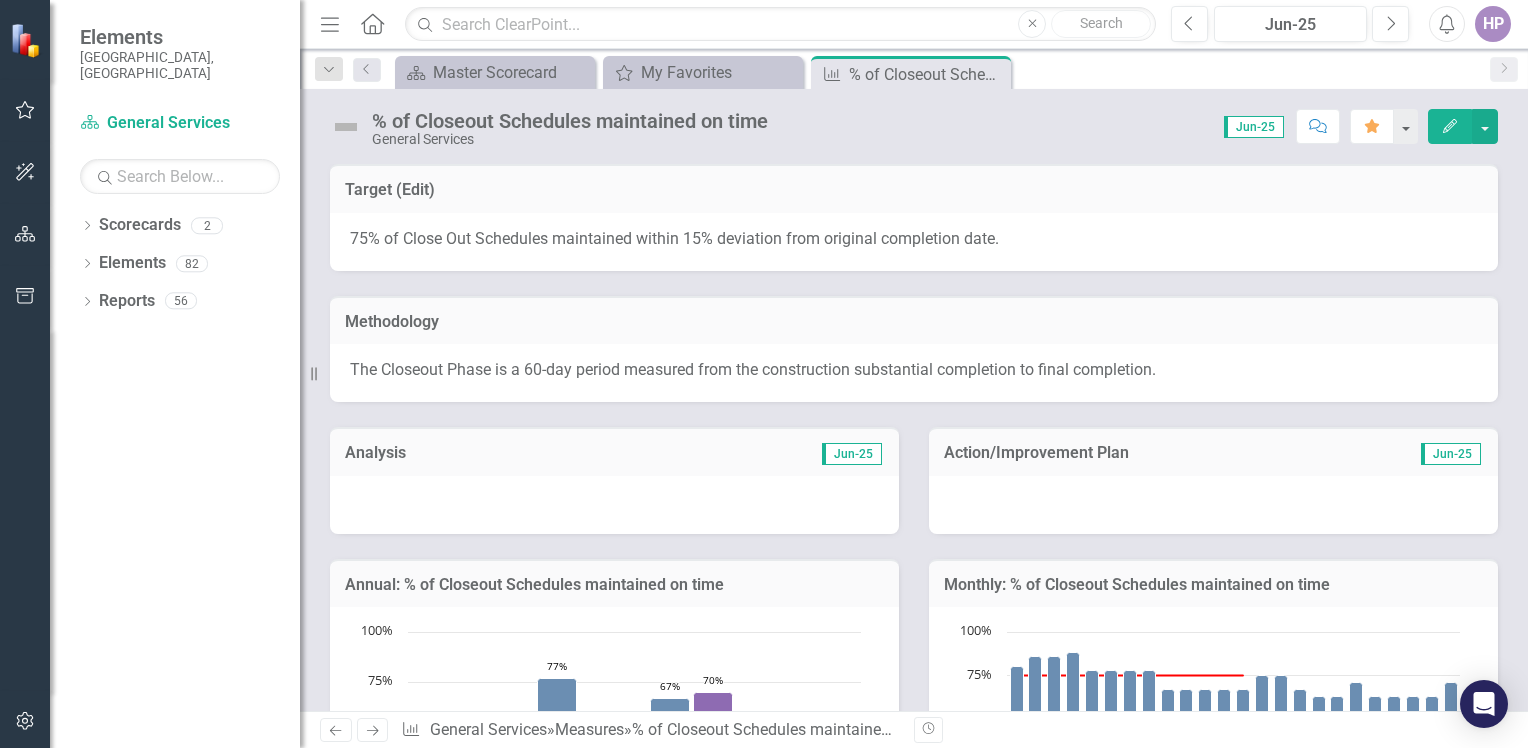 click at bounding box center (614, 505) 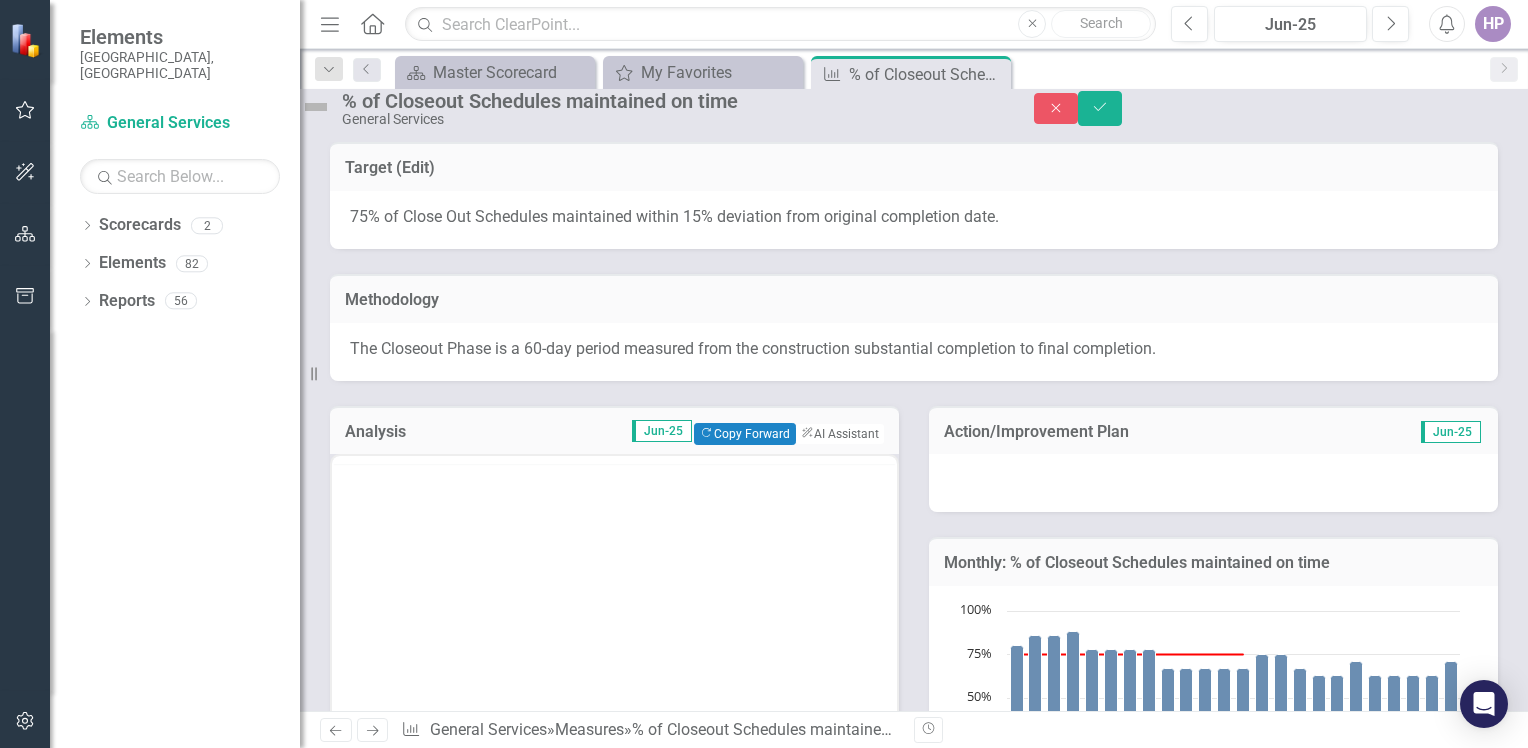 scroll, scrollTop: 0, scrollLeft: 0, axis: both 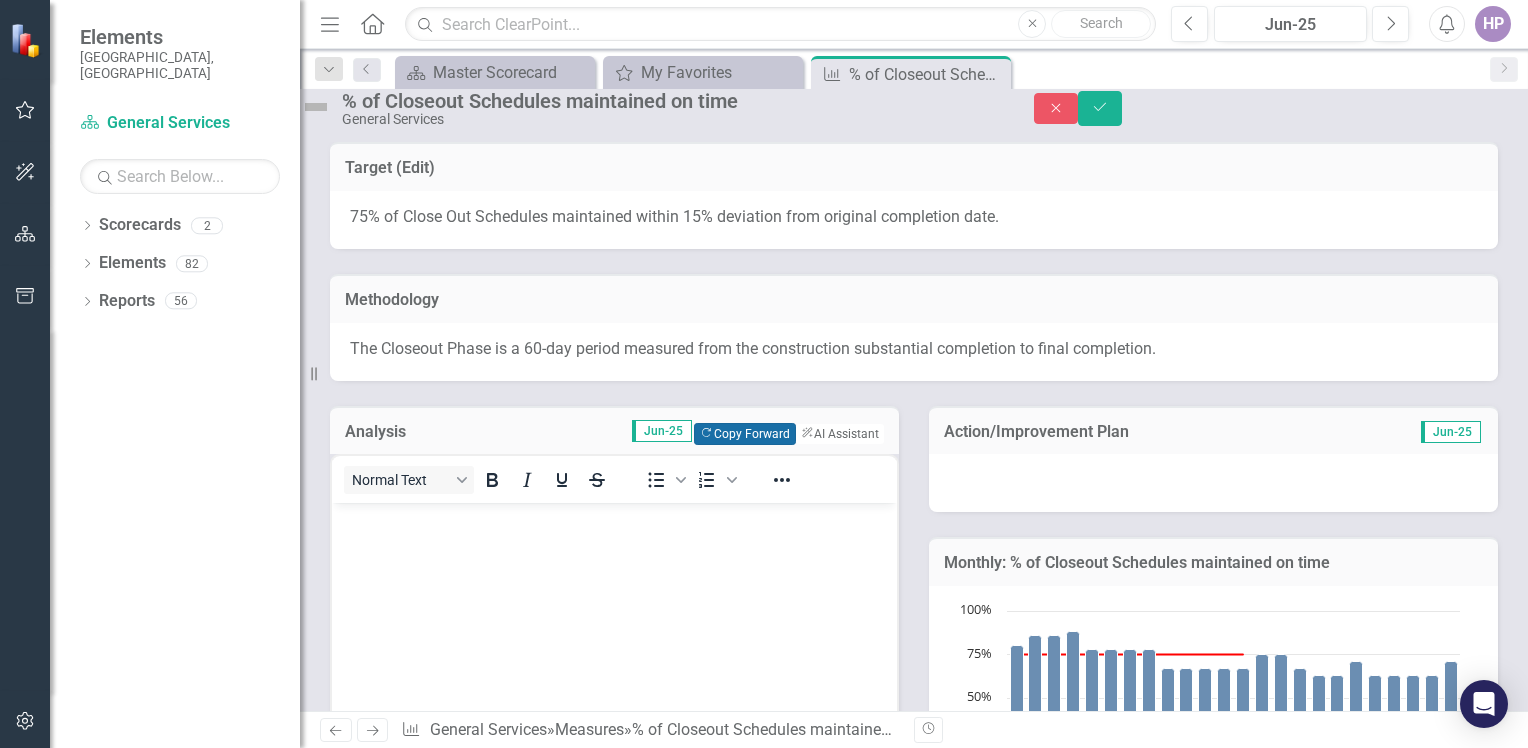 click on "Copy Forward  Copy Forward" at bounding box center [744, 434] 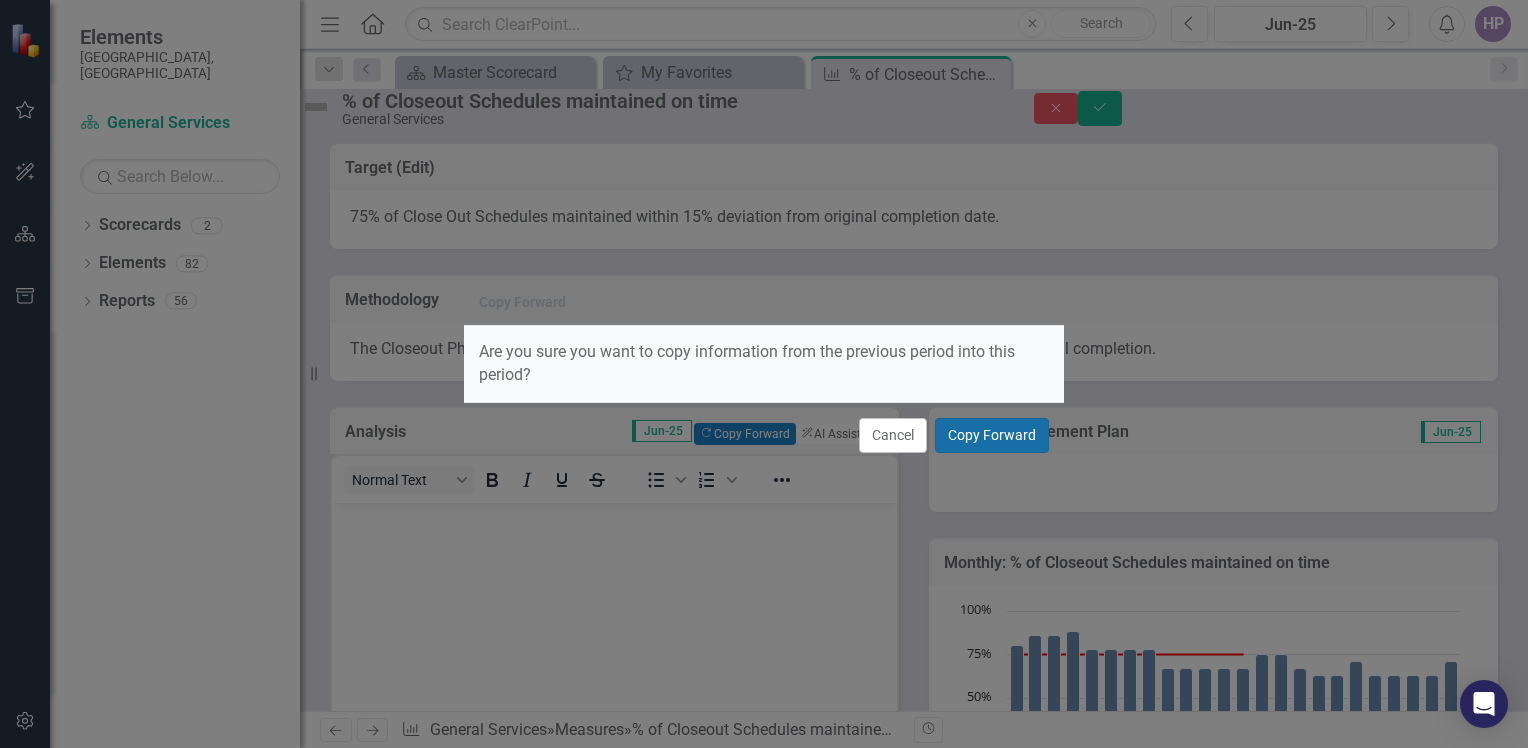 click on "Copy Forward" at bounding box center (992, 435) 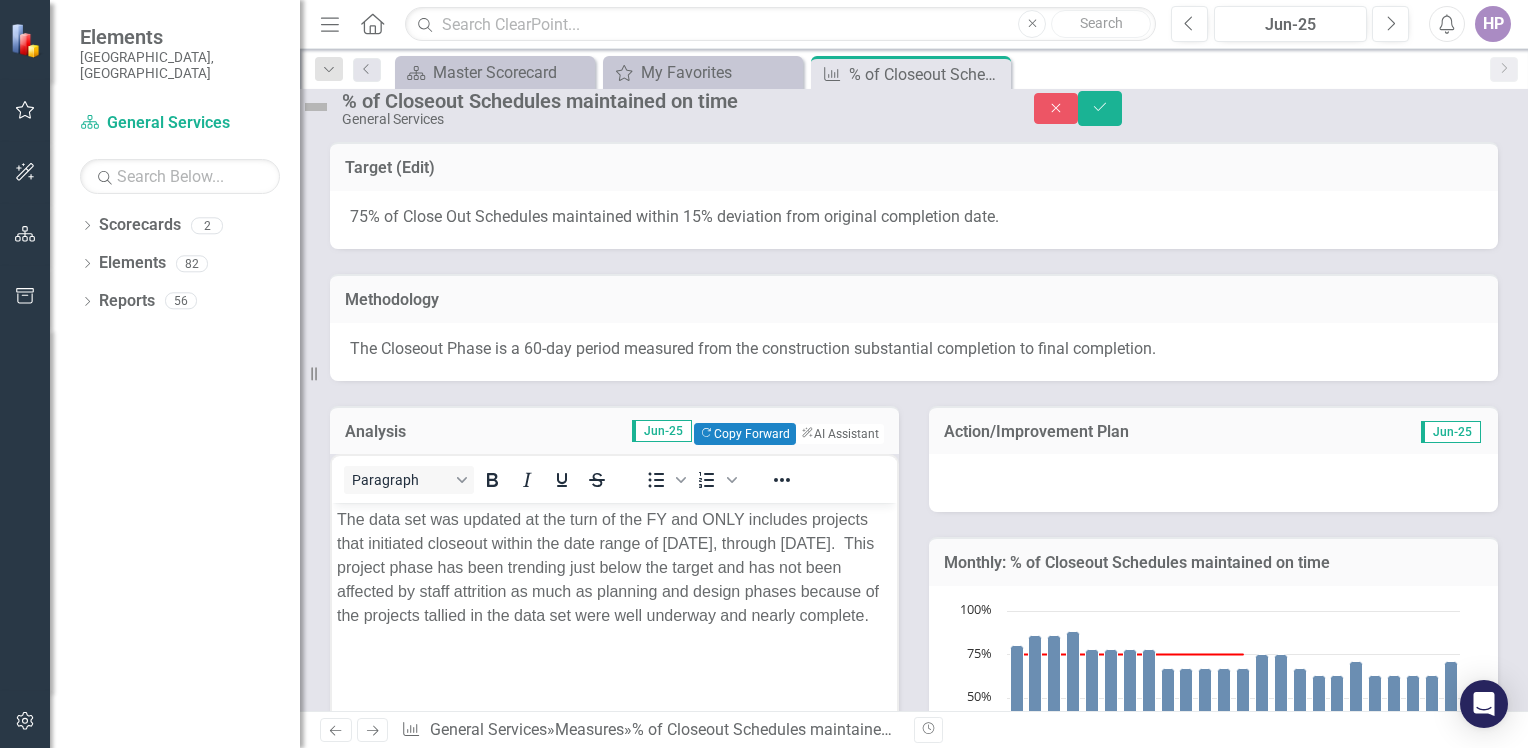 click at bounding box center [1213, 483] 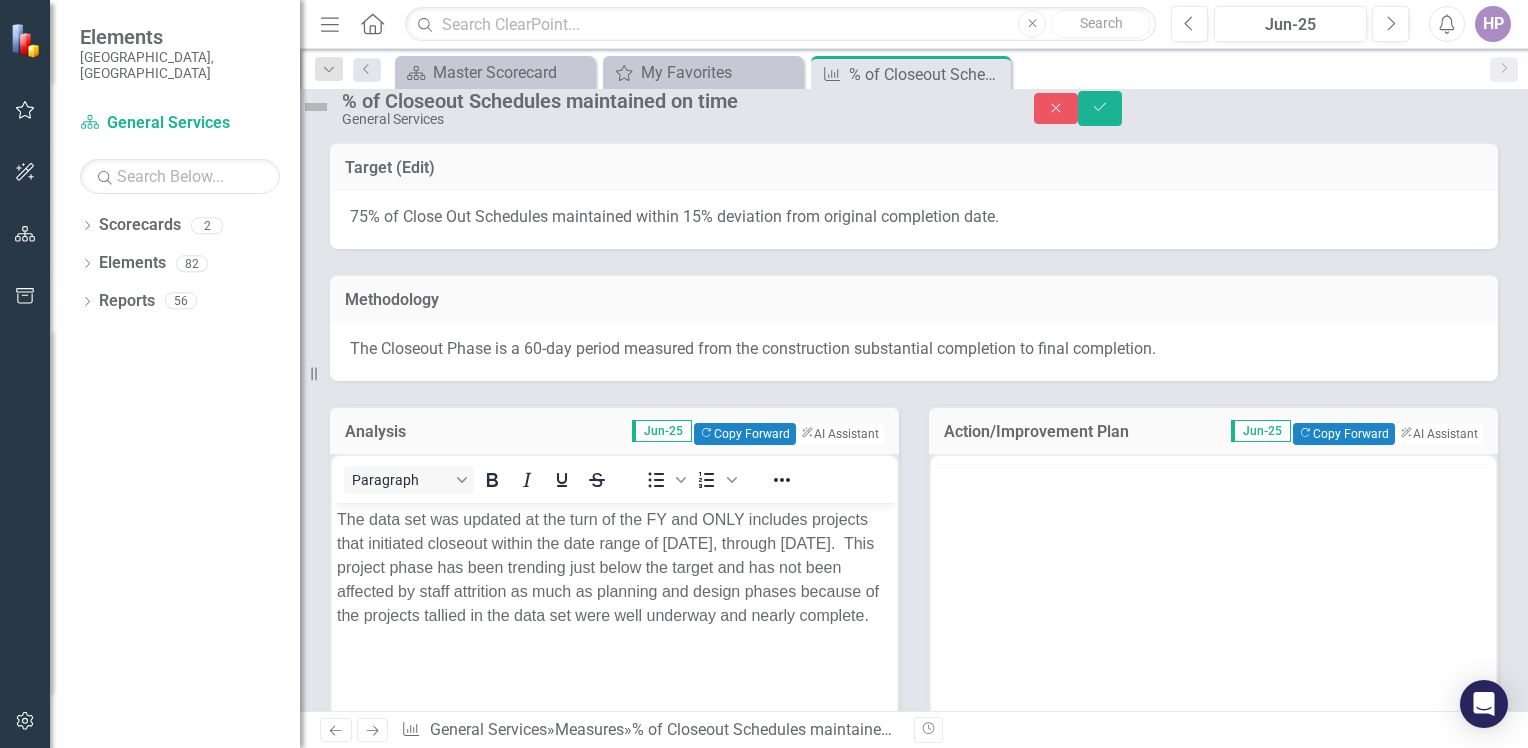 scroll, scrollTop: 0, scrollLeft: 0, axis: both 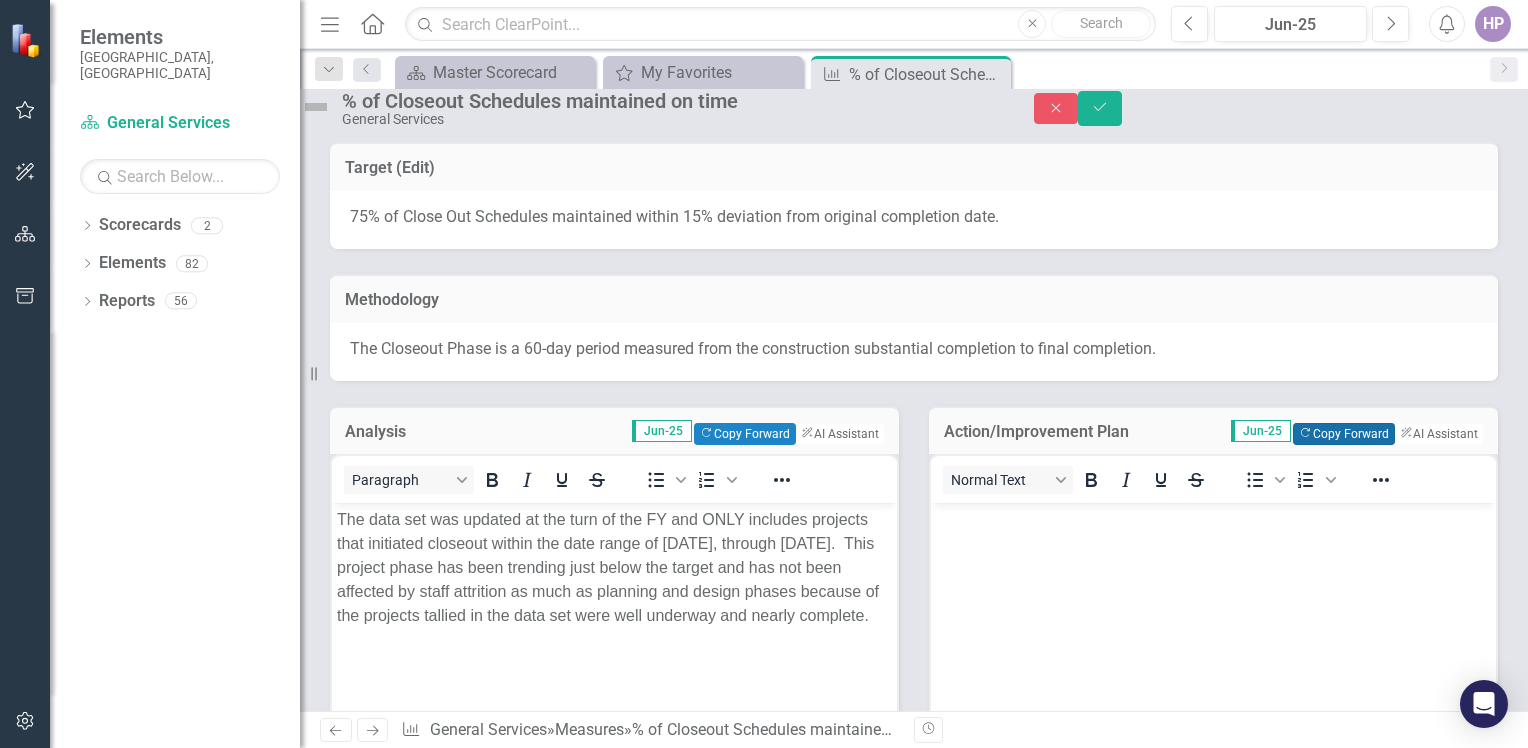 click on "Copy Forward  Copy Forward" at bounding box center [1343, 434] 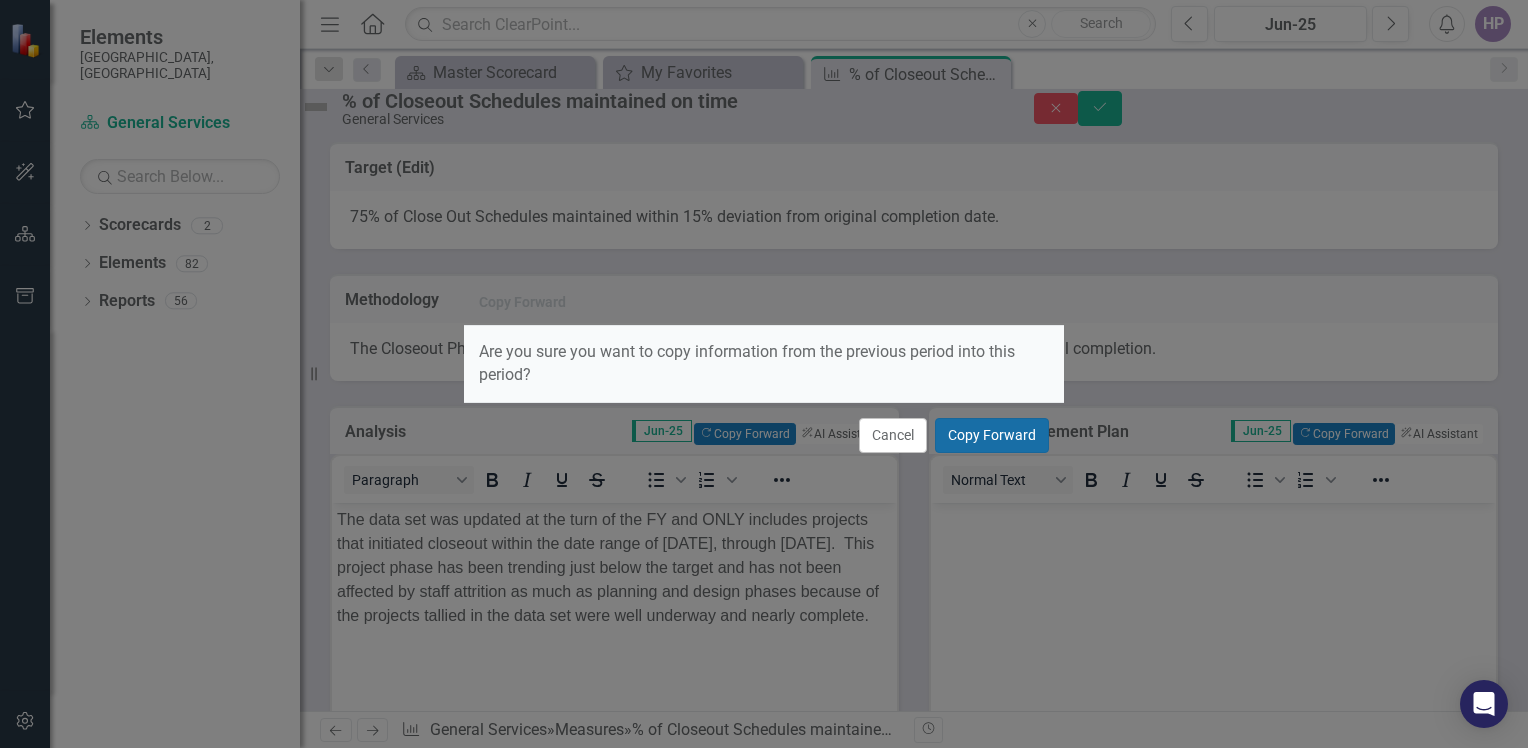 click on "Copy Forward" at bounding box center [992, 435] 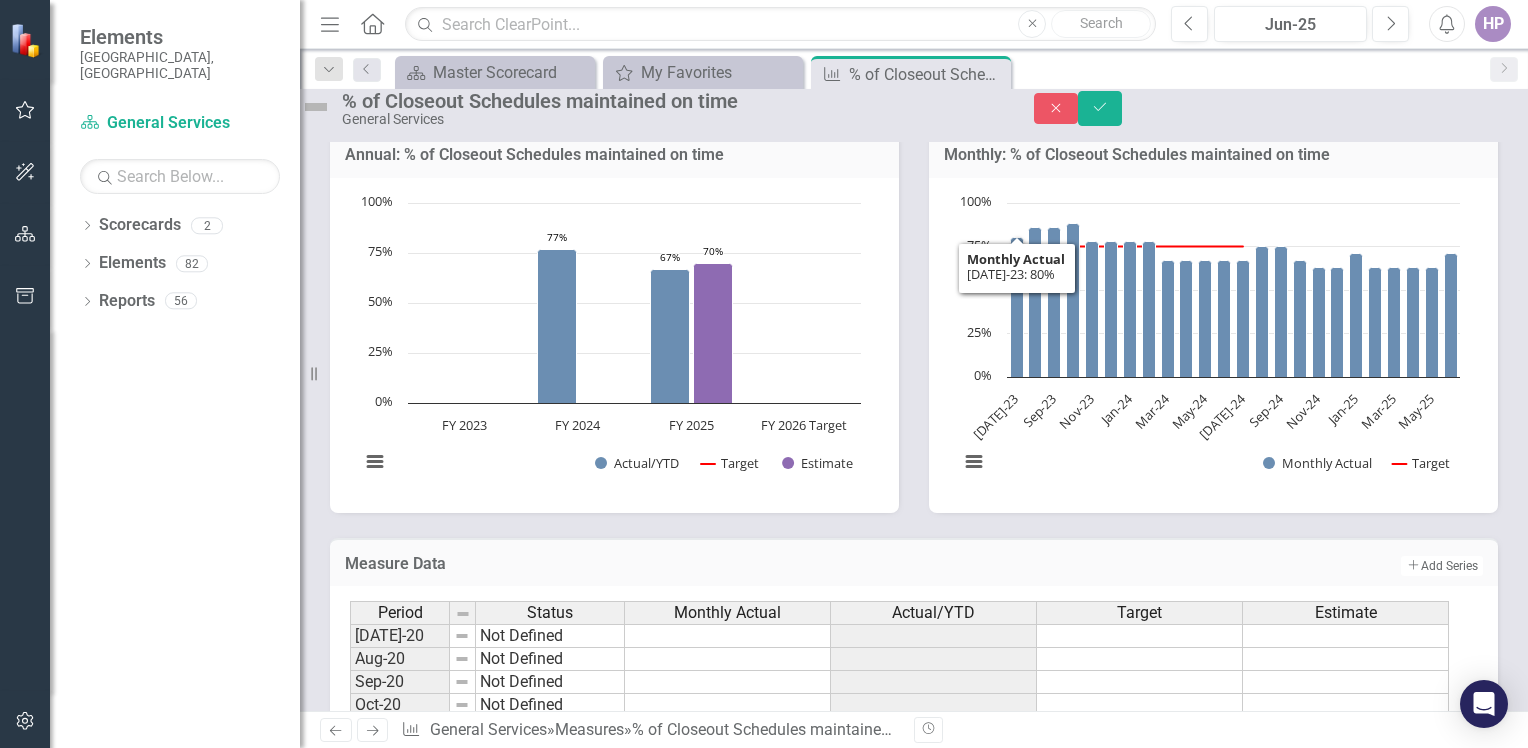 scroll, scrollTop: 1106, scrollLeft: 0, axis: vertical 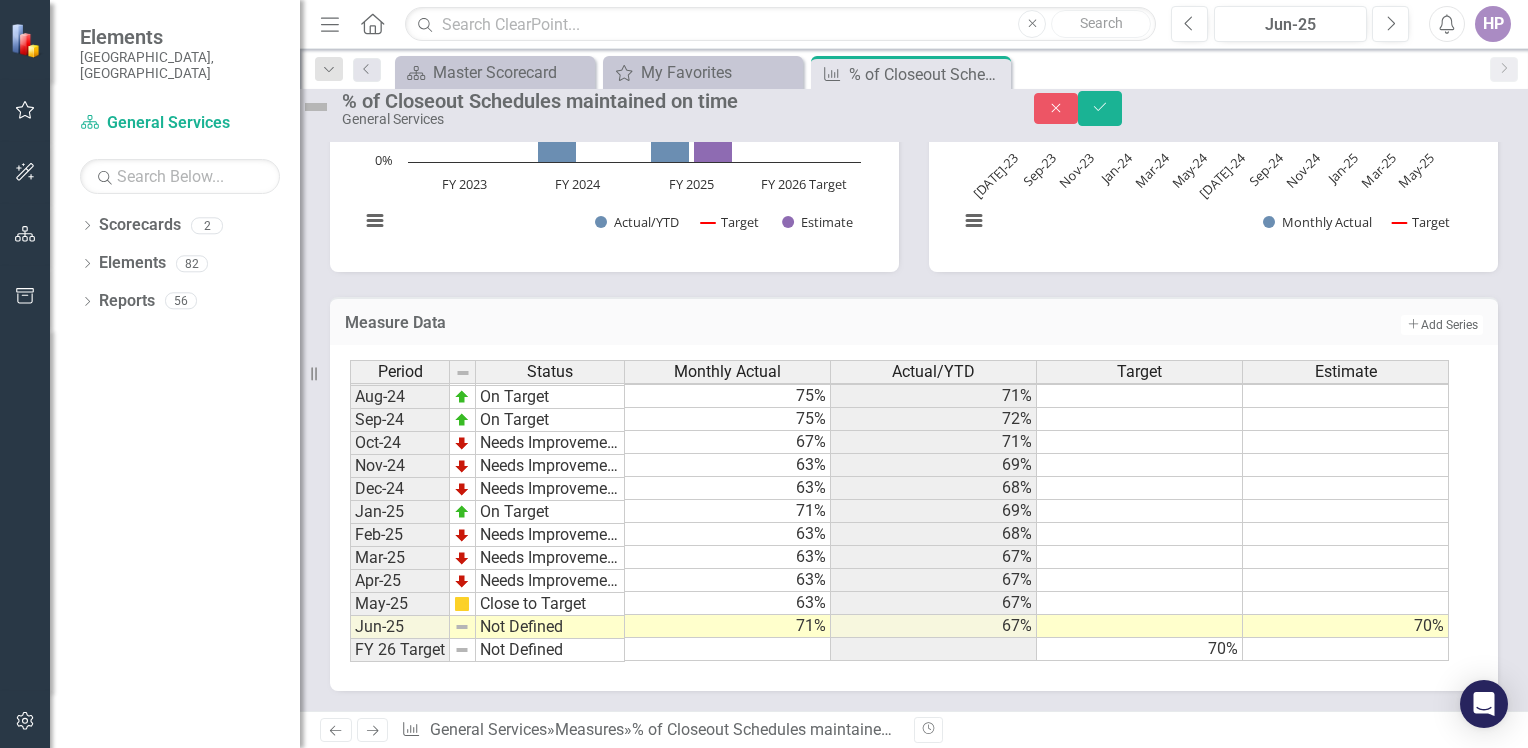 click at bounding box center [316, 107] 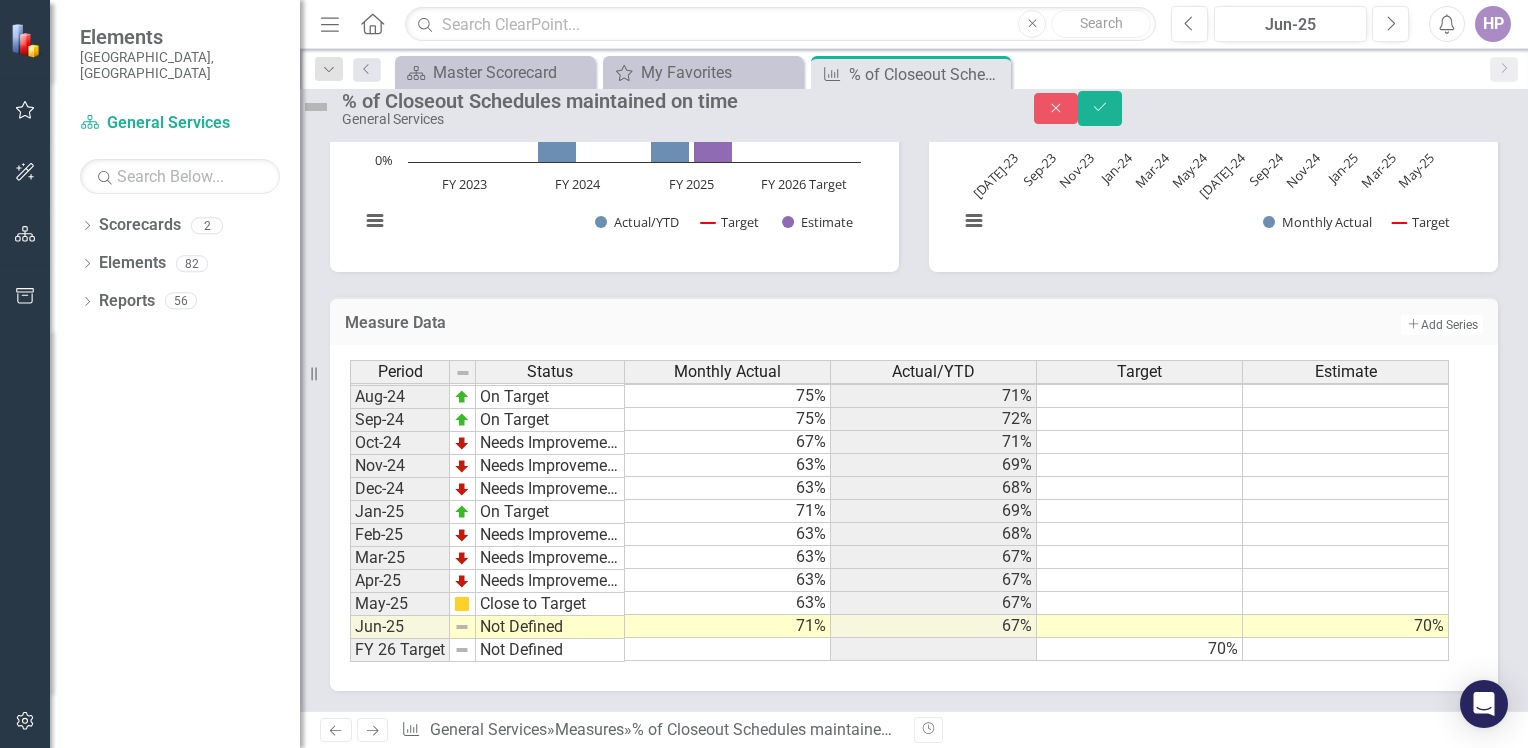 click at bounding box center (316, 107) 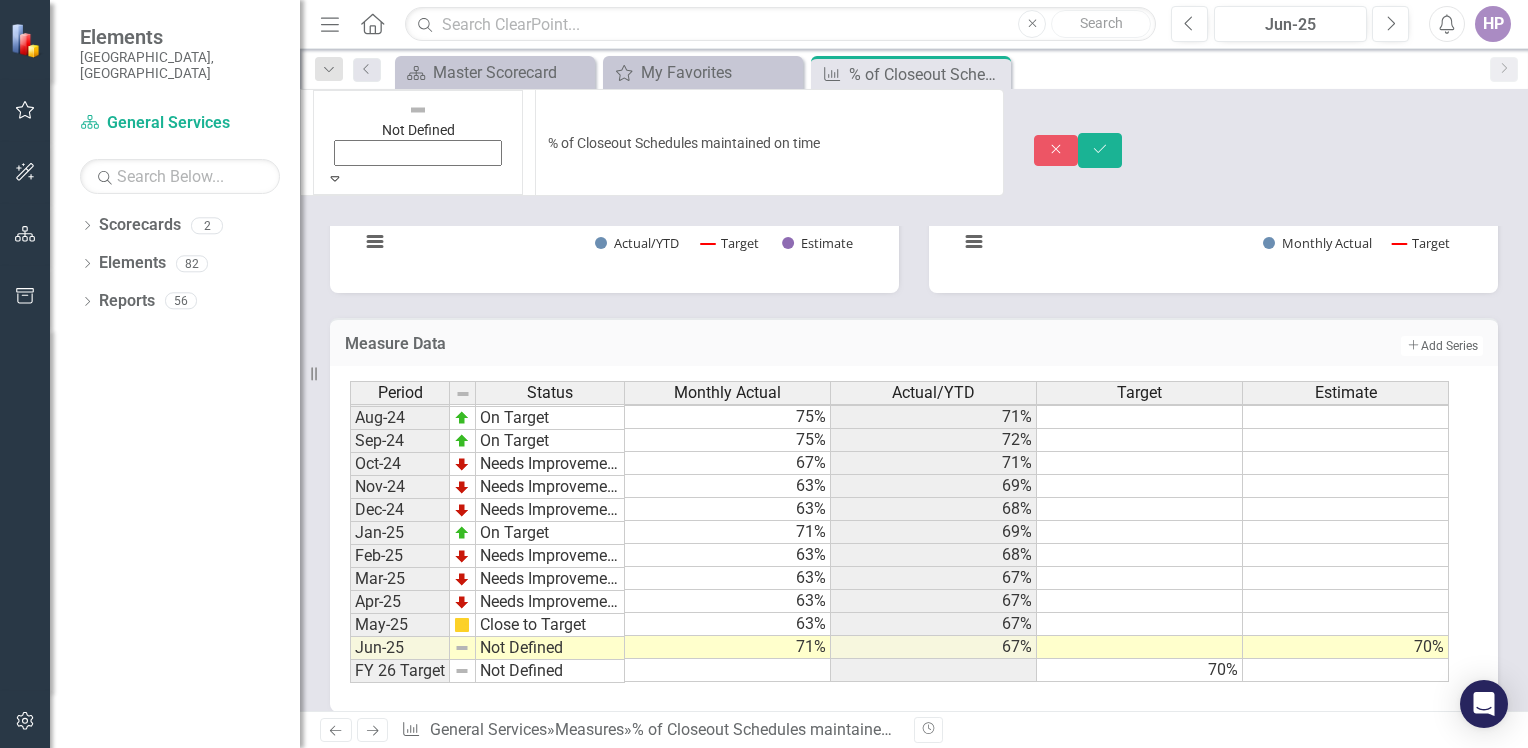click at bounding box center [418, 110] 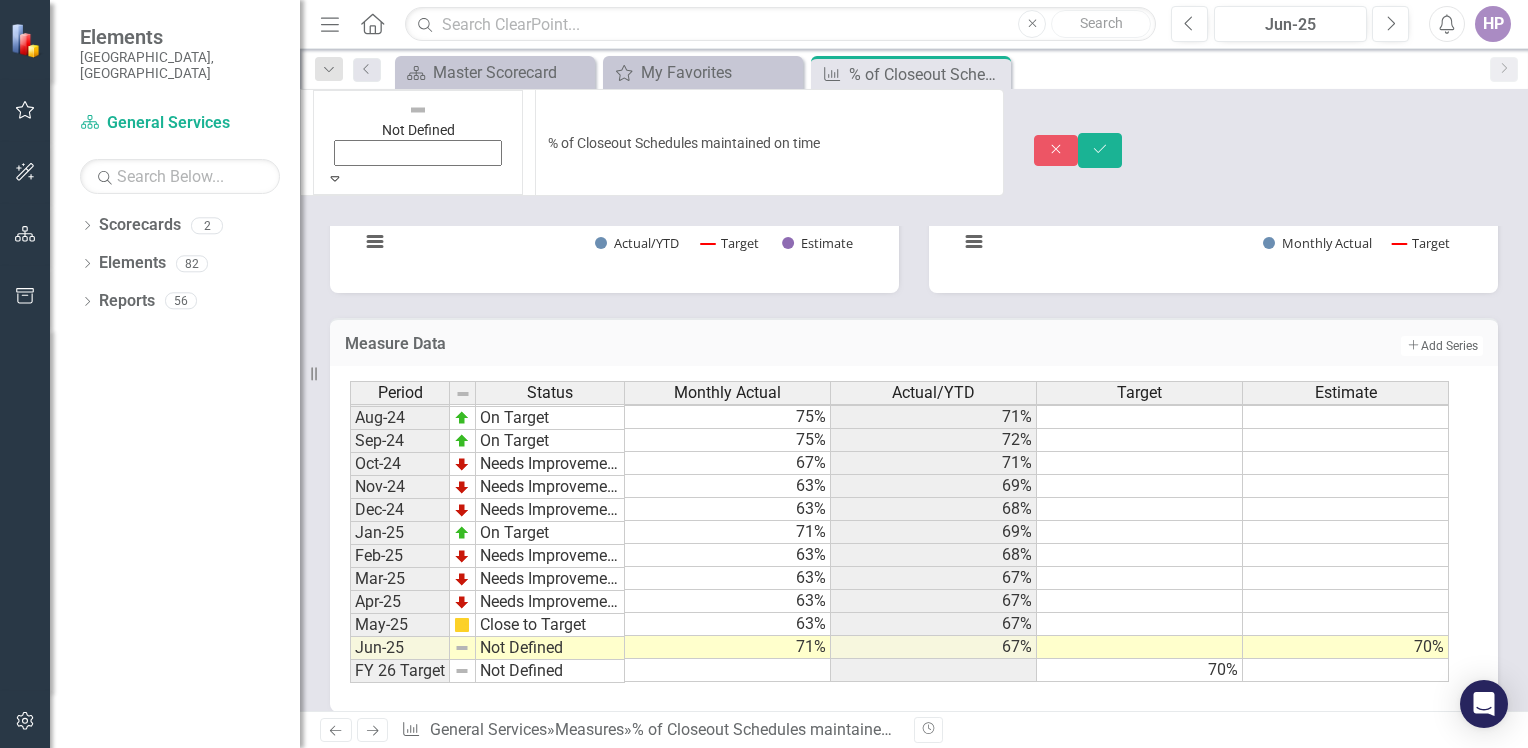 click on "Close to Target" at bounding box center [764, 901] 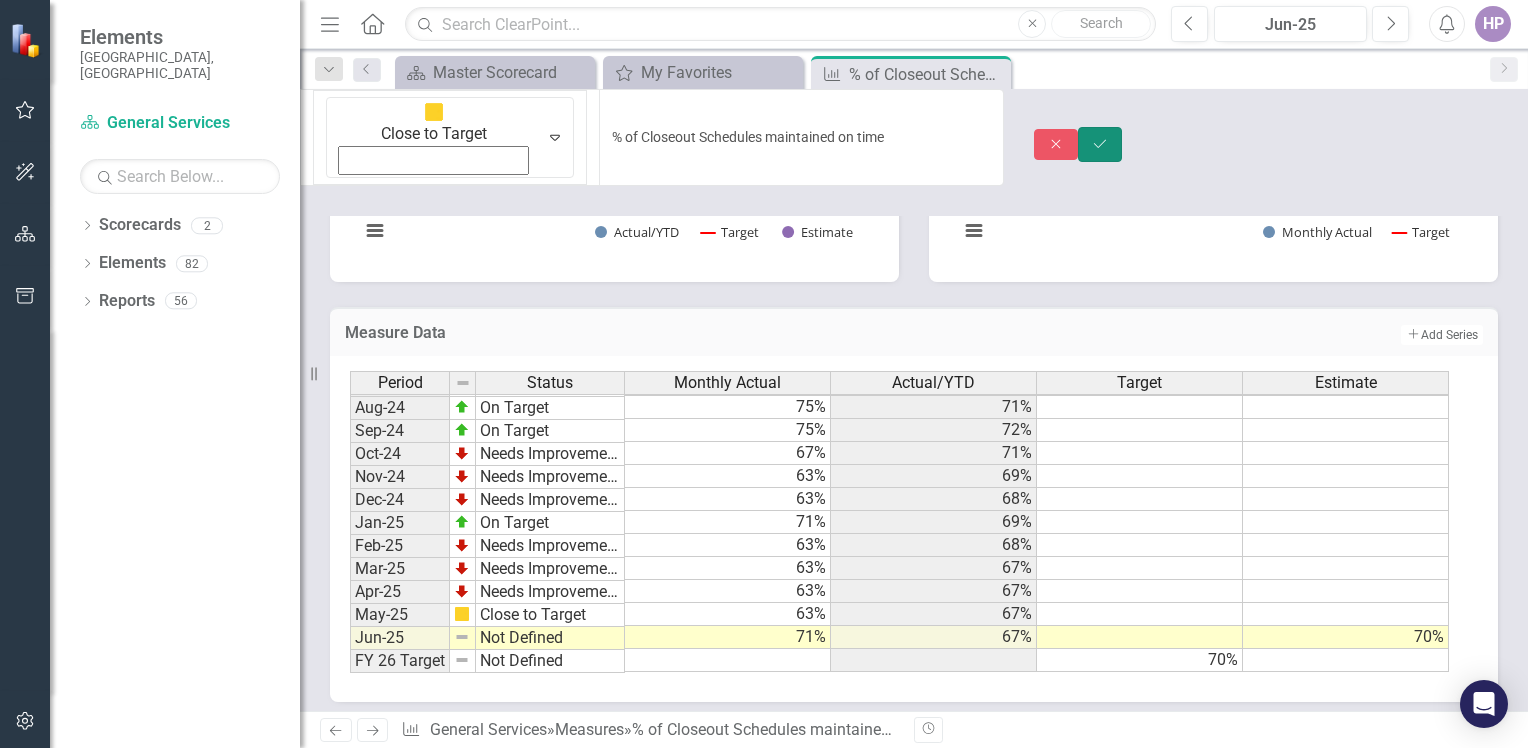 click on "Save" 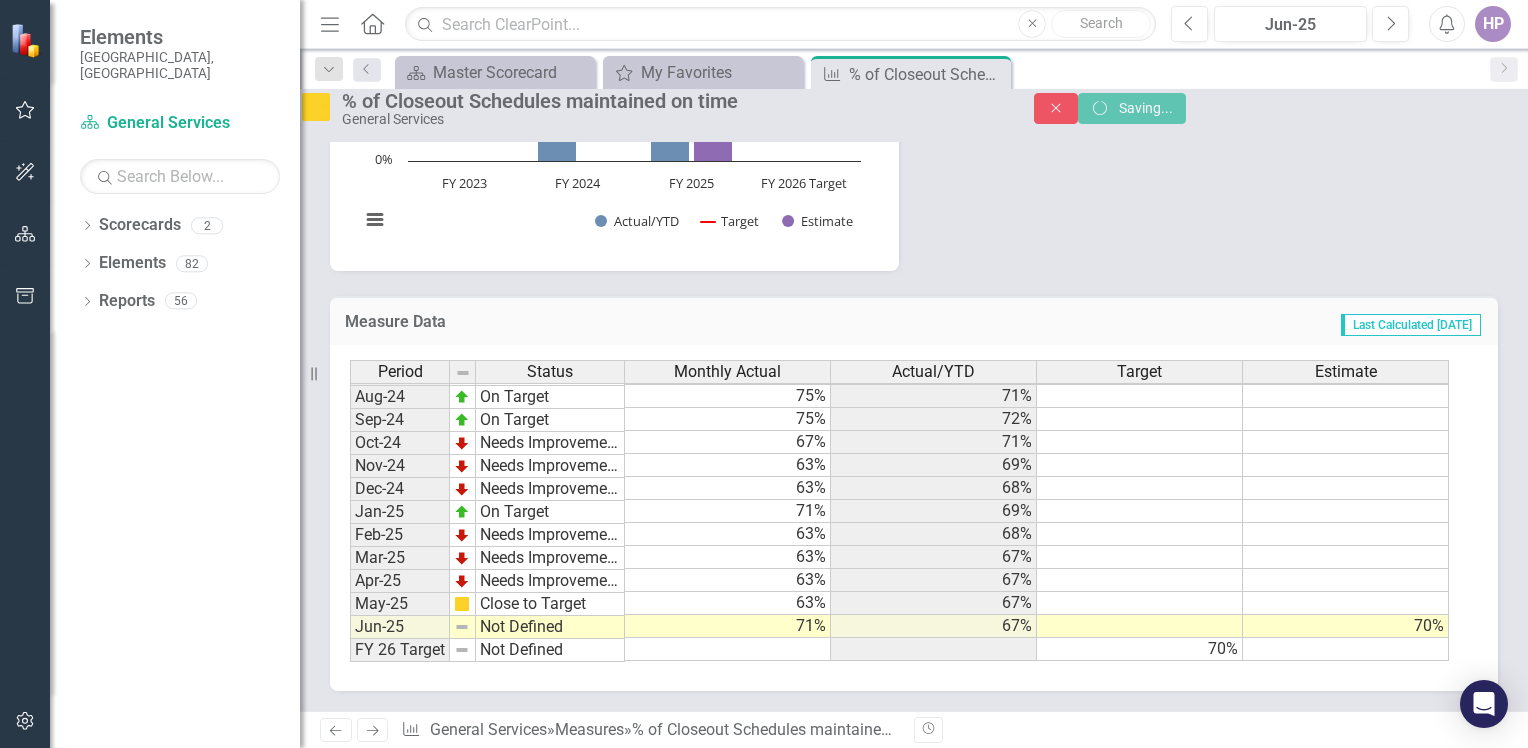 scroll, scrollTop: 876, scrollLeft: 0, axis: vertical 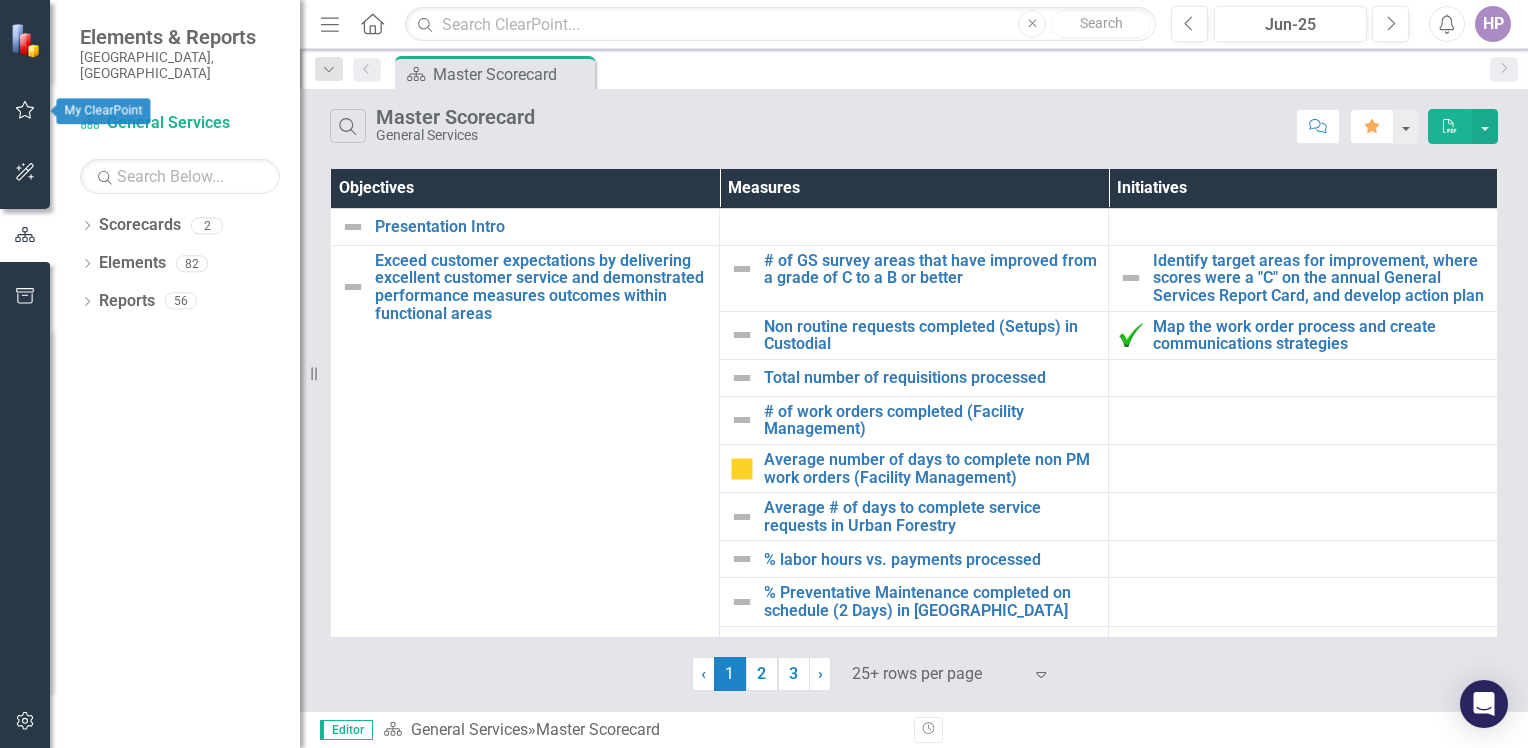 click 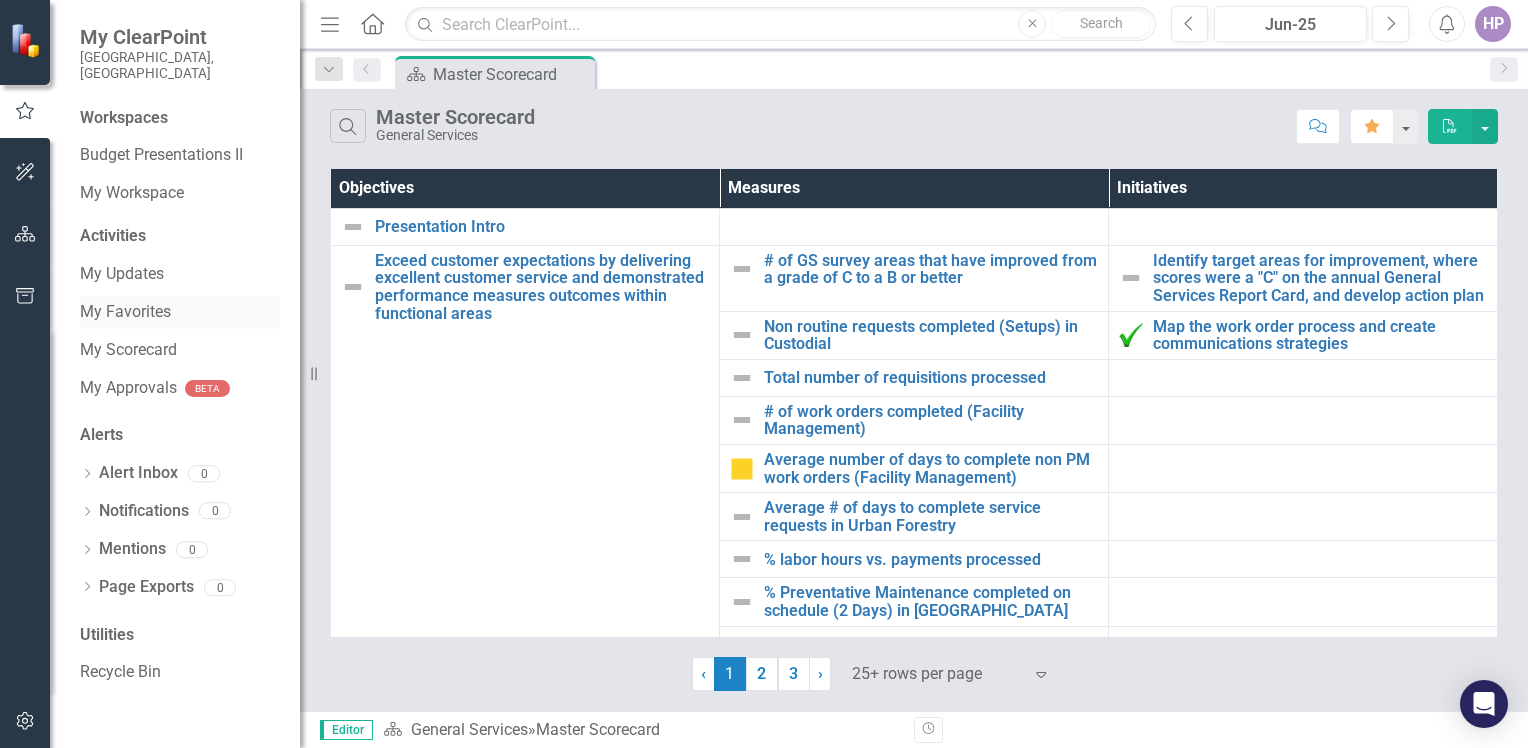 click on "My Favorites" at bounding box center [180, 312] 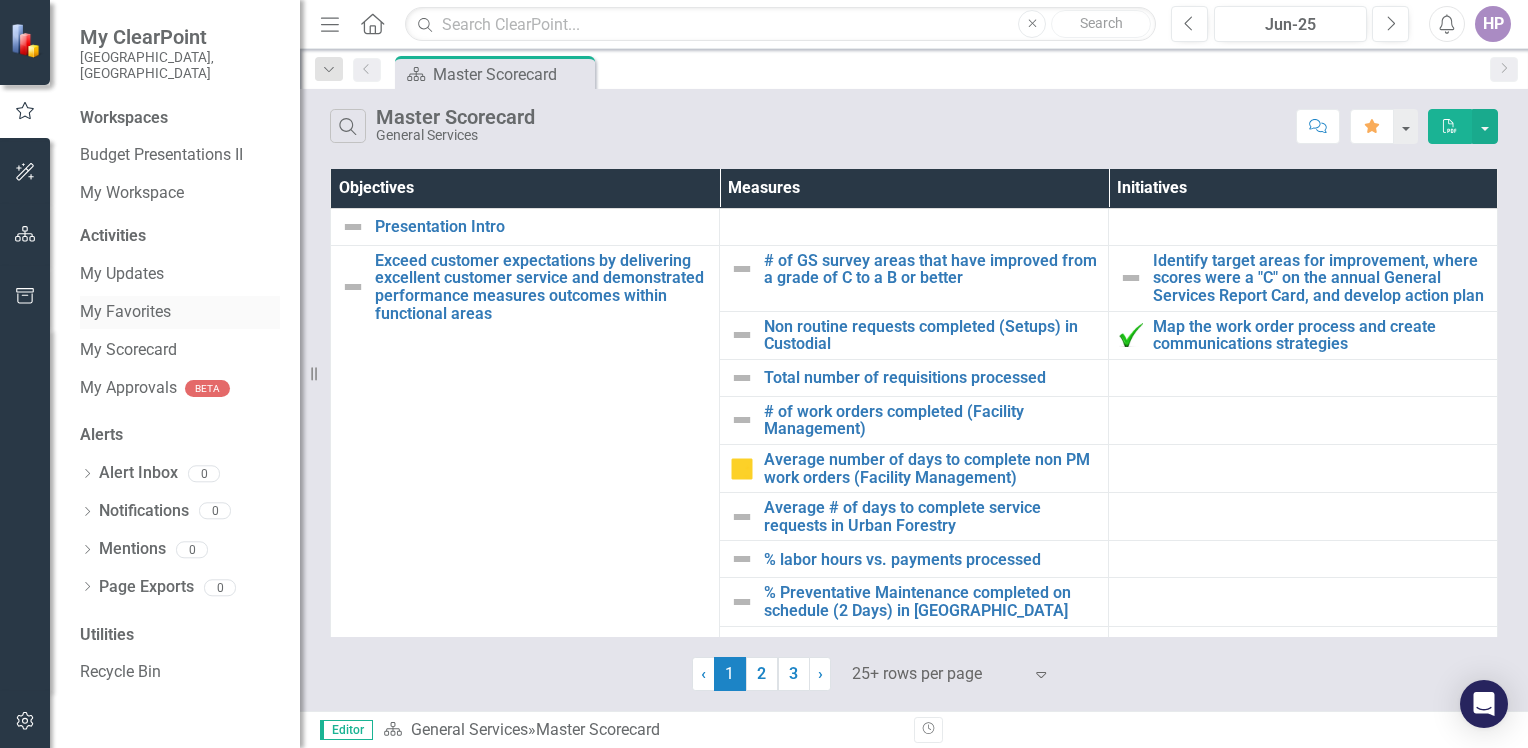 click on "My Favorites" at bounding box center (180, 312) 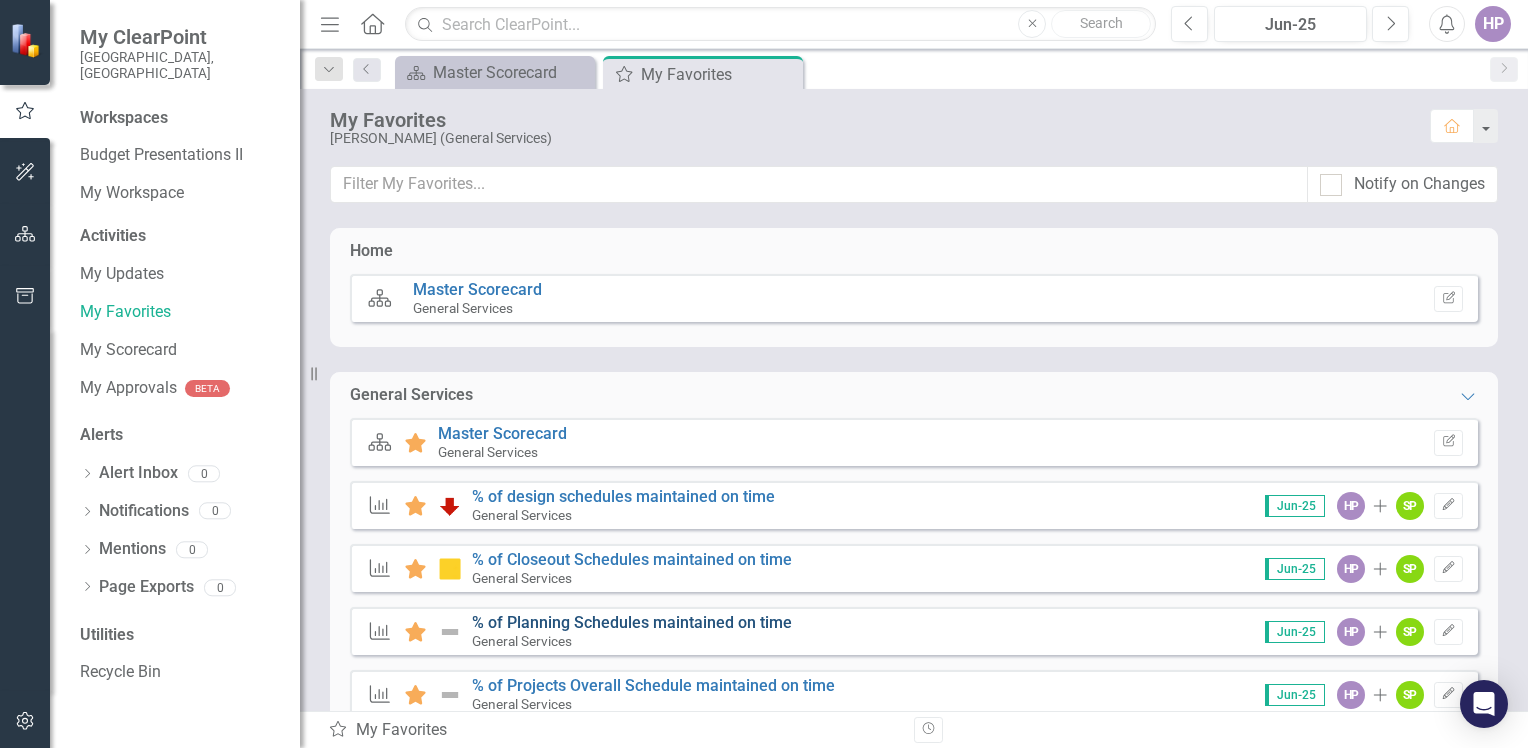 click on "% of Planning Schedules maintained on time" at bounding box center [632, 622] 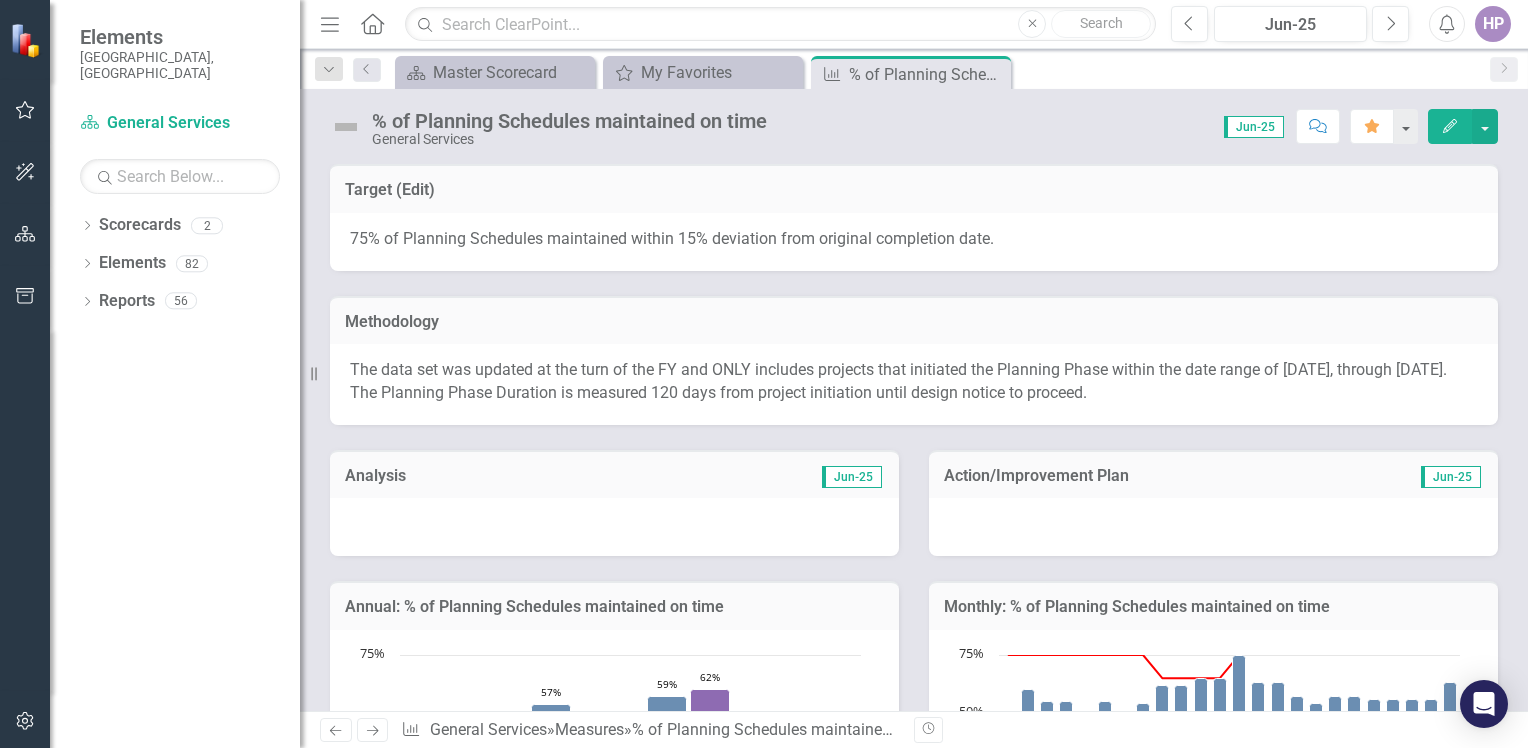 click at bounding box center (614, 527) 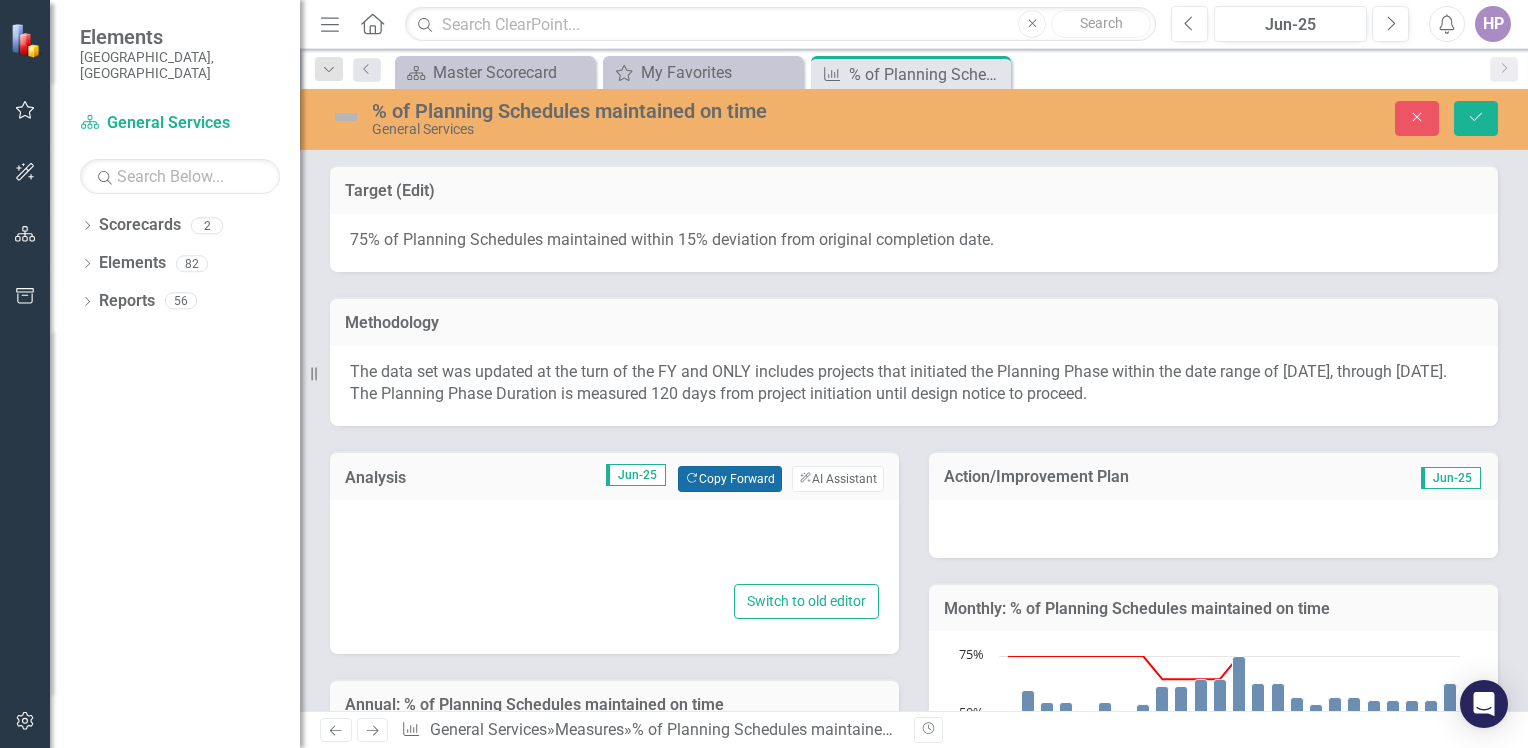 click on "Copy Forward  Copy Forward" at bounding box center [729, 479] 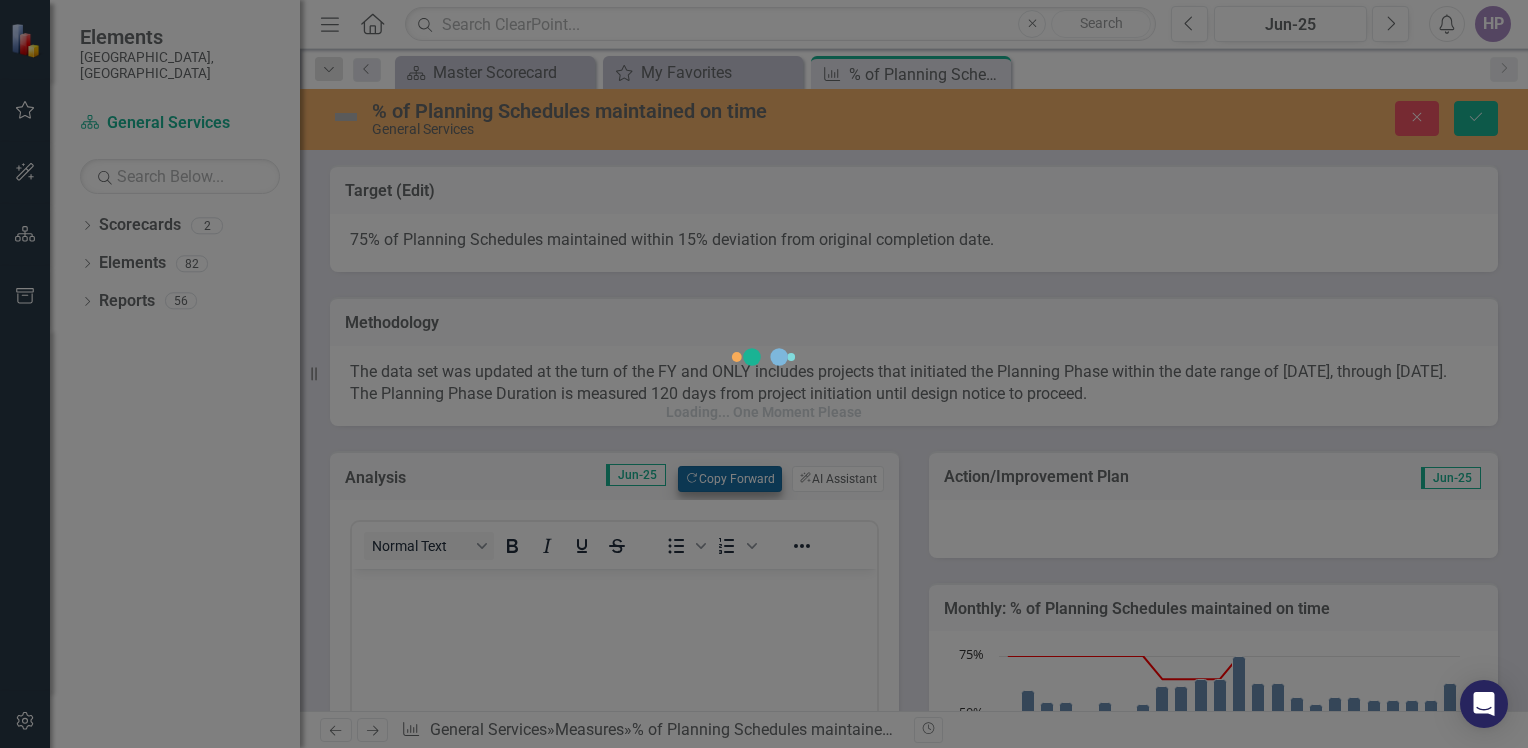 scroll, scrollTop: 0, scrollLeft: 0, axis: both 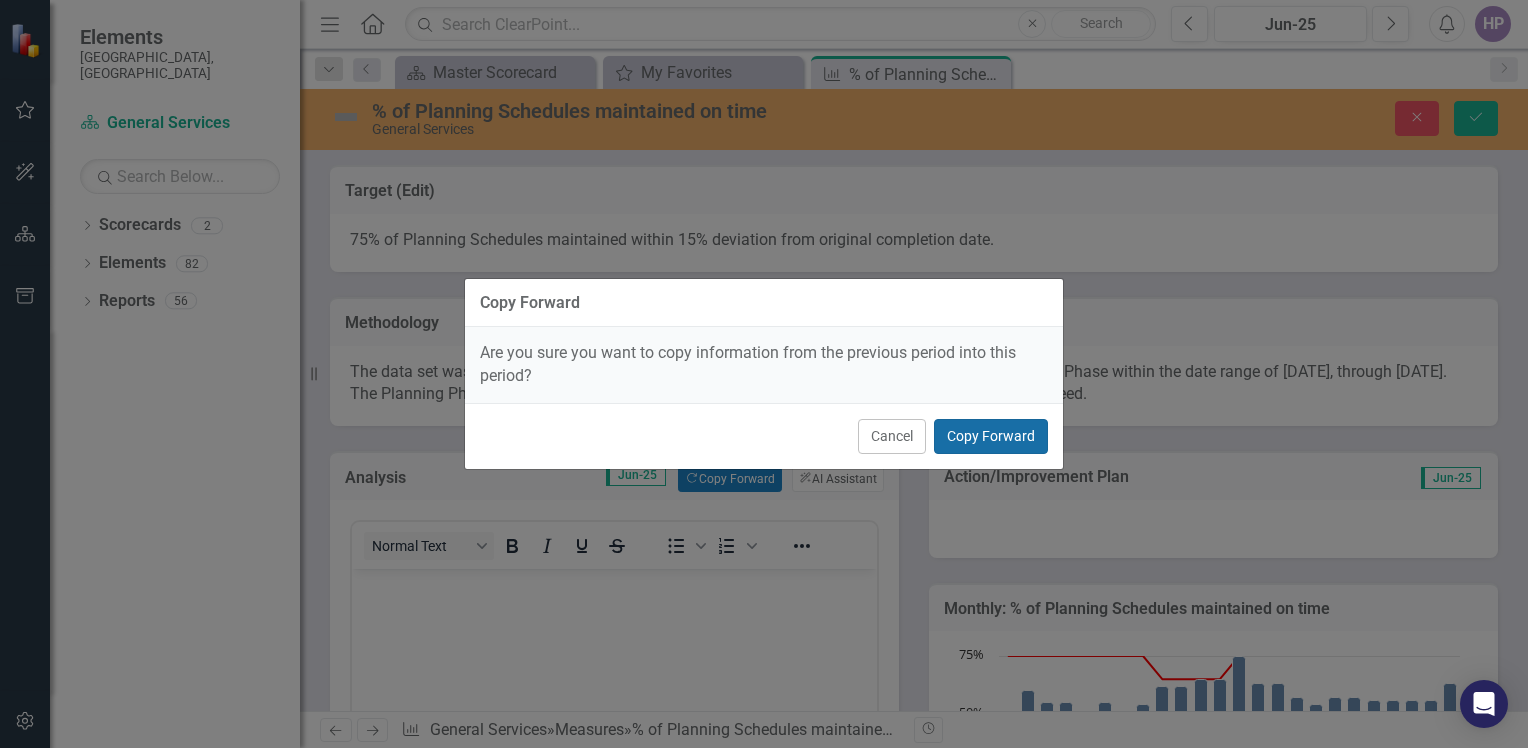 click on "Copy Forward" at bounding box center [991, 436] 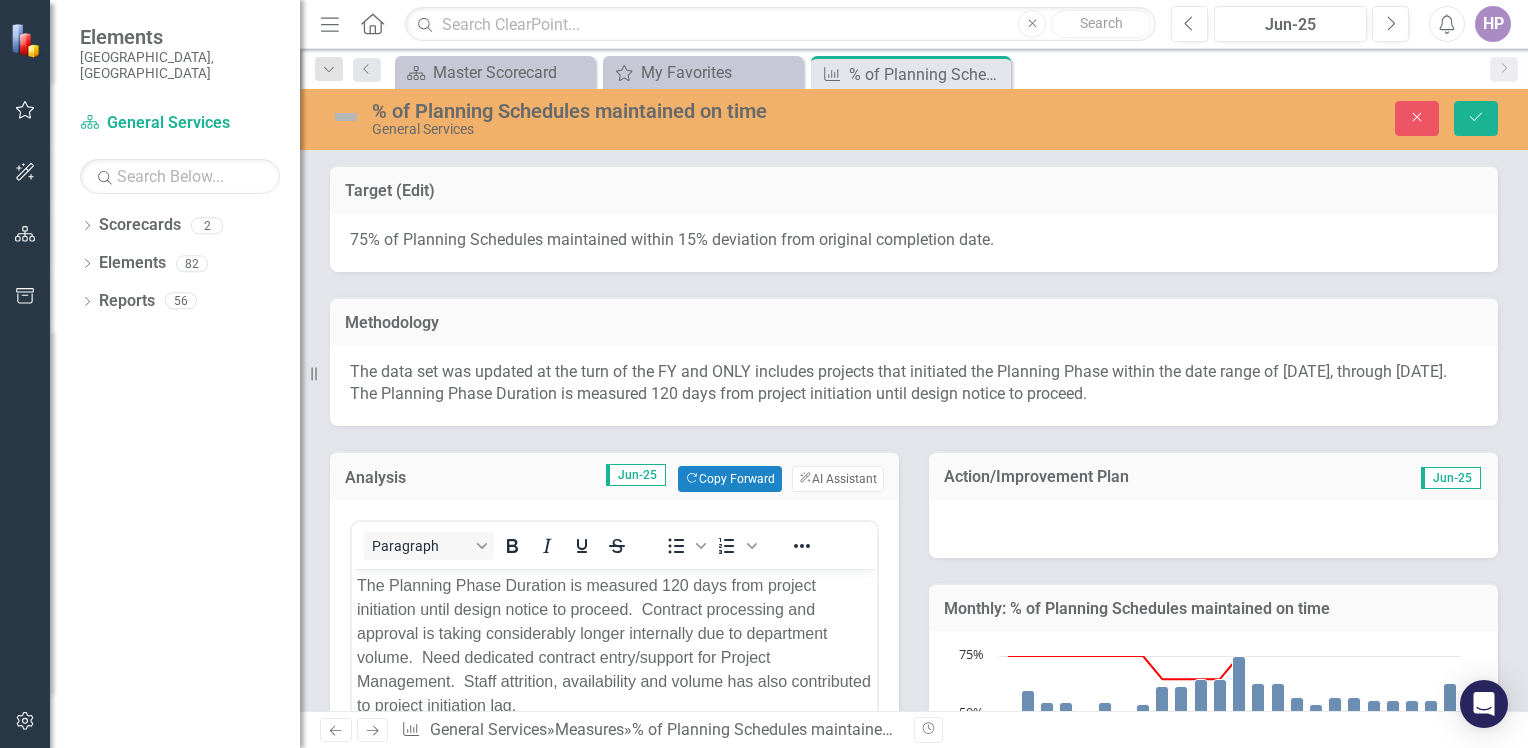 click at bounding box center (1213, 529) 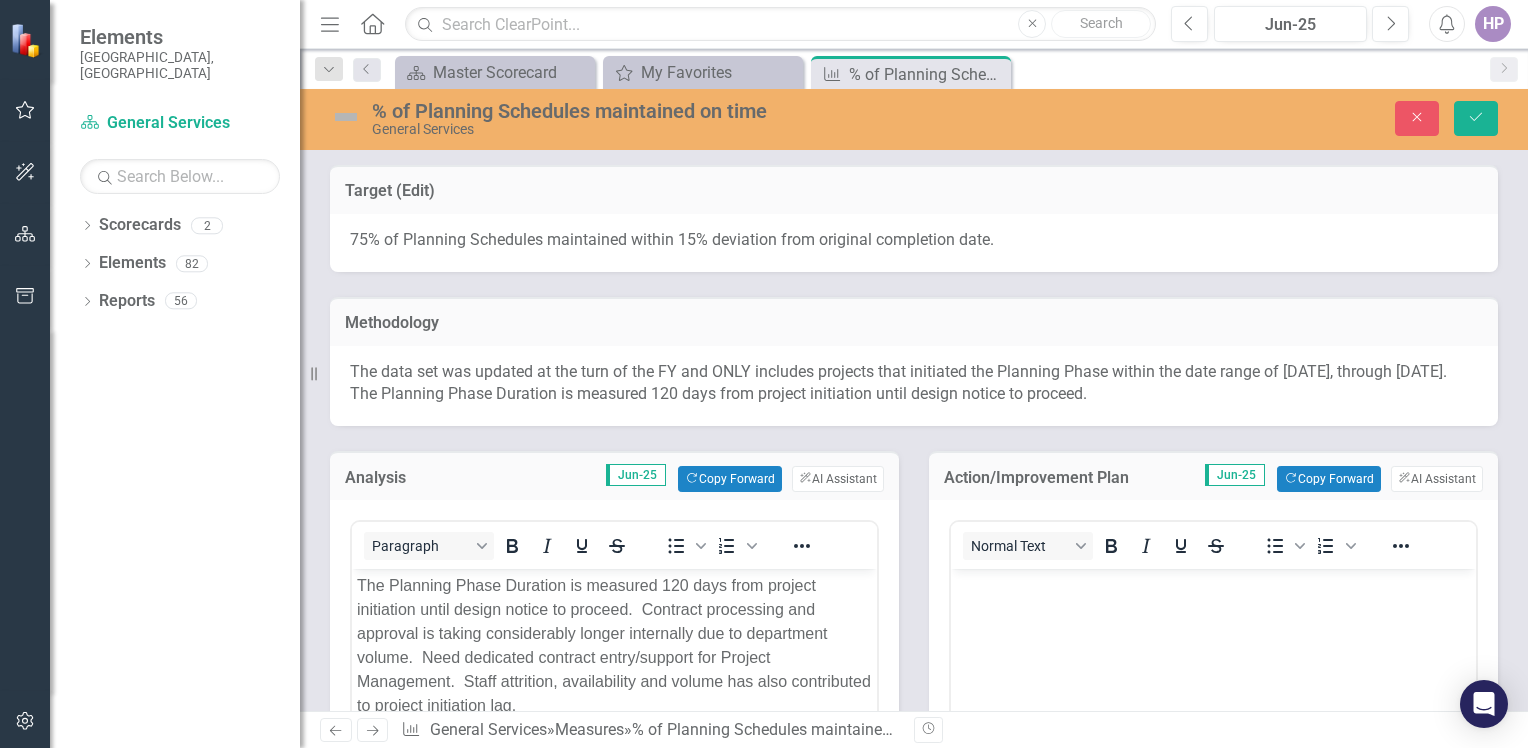scroll, scrollTop: 0, scrollLeft: 0, axis: both 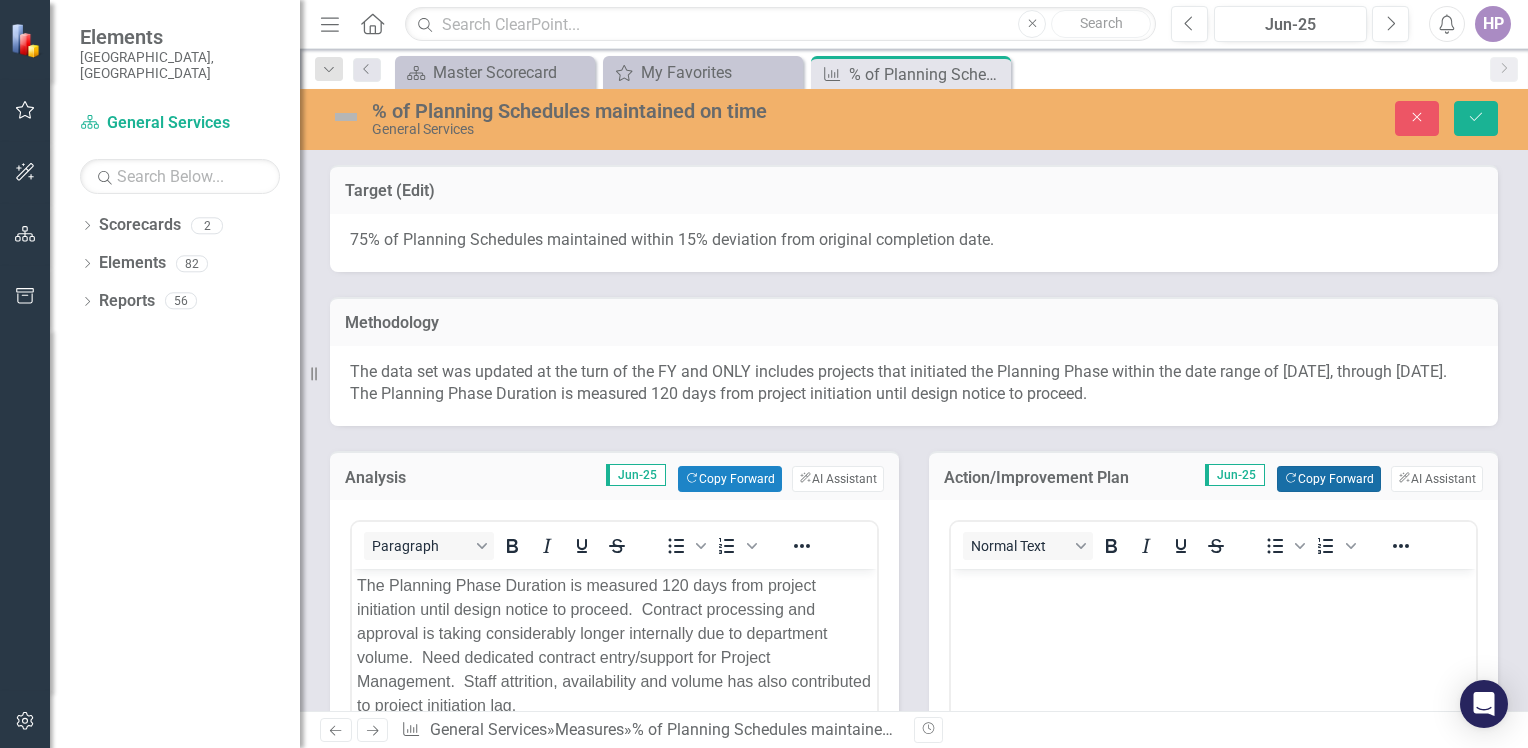 click on "Copy Forward  Copy Forward" at bounding box center (1328, 479) 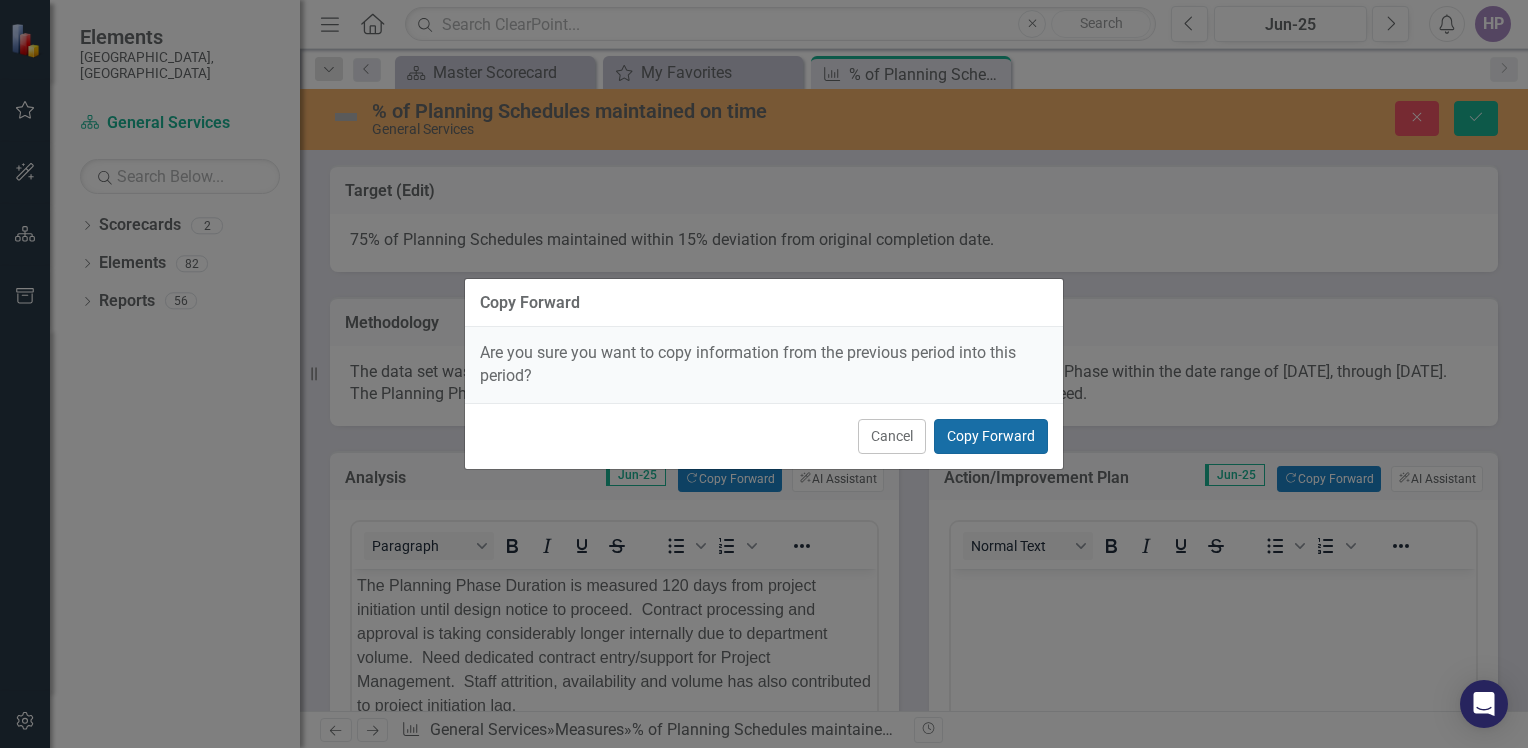 click on "Copy Forward" at bounding box center [991, 436] 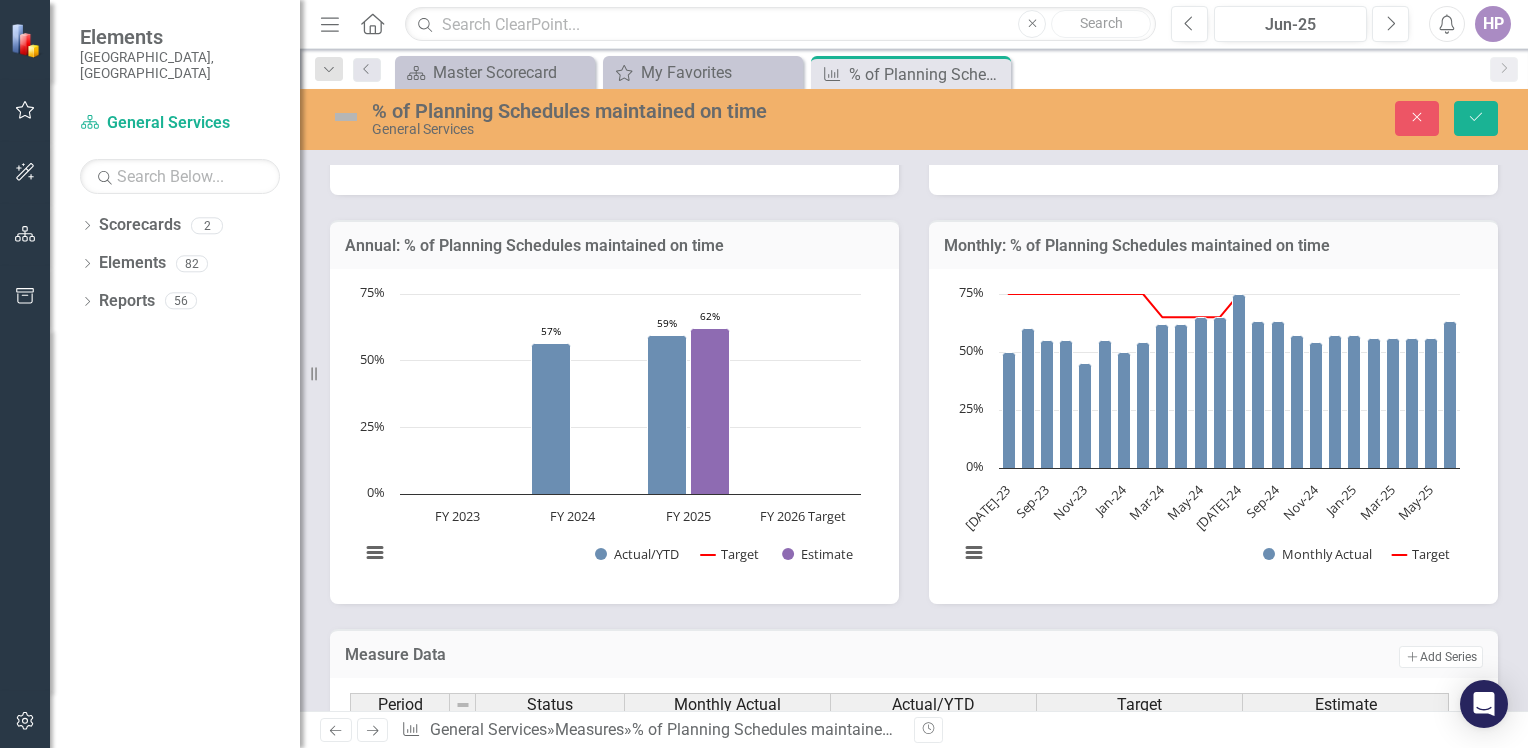 scroll, scrollTop: 1128, scrollLeft: 0, axis: vertical 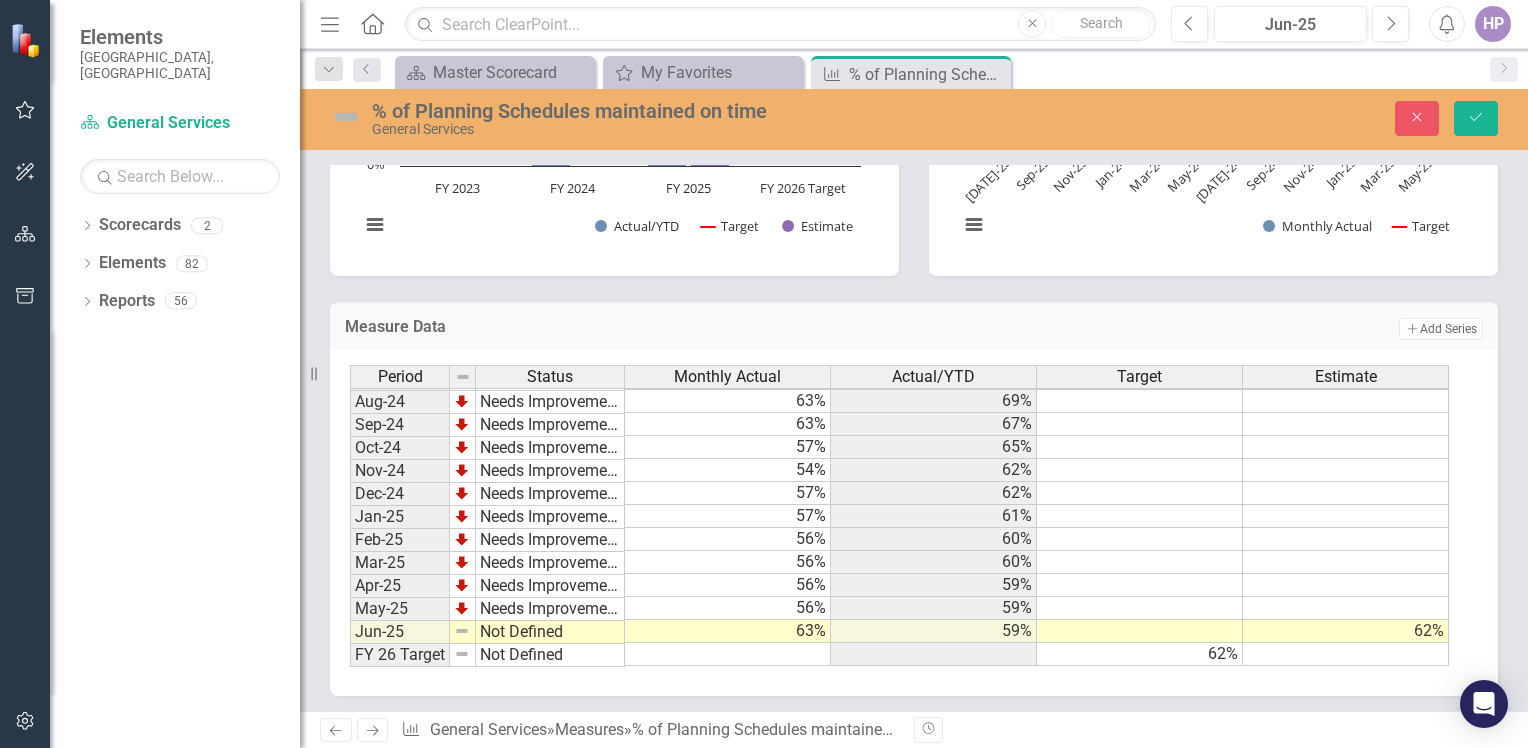 click at bounding box center (346, 117) 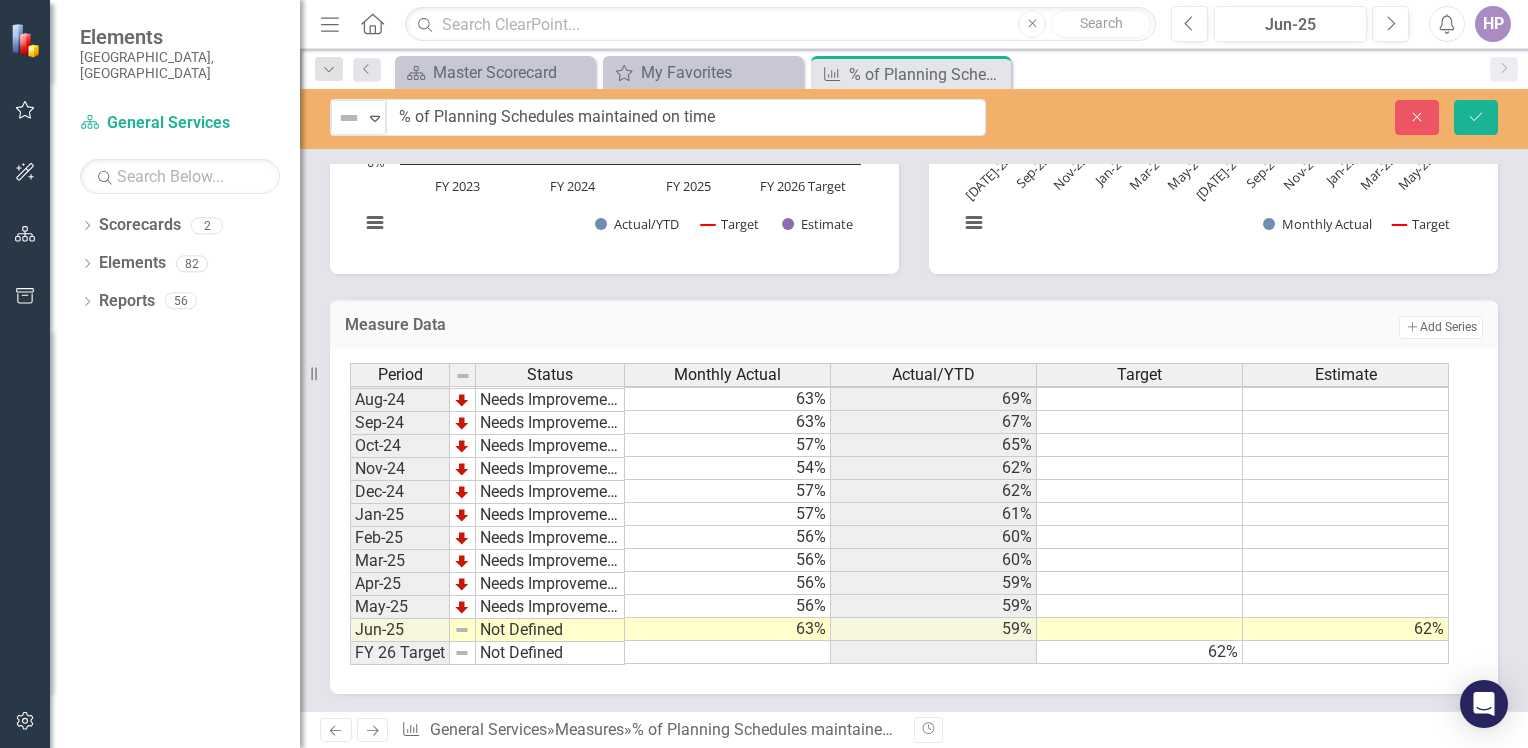 scroll, scrollTop: 1127, scrollLeft: 0, axis: vertical 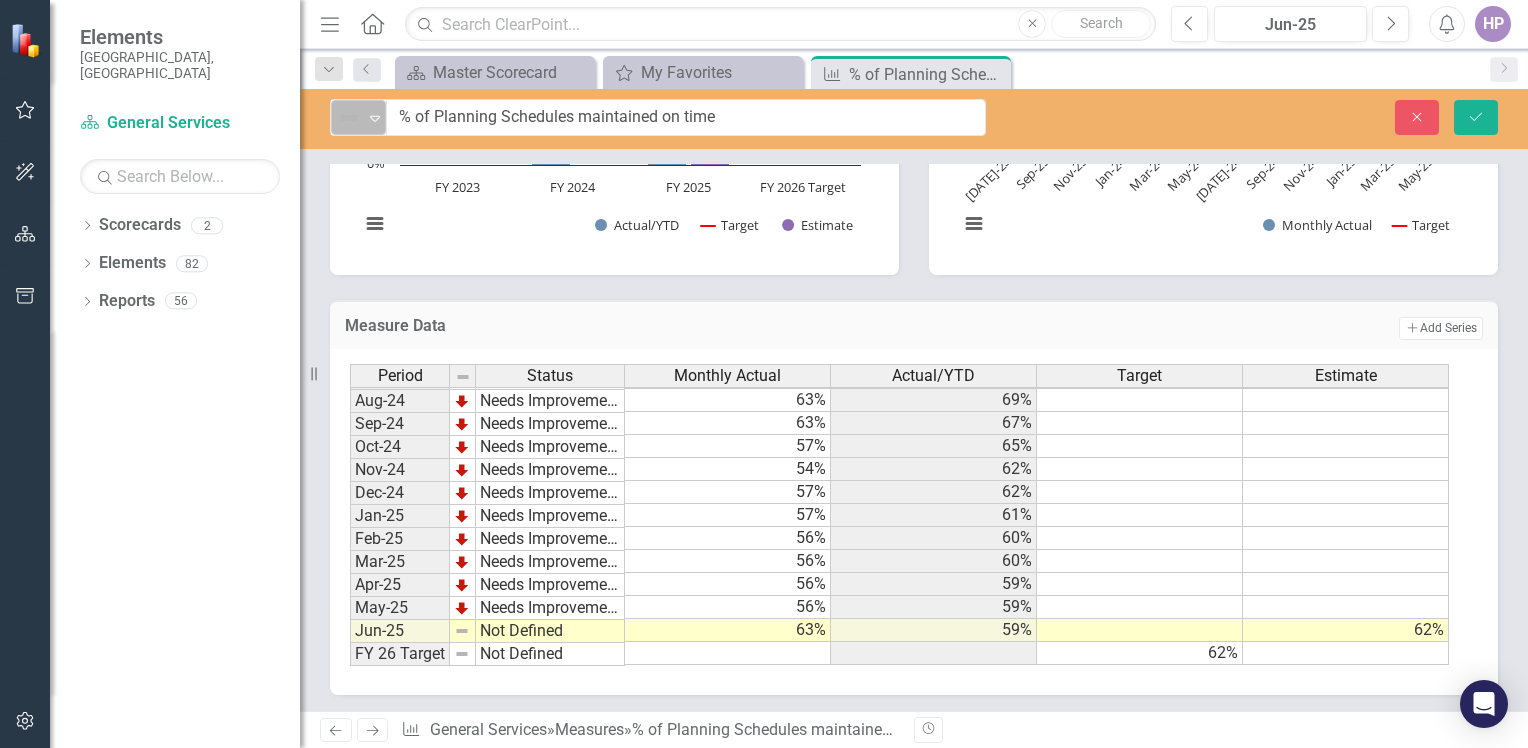 click at bounding box center (349, 118) 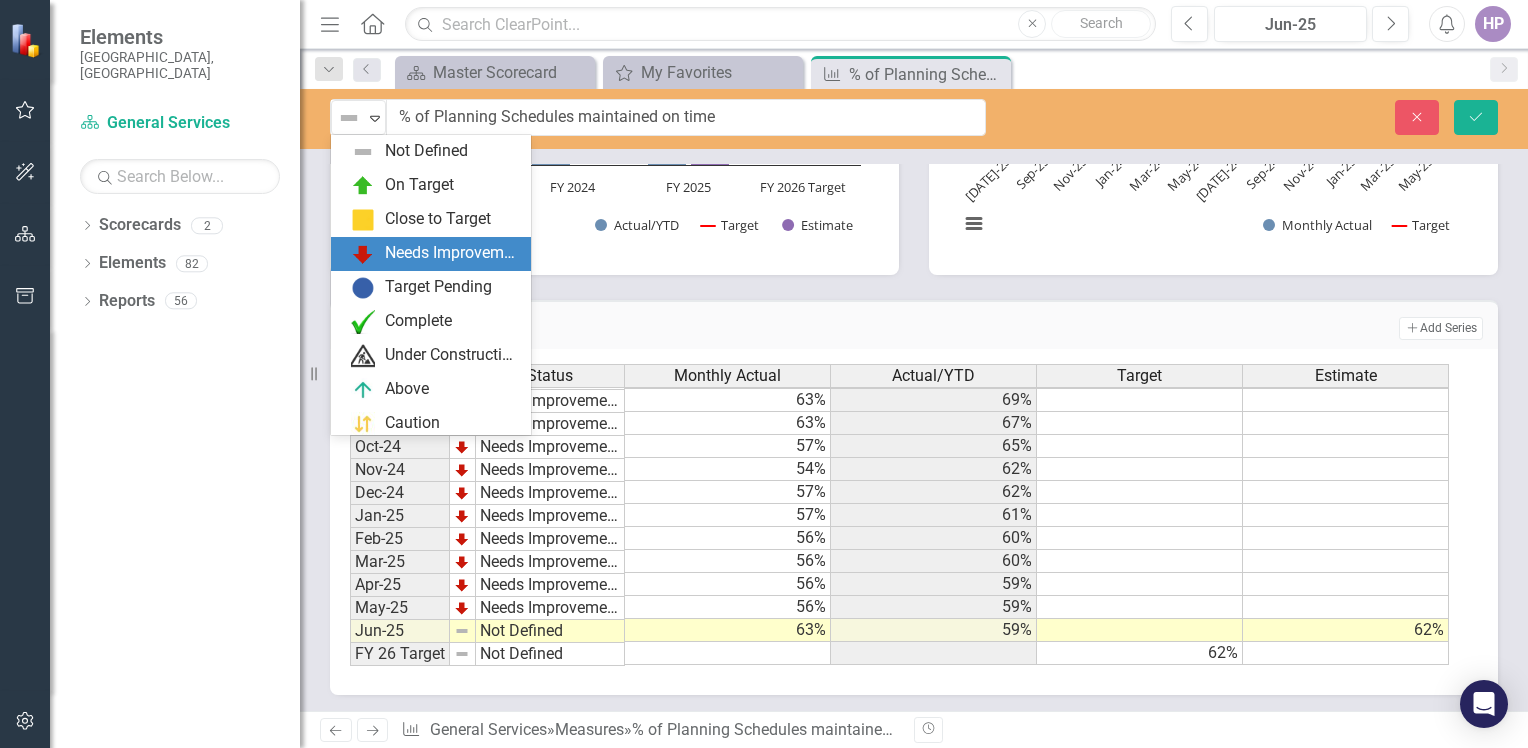 click on "Needs Improvement" at bounding box center (452, 253) 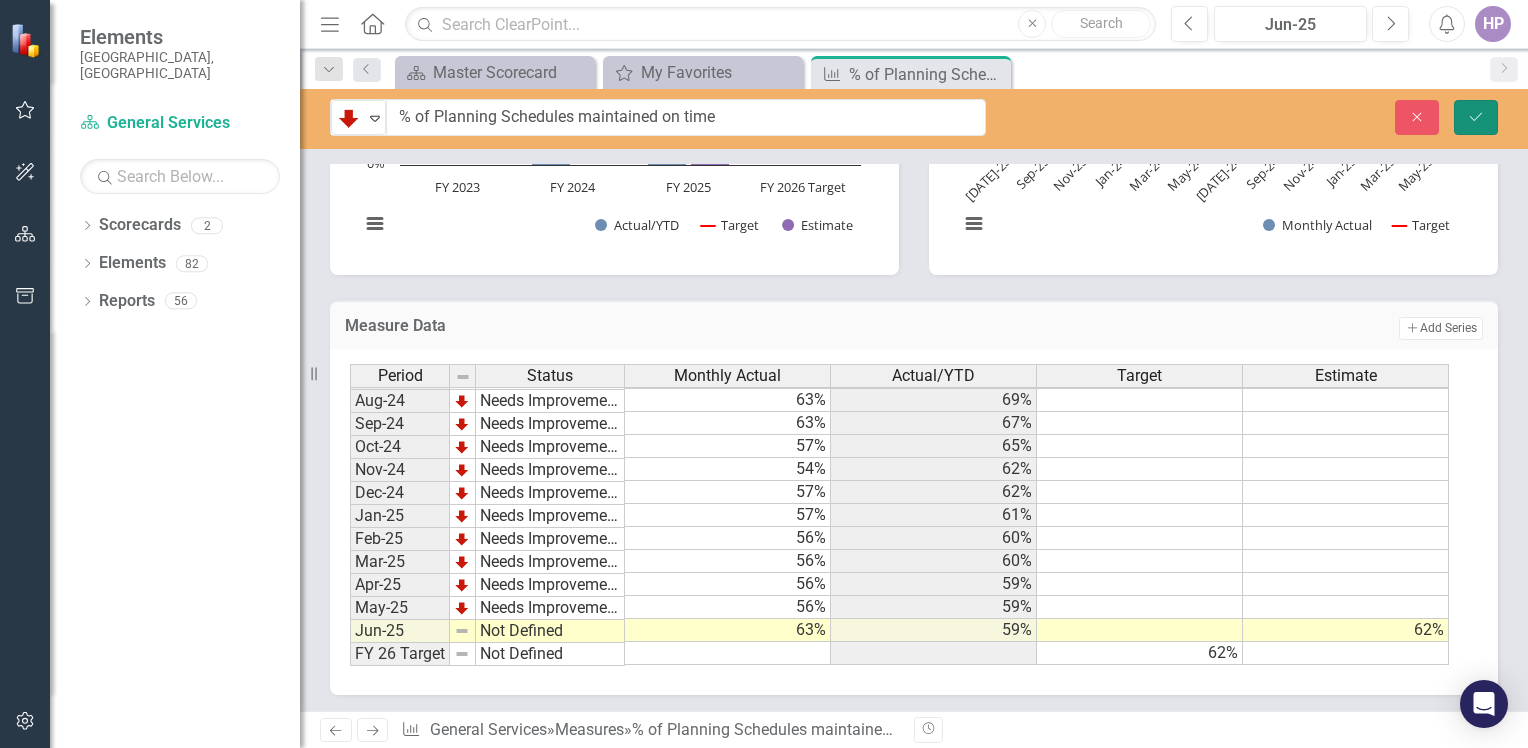 click on "Save" 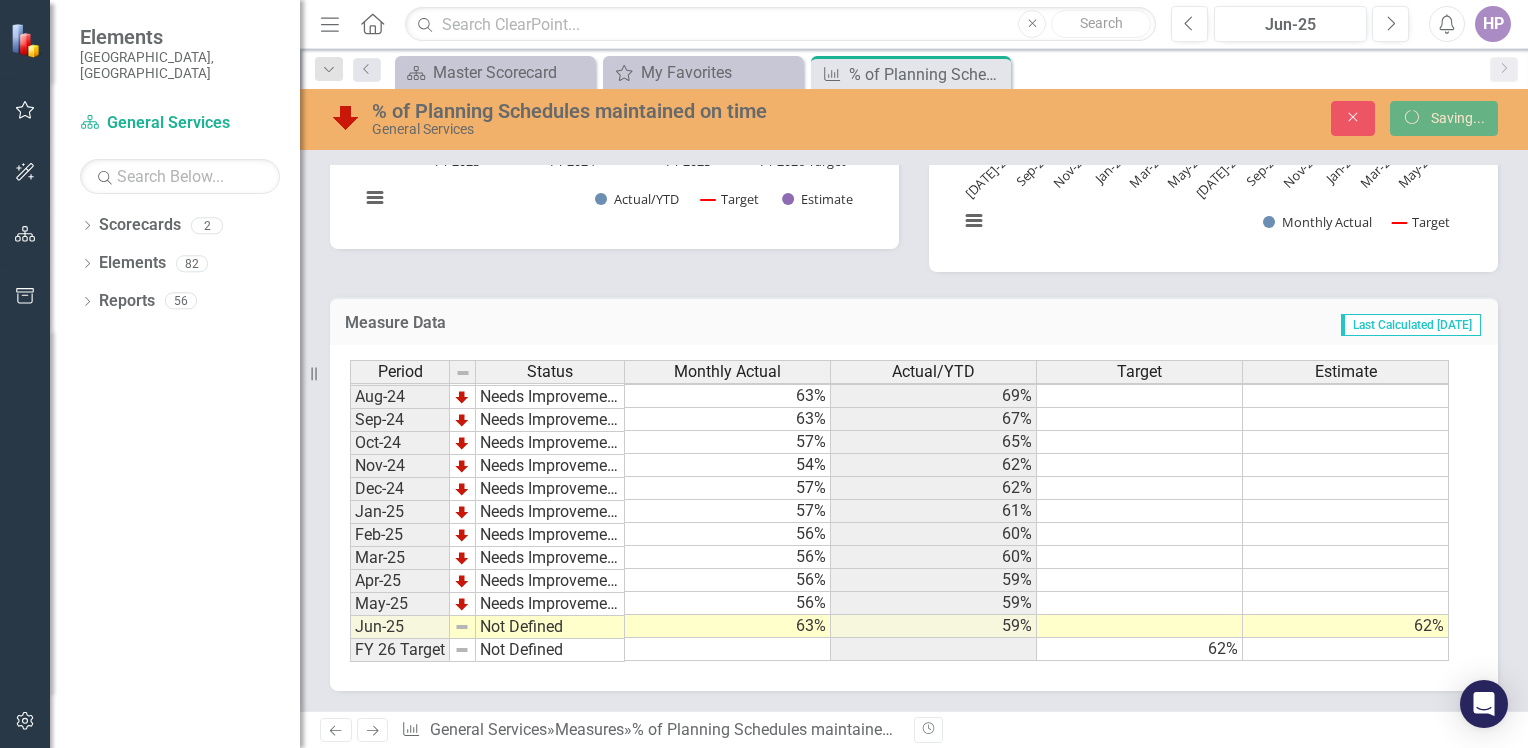 scroll, scrollTop: 783, scrollLeft: 0, axis: vertical 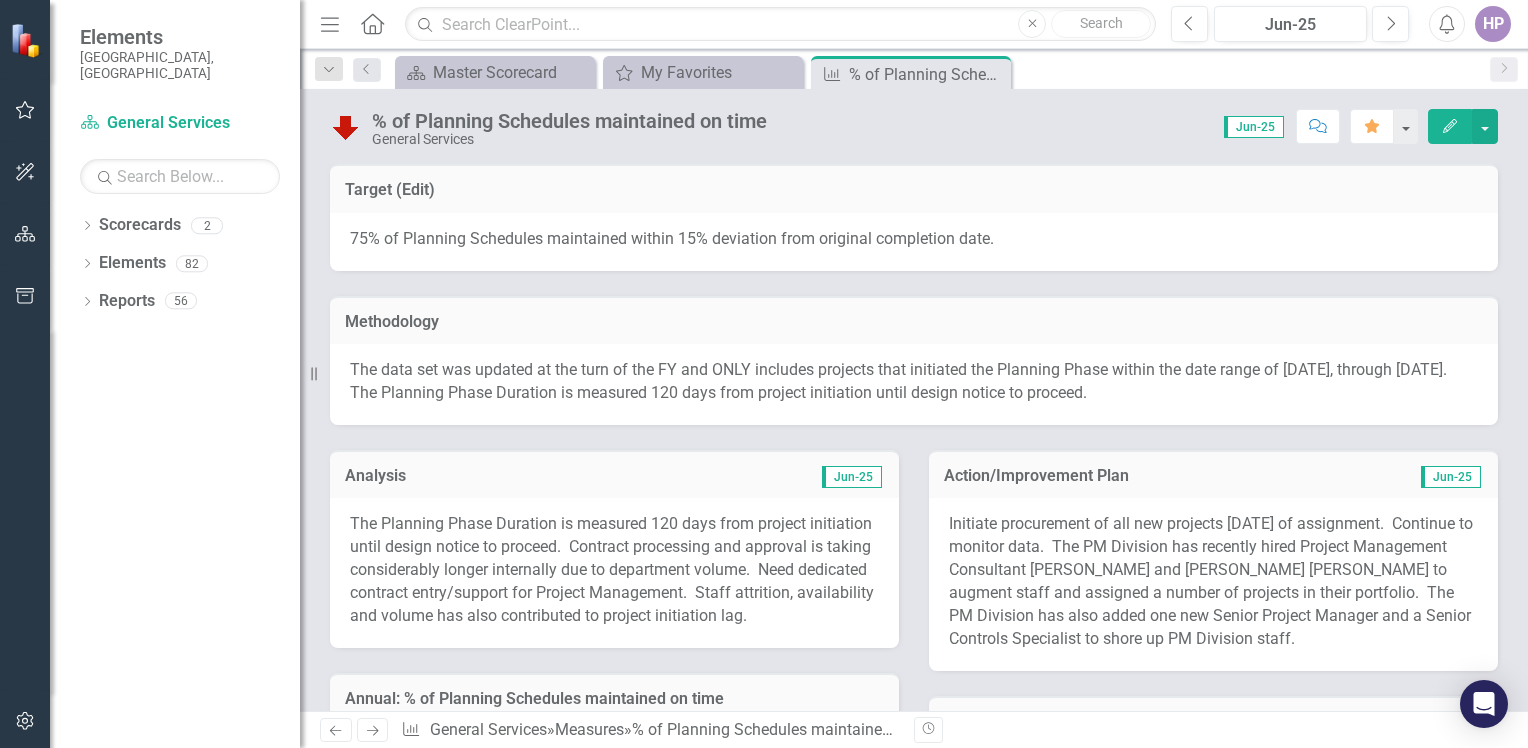 click 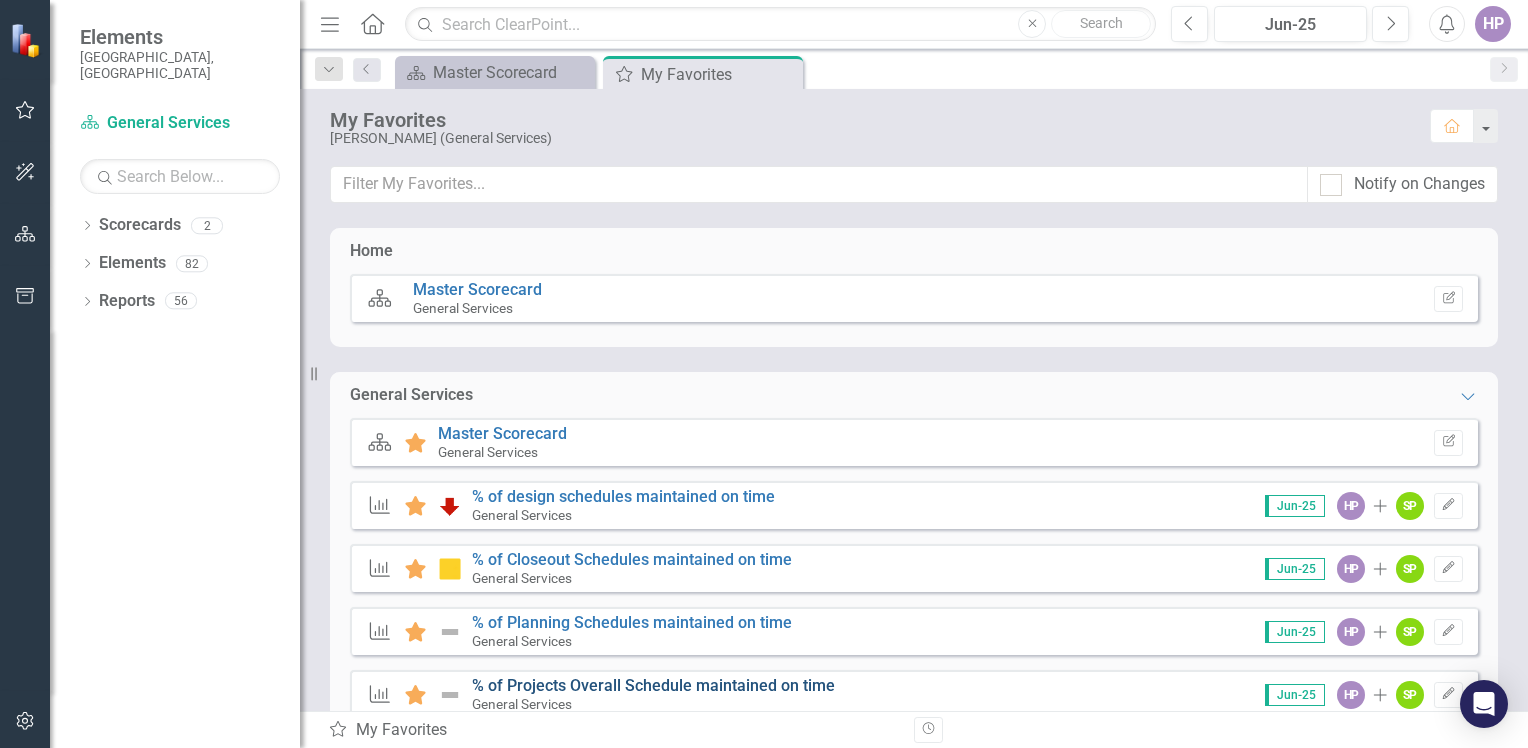 click on "% of Projects Overall Schedule maintained on time" at bounding box center (653, 685) 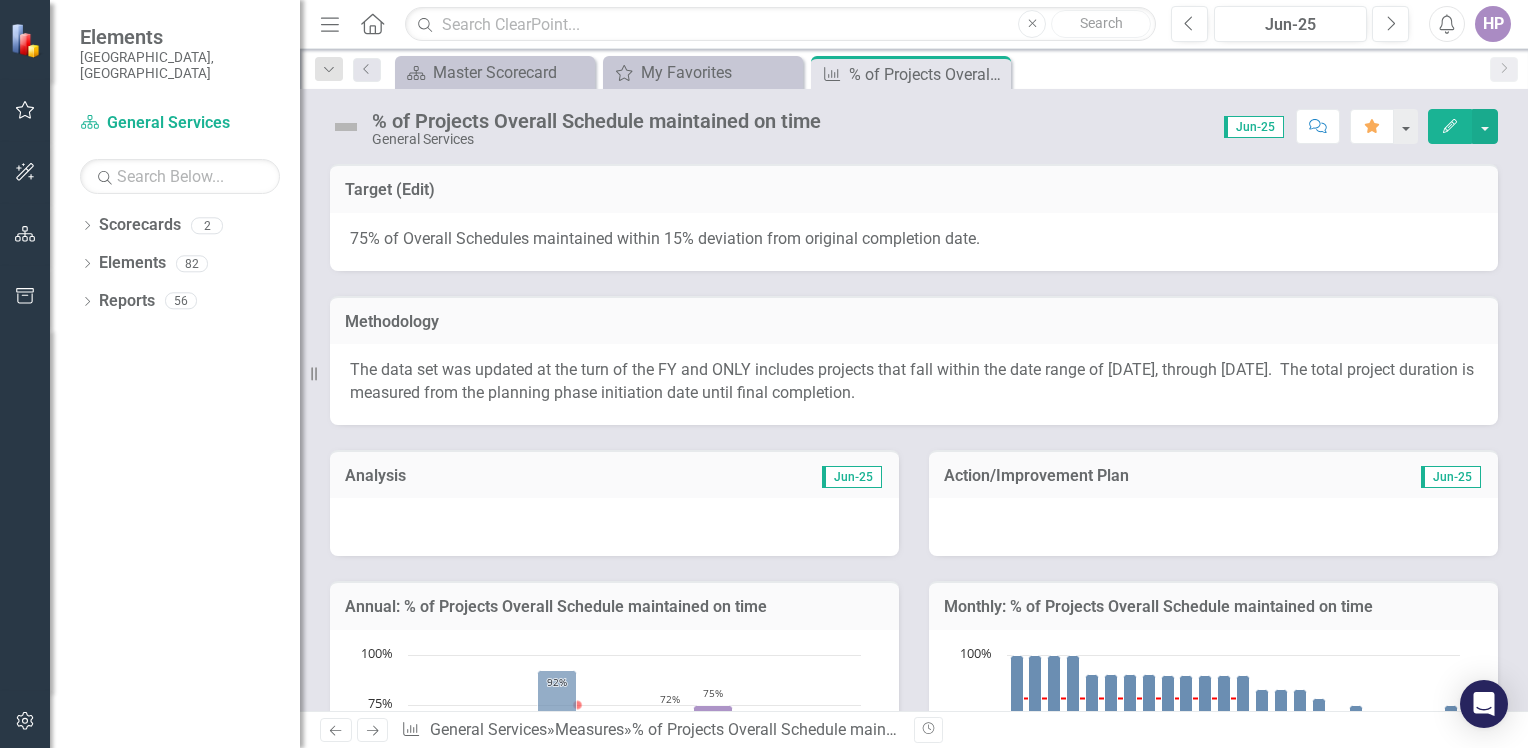 click at bounding box center [614, 527] 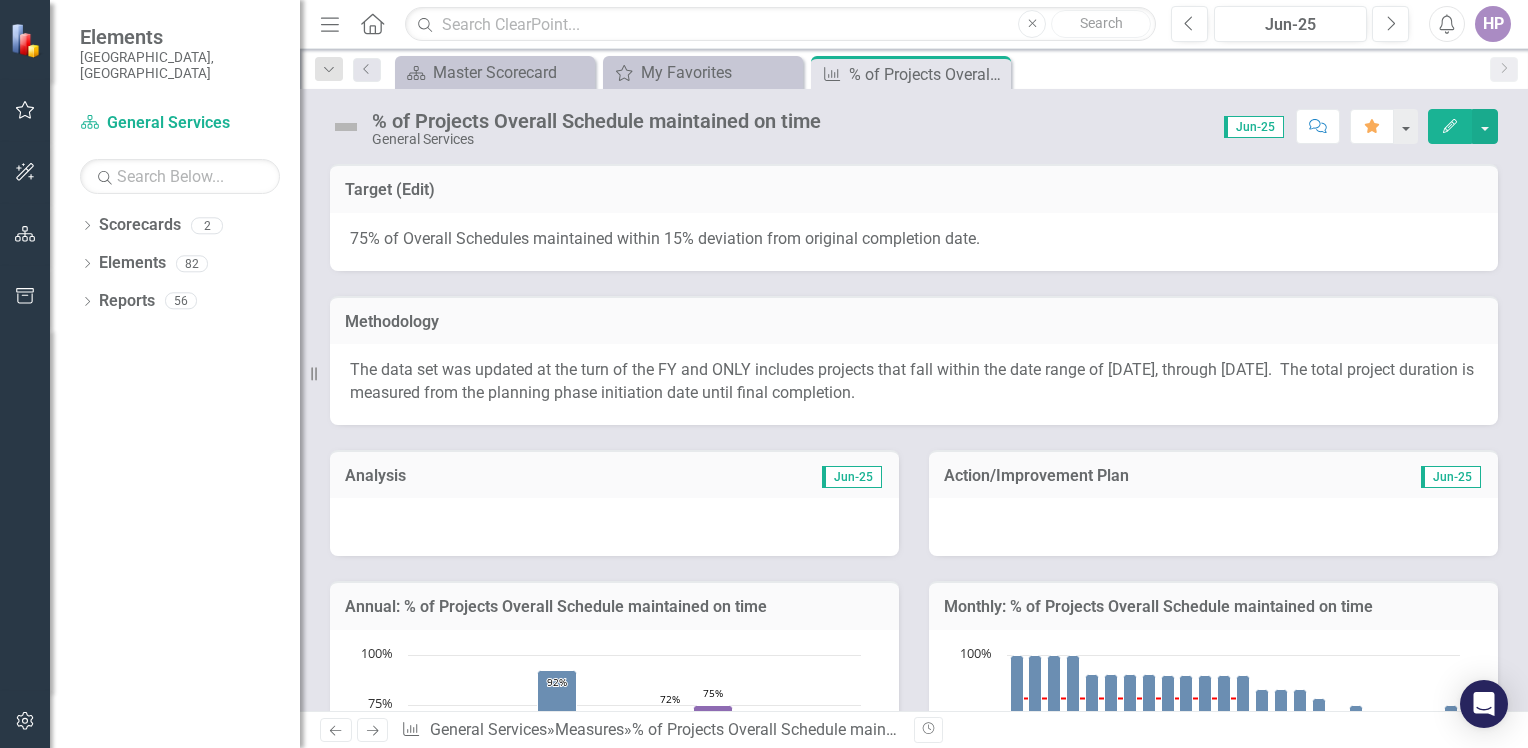 click at bounding box center [614, 527] 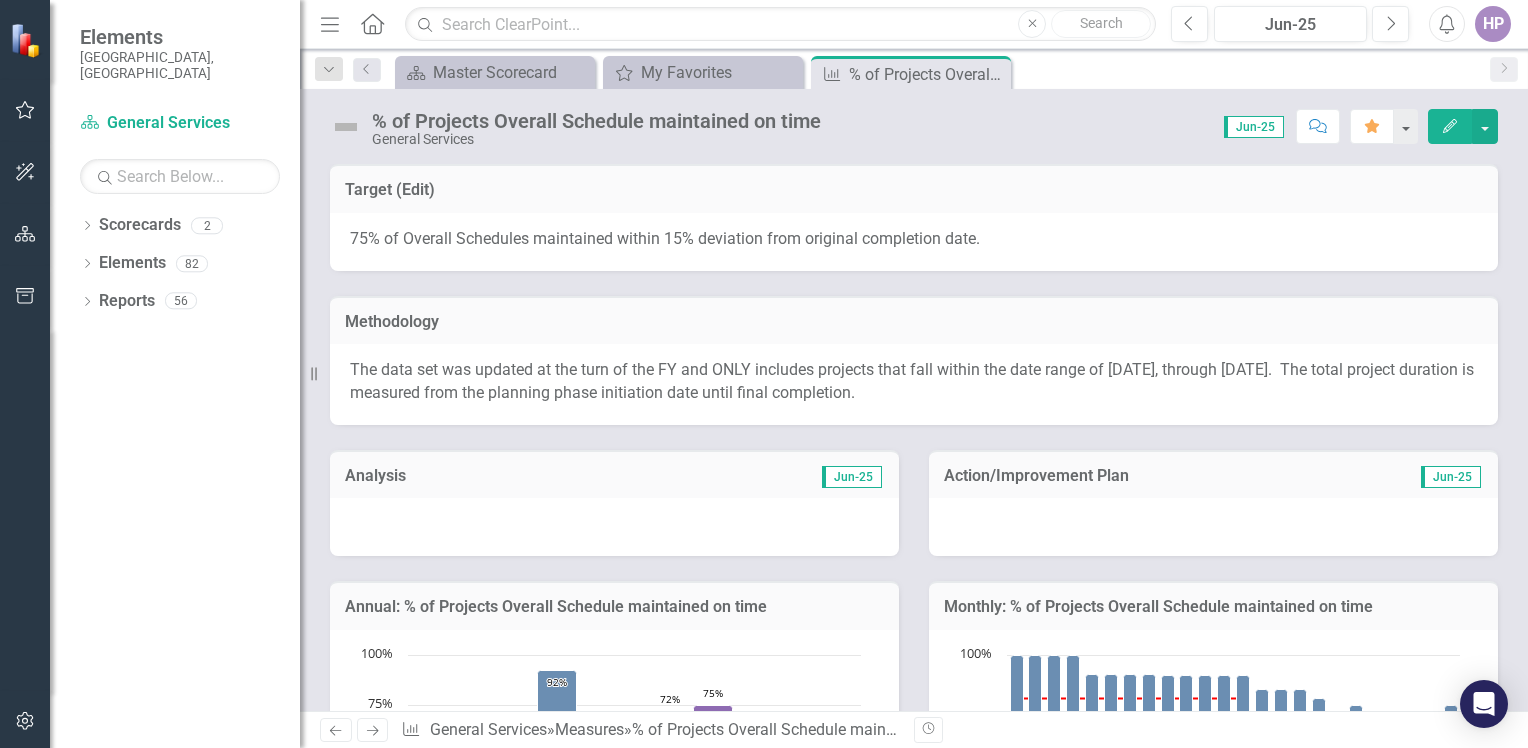 click at bounding box center [614, 527] 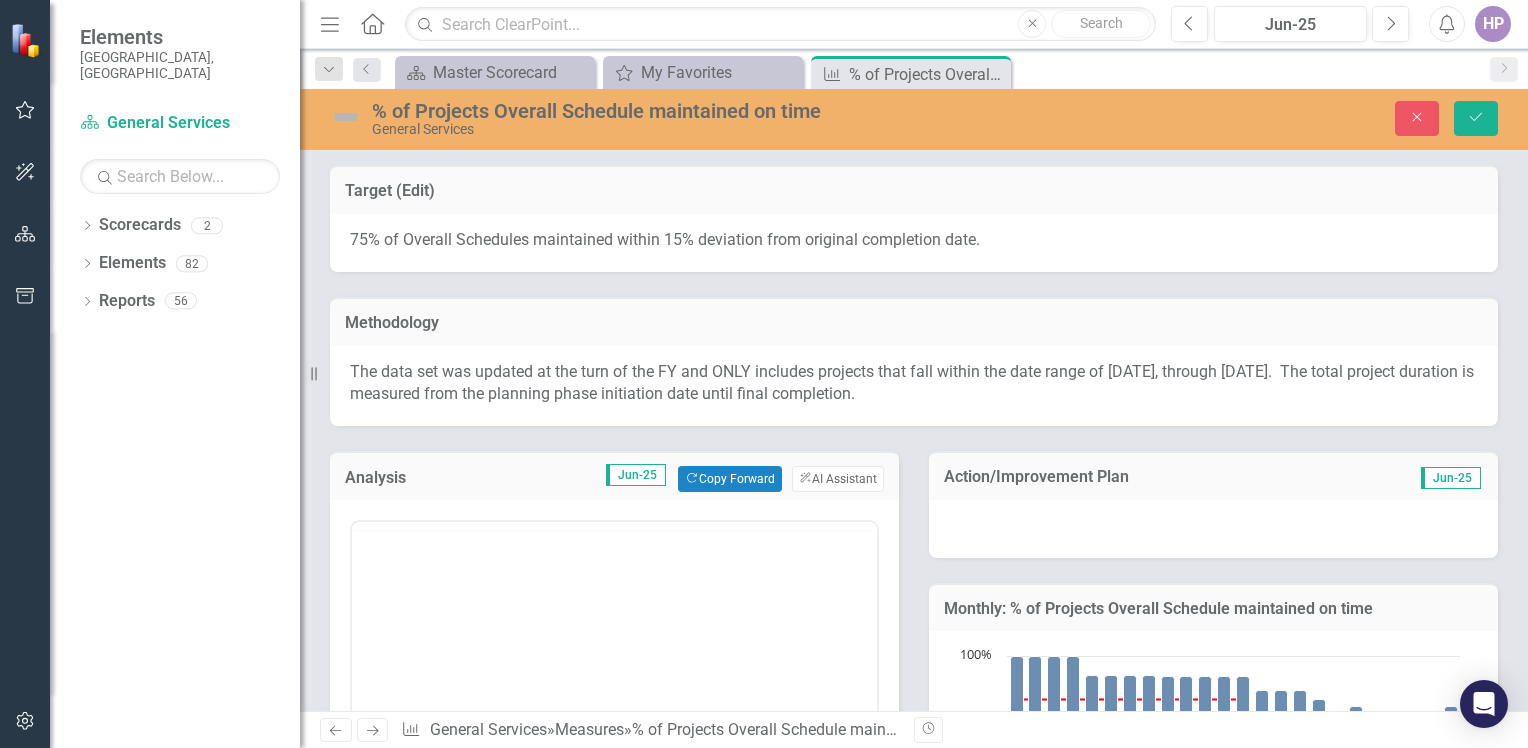 scroll, scrollTop: 0, scrollLeft: 0, axis: both 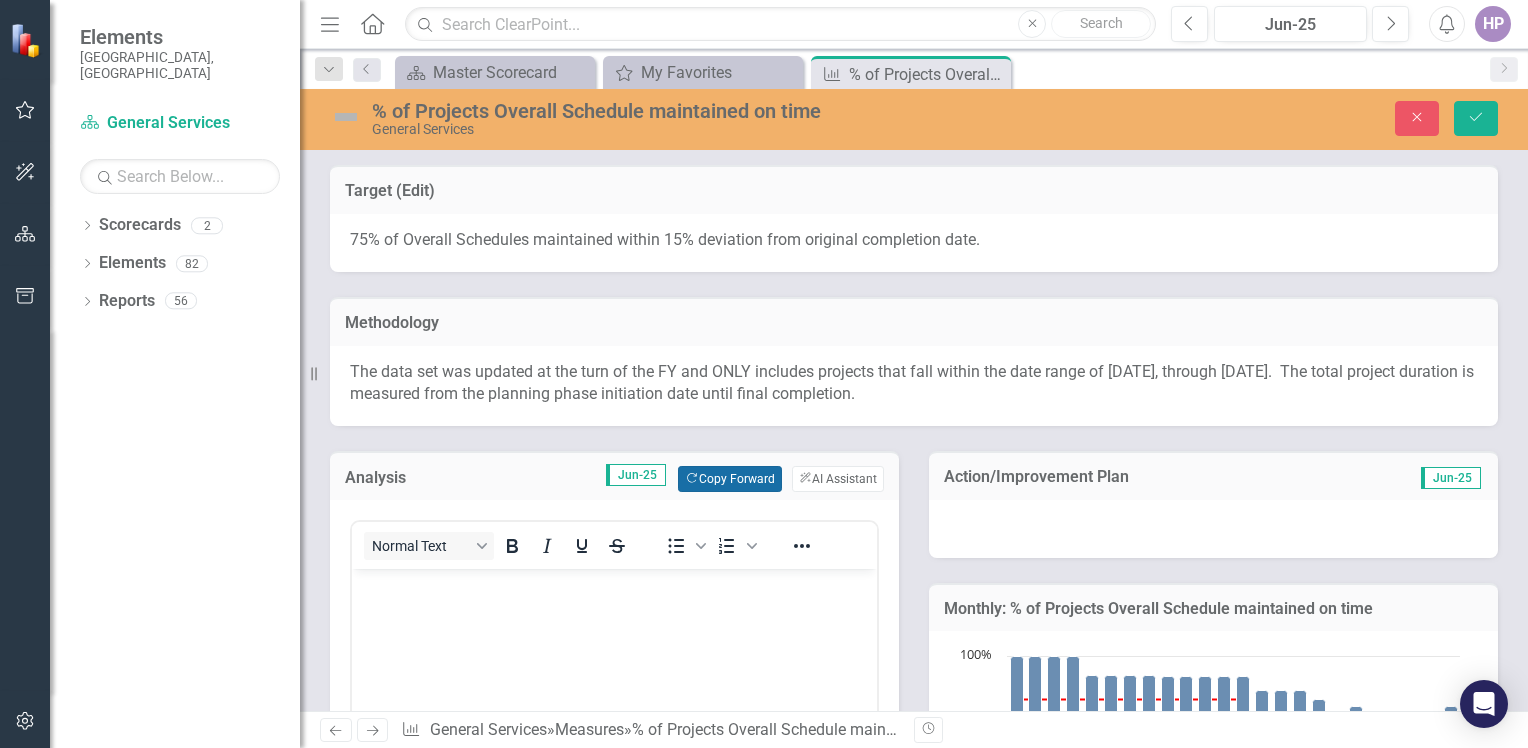 click on "Copy Forward  Copy Forward" at bounding box center [729, 479] 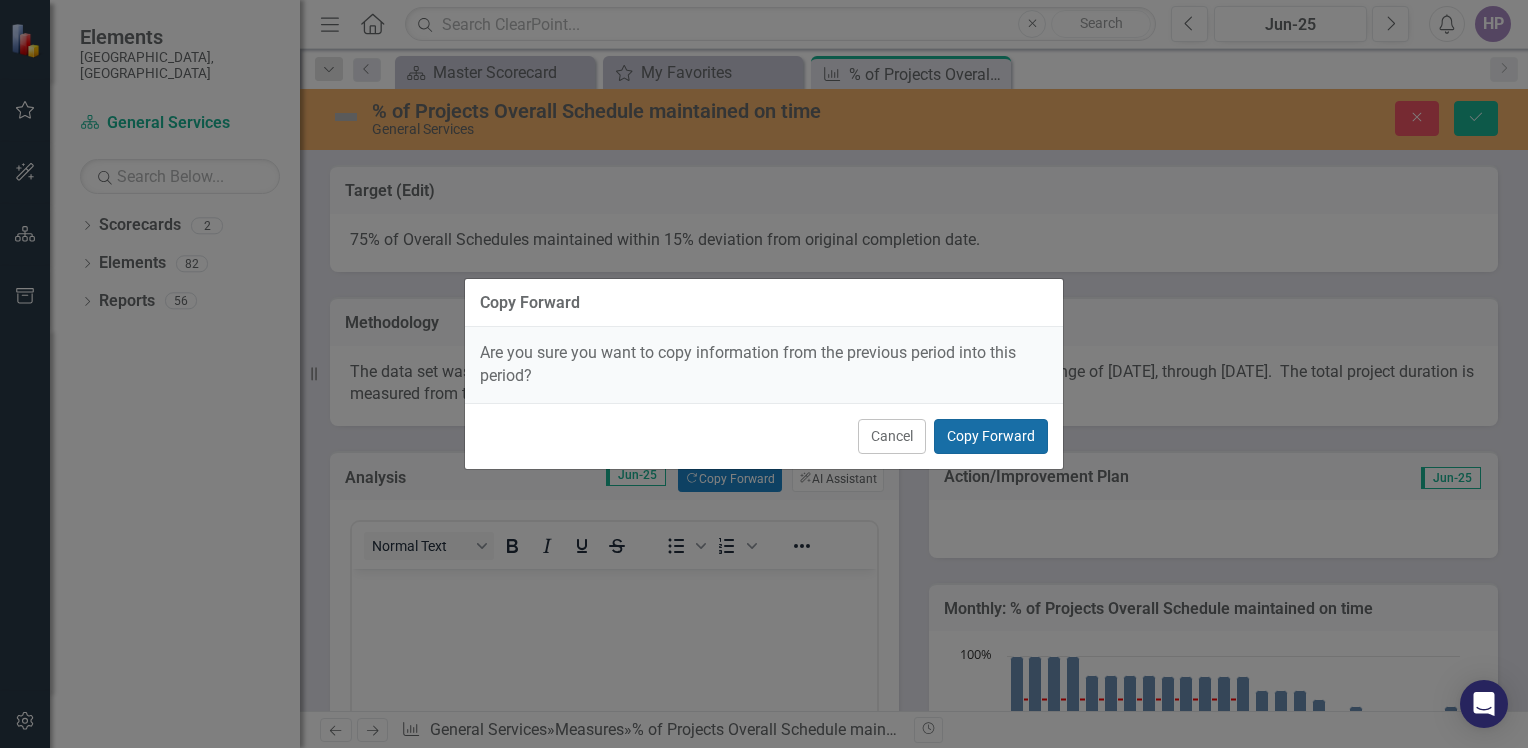 click on "Copy Forward" at bounding box center [991, 436] 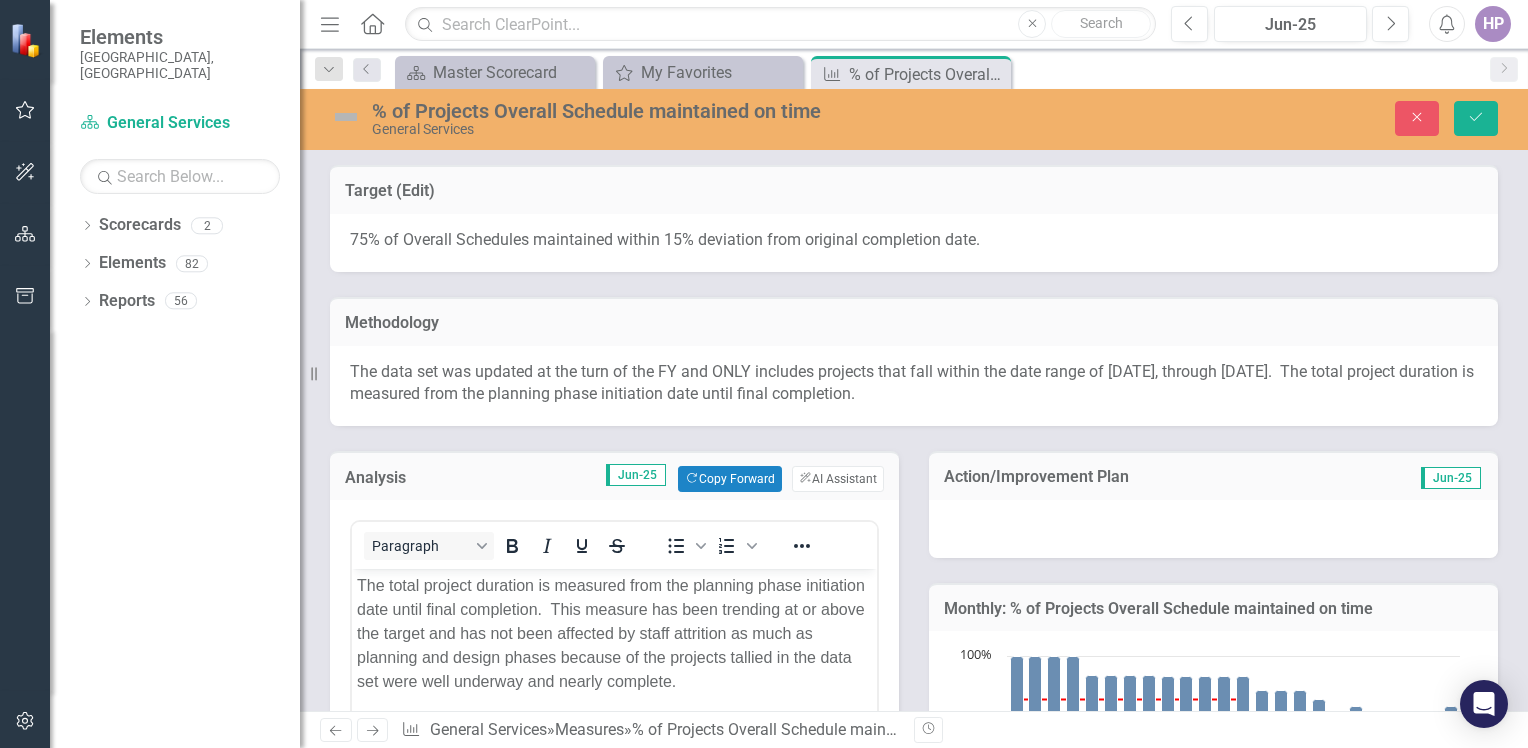 click at bounding box center [1213, 529] 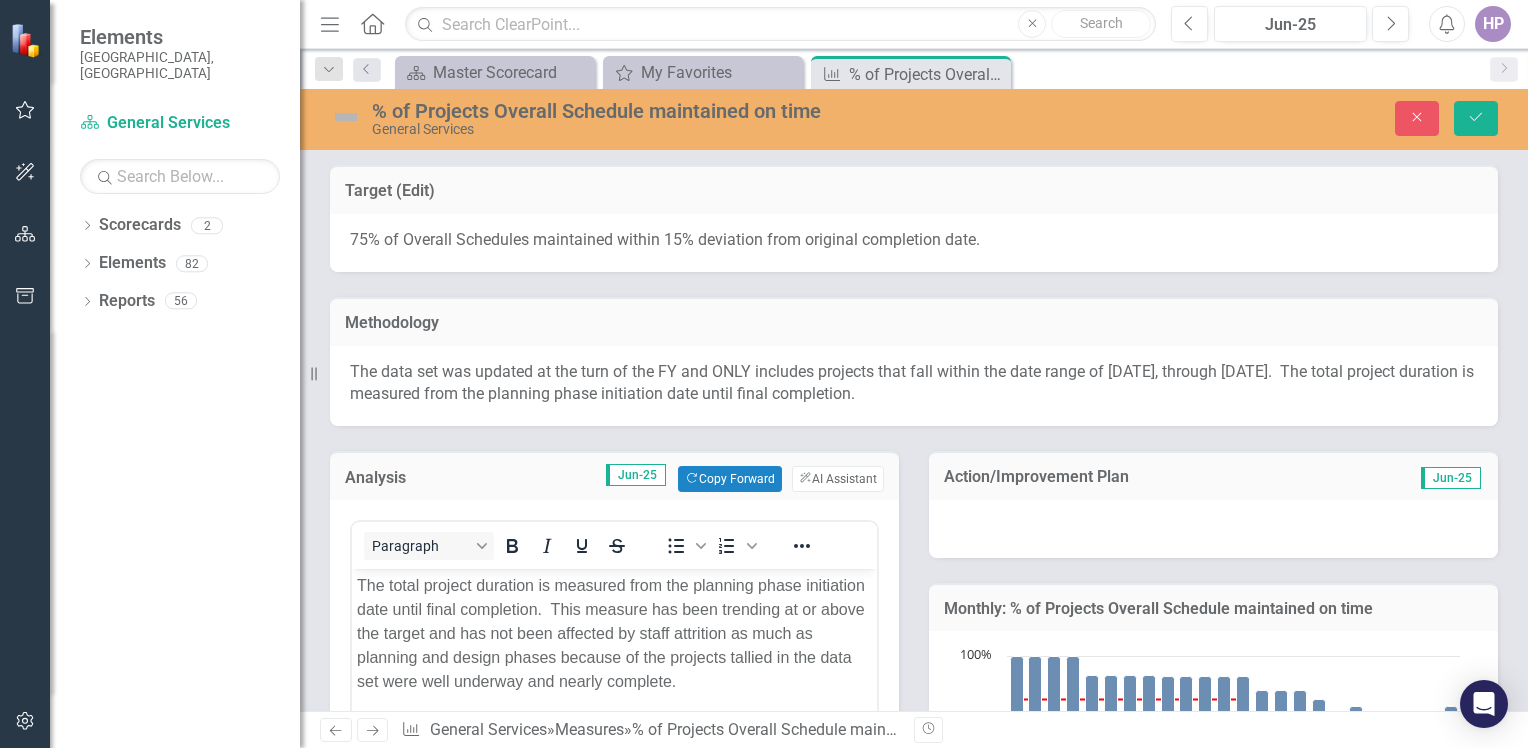 click at bounding box center (1213, 529) 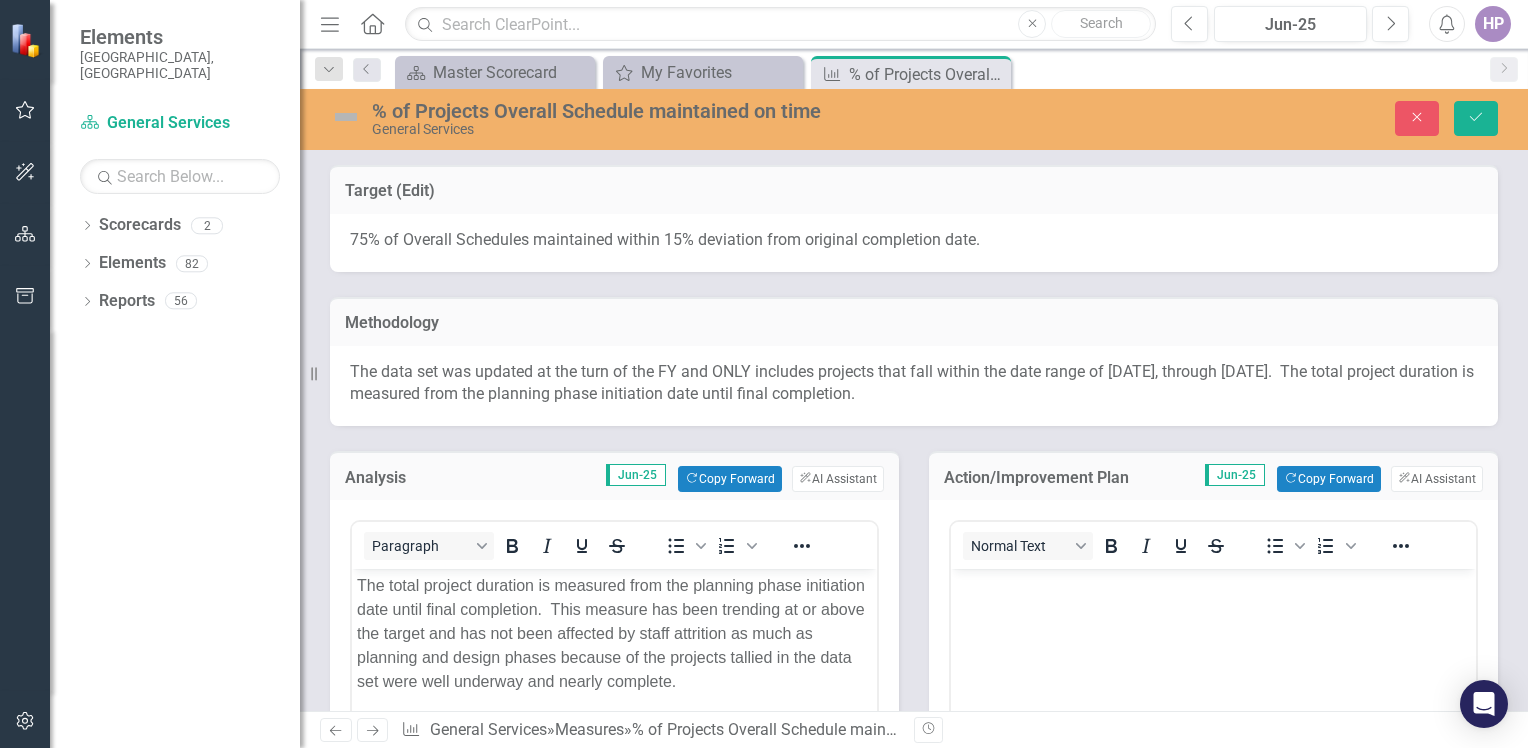 scroll, scrollTop: 0, scrollLeft: 0, axis: both 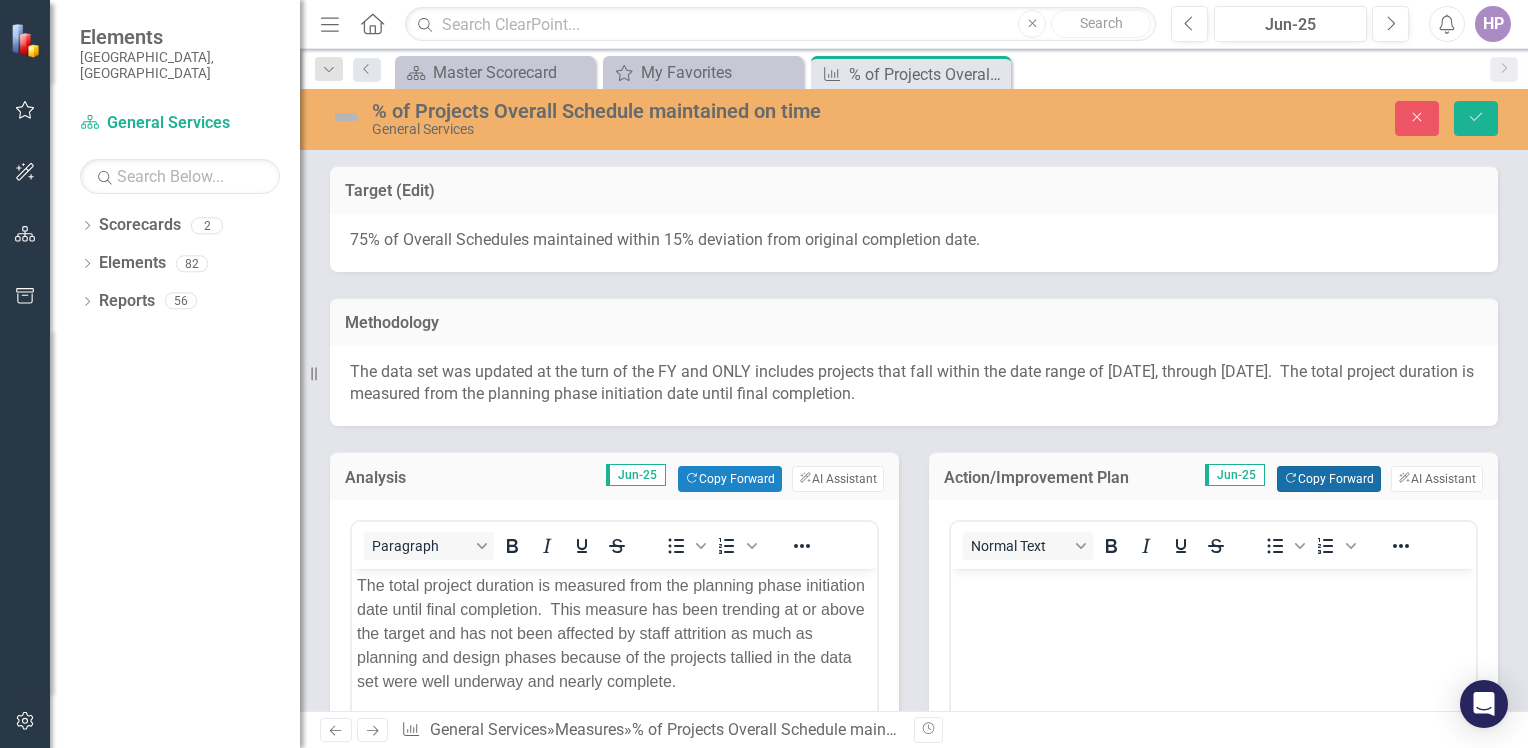 click on "Copy Forward" 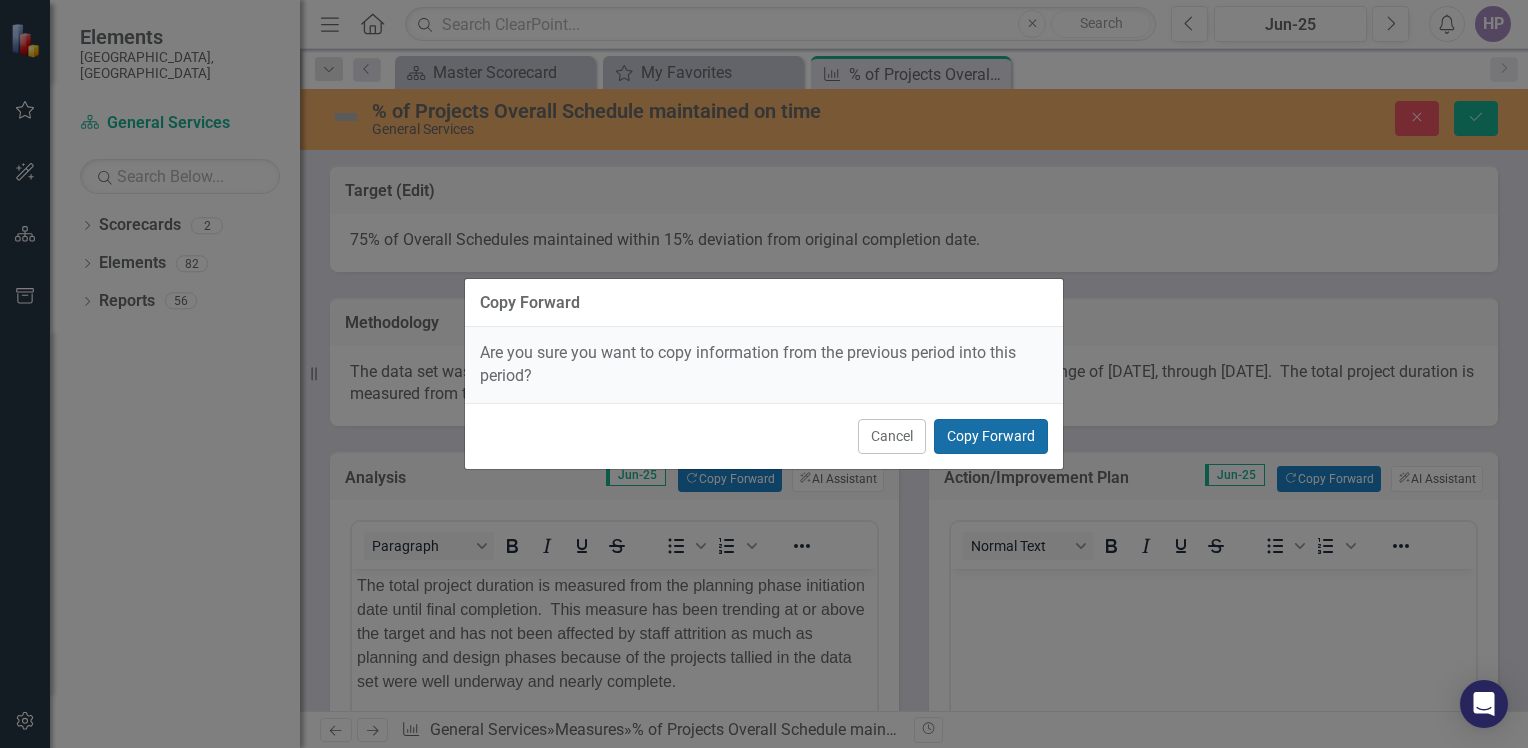 click on "Copy Forward" at bounding box center [991, 436] 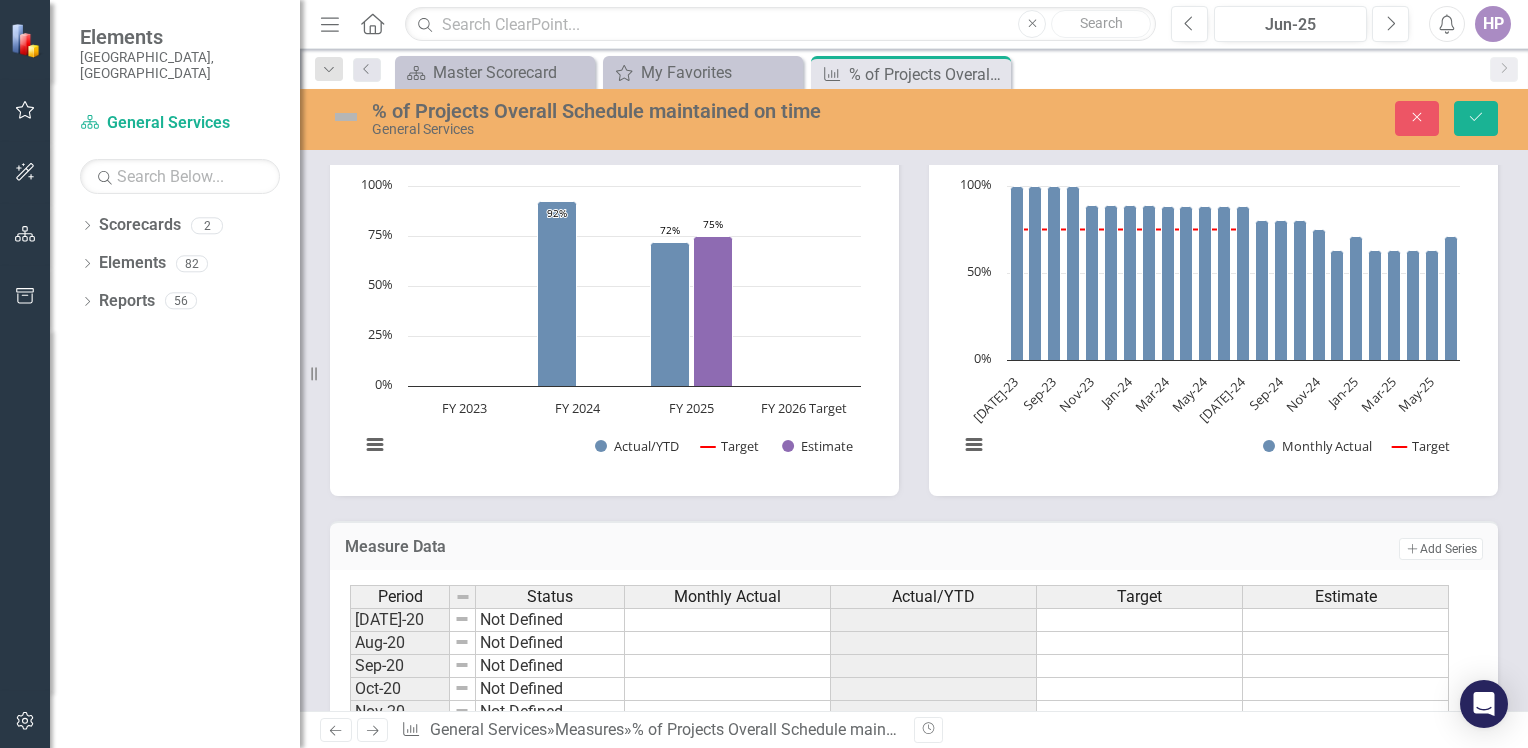 scroll, scrollTop: 1128, scrollLeft: 0, axis: vertical 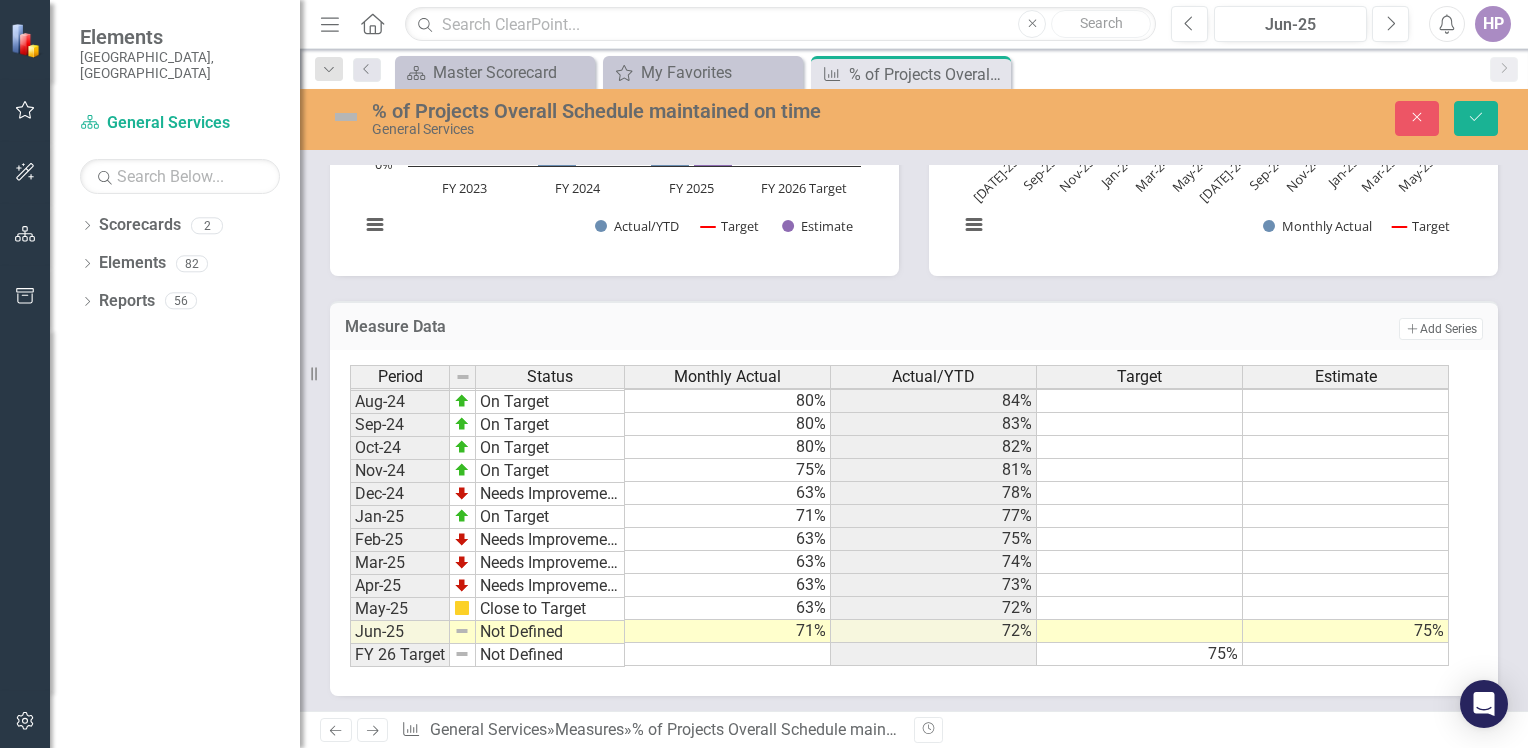 click at bounding box center [346, 117] 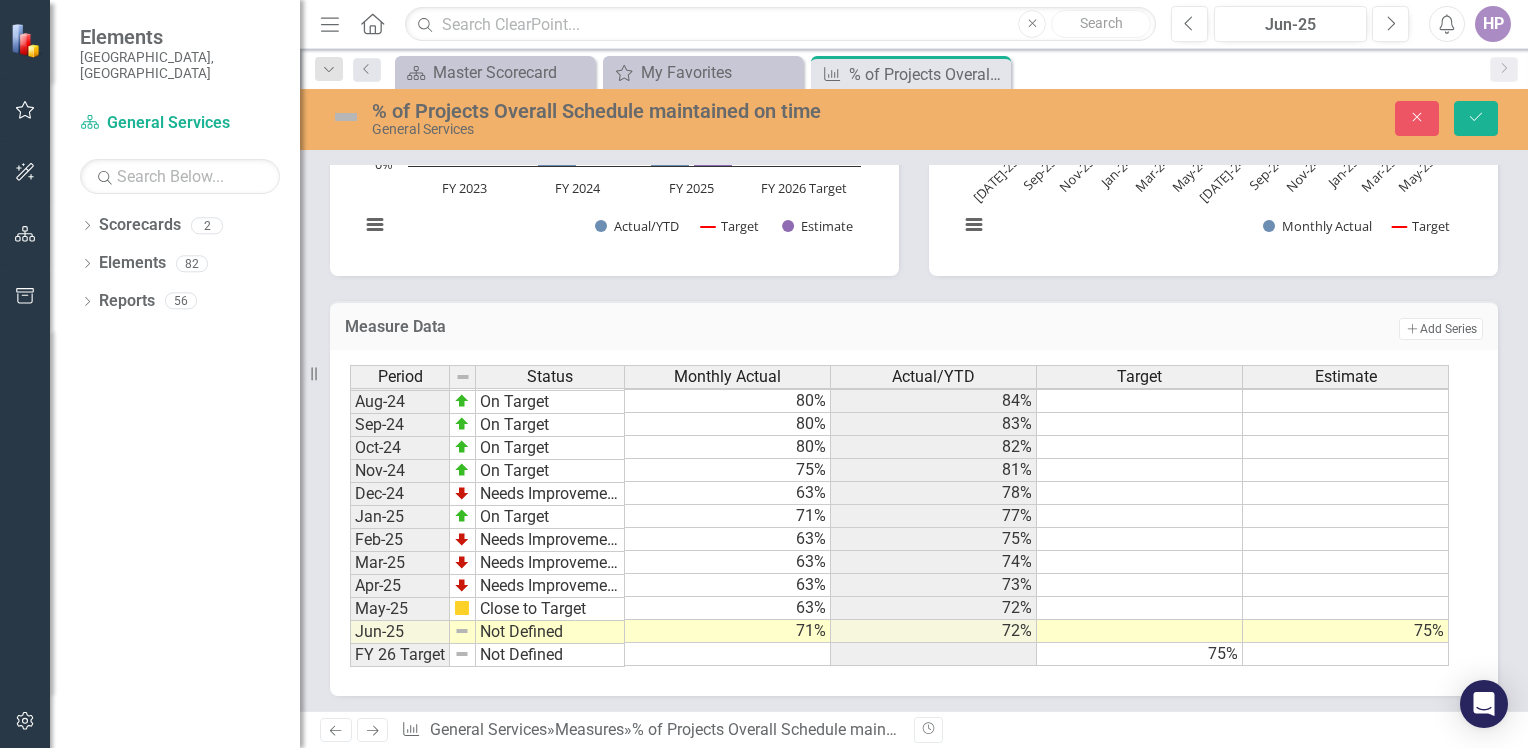 click at bounding box center (346, 117) 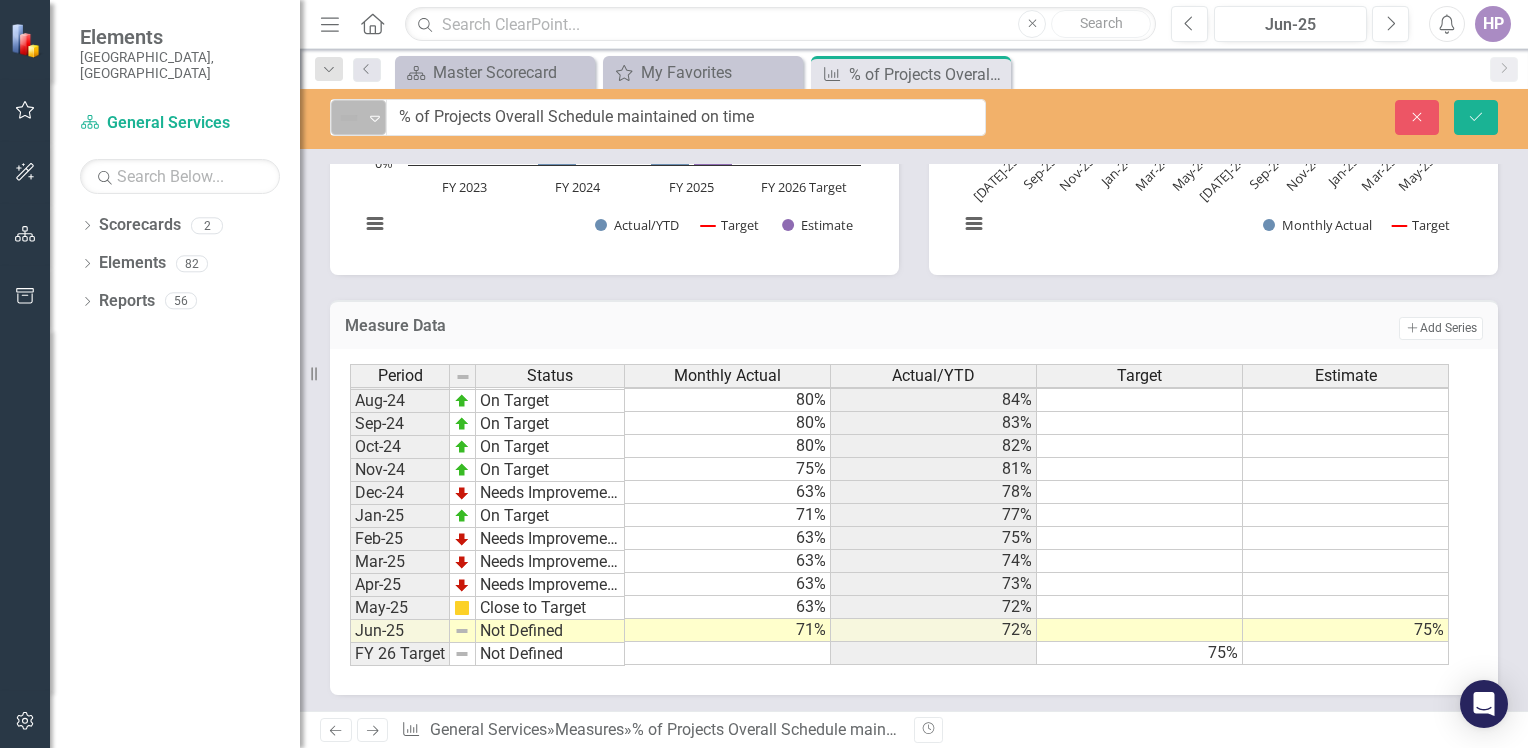 click at bounding box center (349, 118) 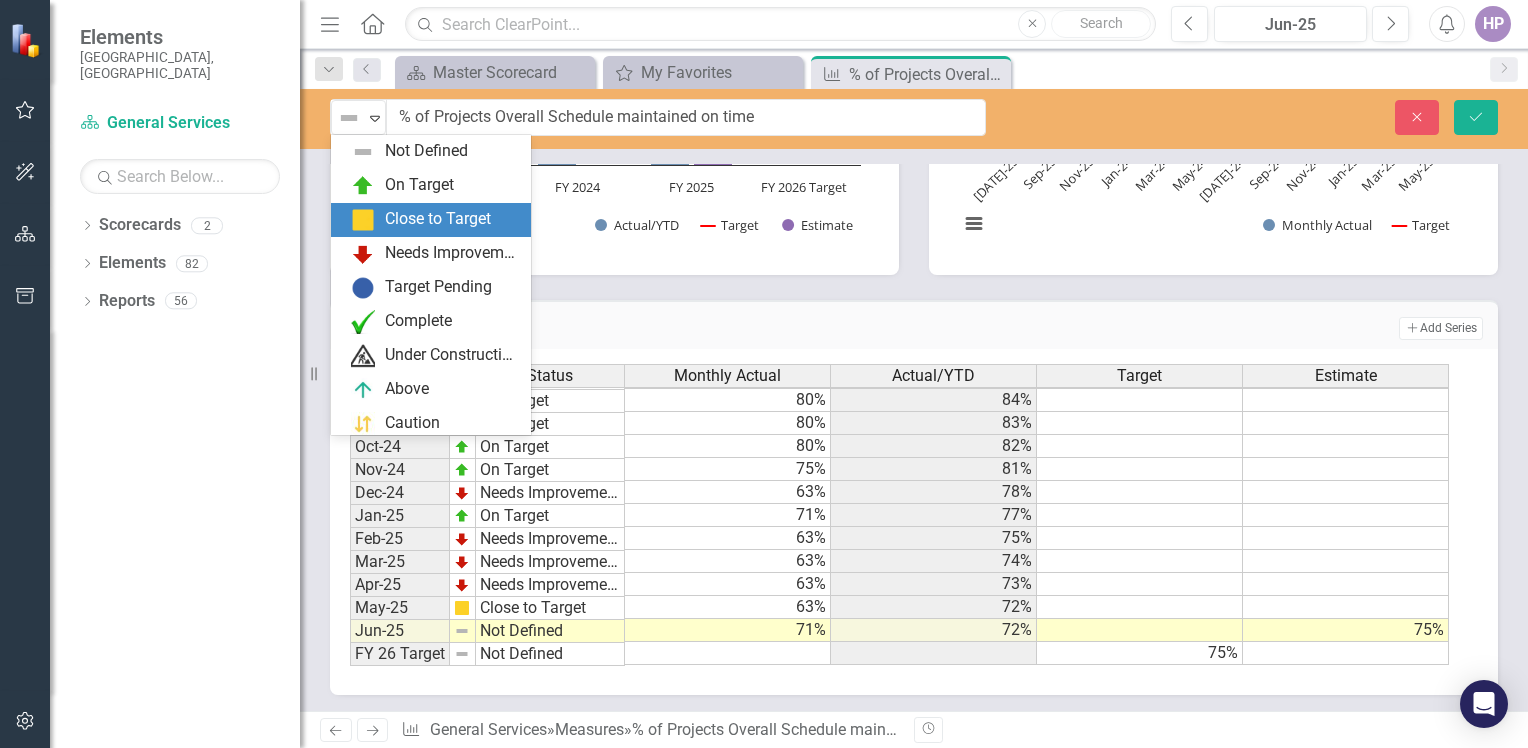 click on "Close to Target" at bounding box center (438, 219) 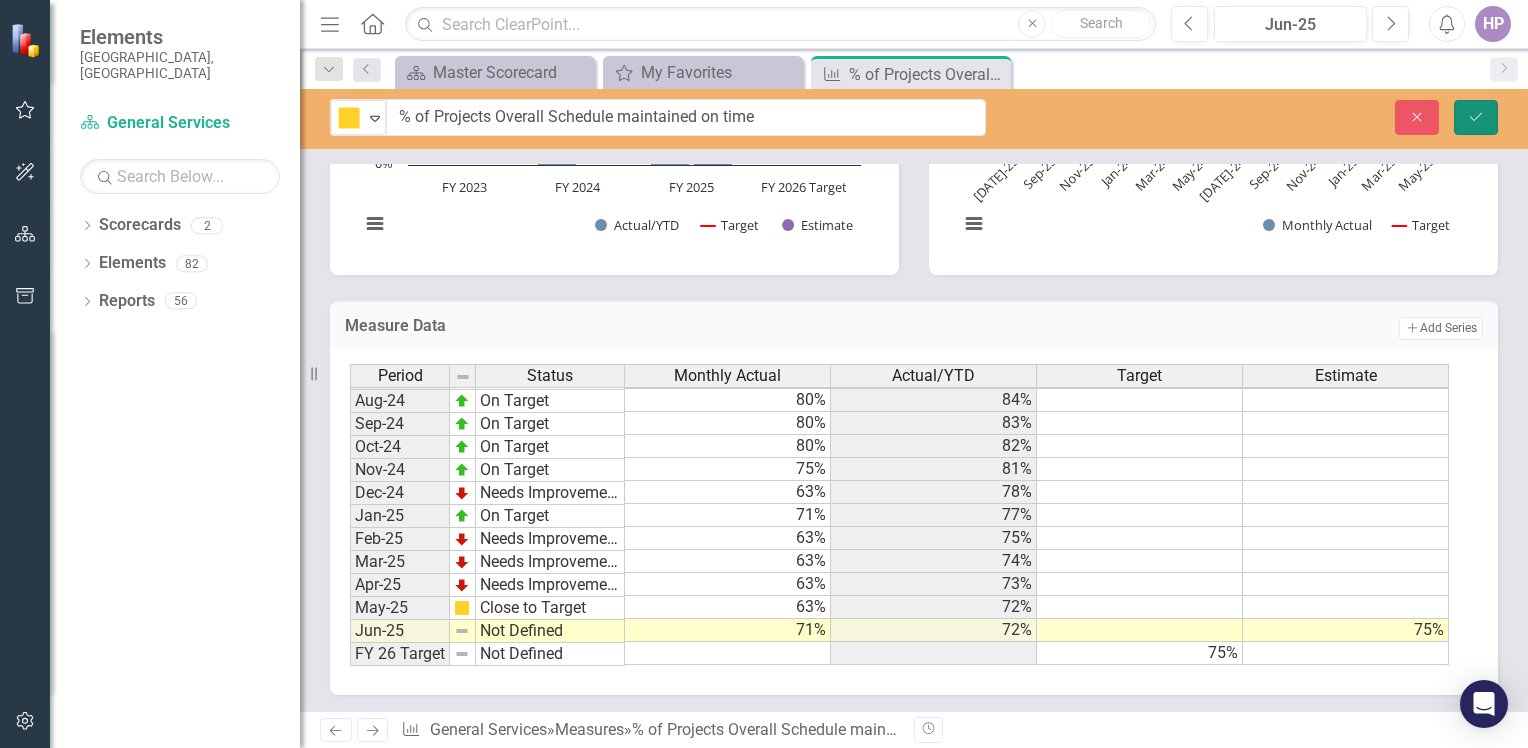 click 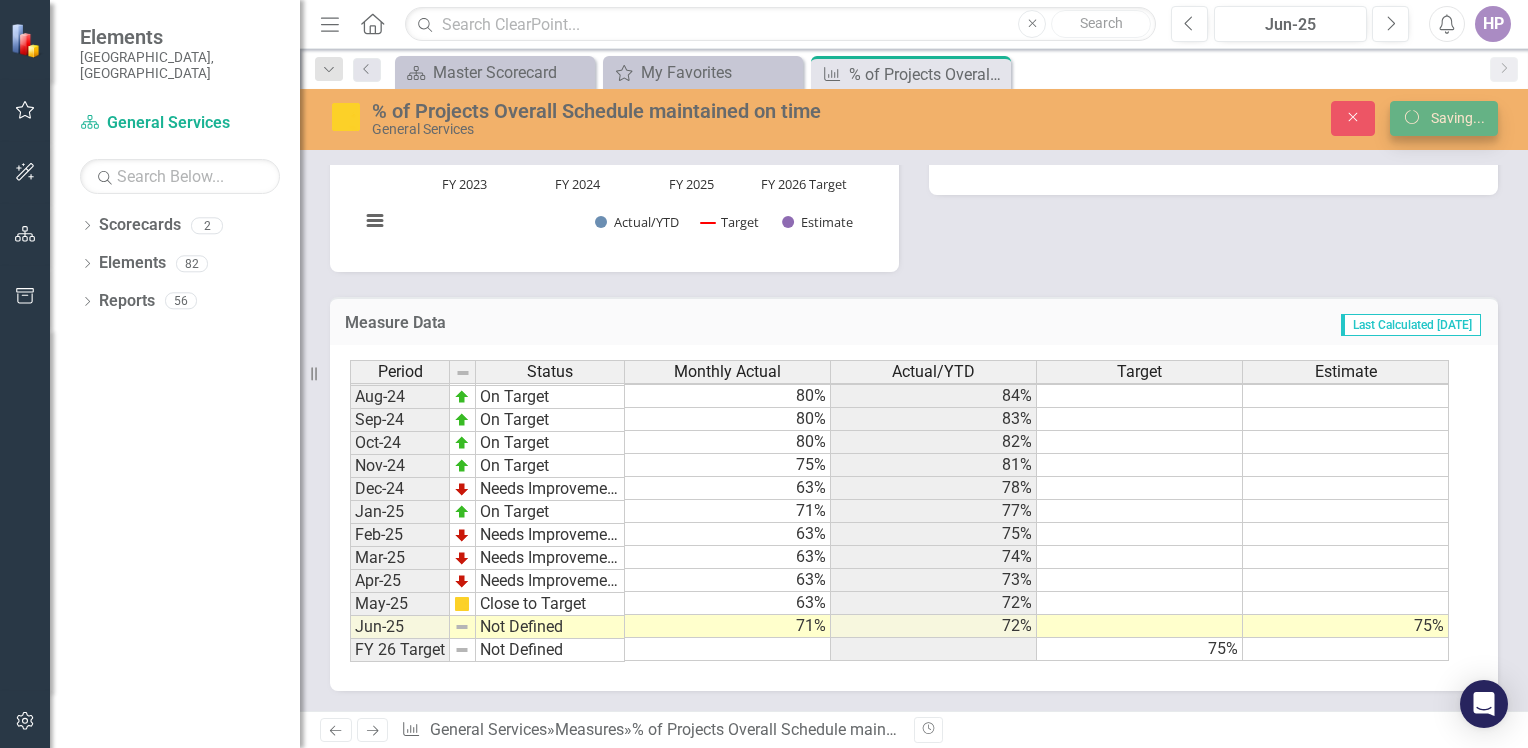 scroll, scrollTop: 814, scrollLeft: 0, axis: vertical 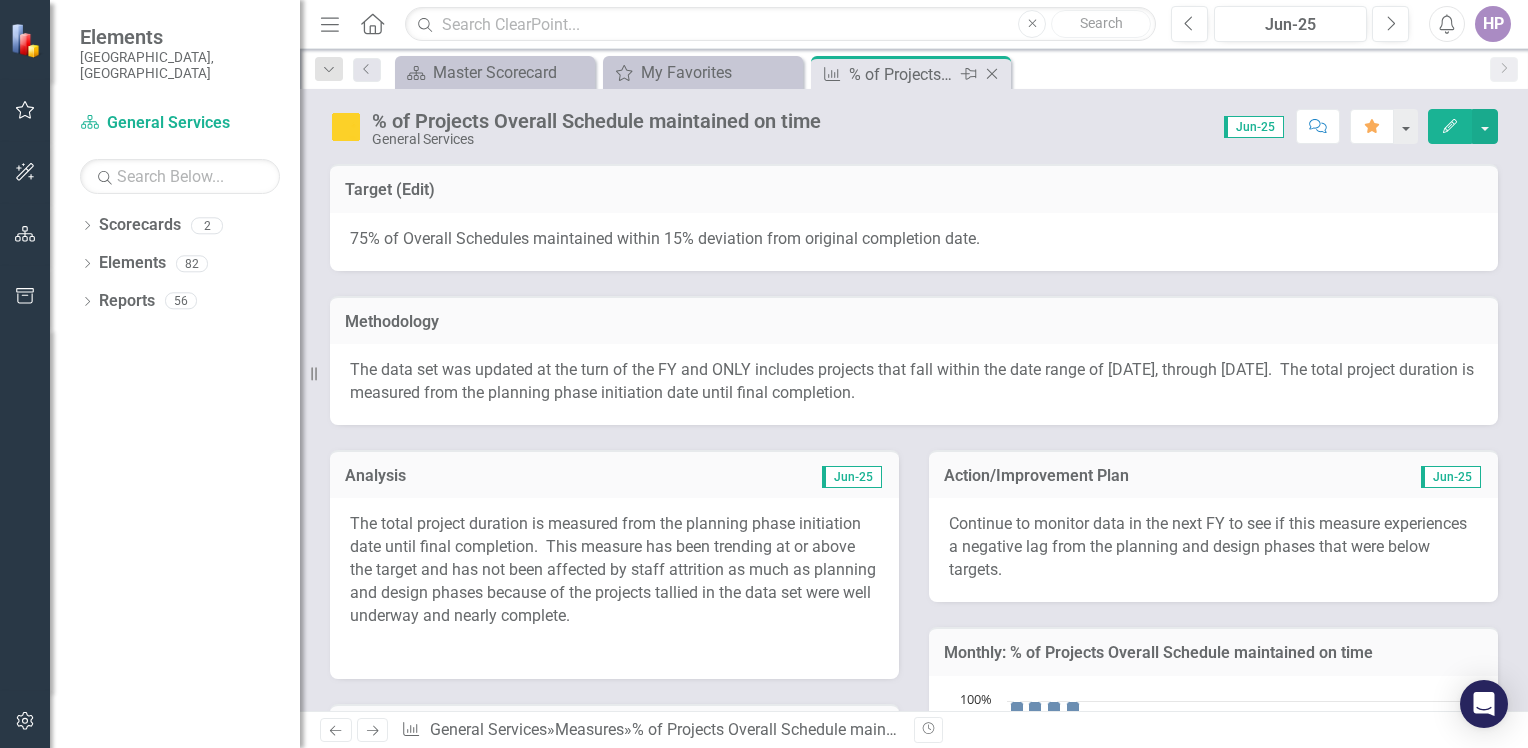 click on "Close" 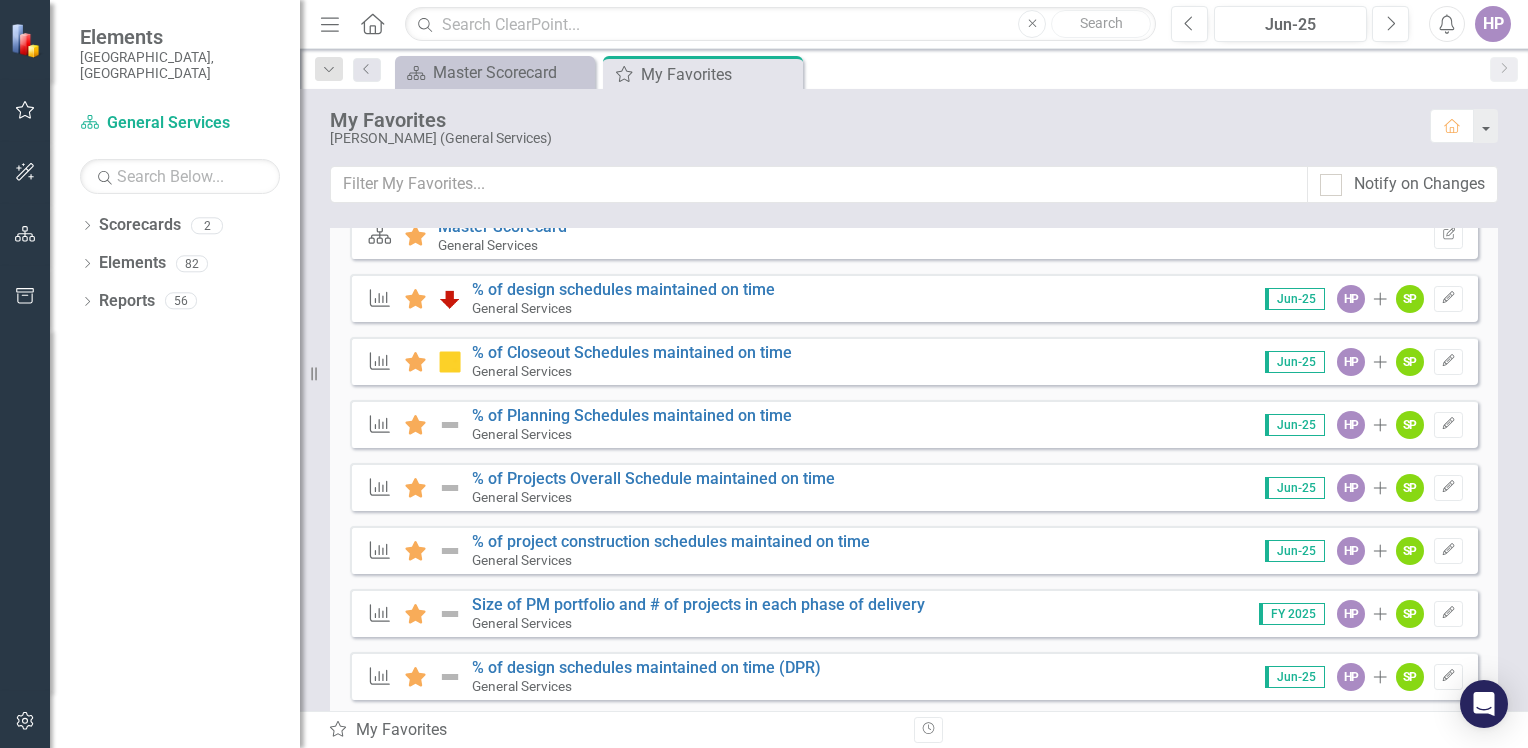 scroll, scrollTop: 300, scrollLeft: 0, axis: vertical 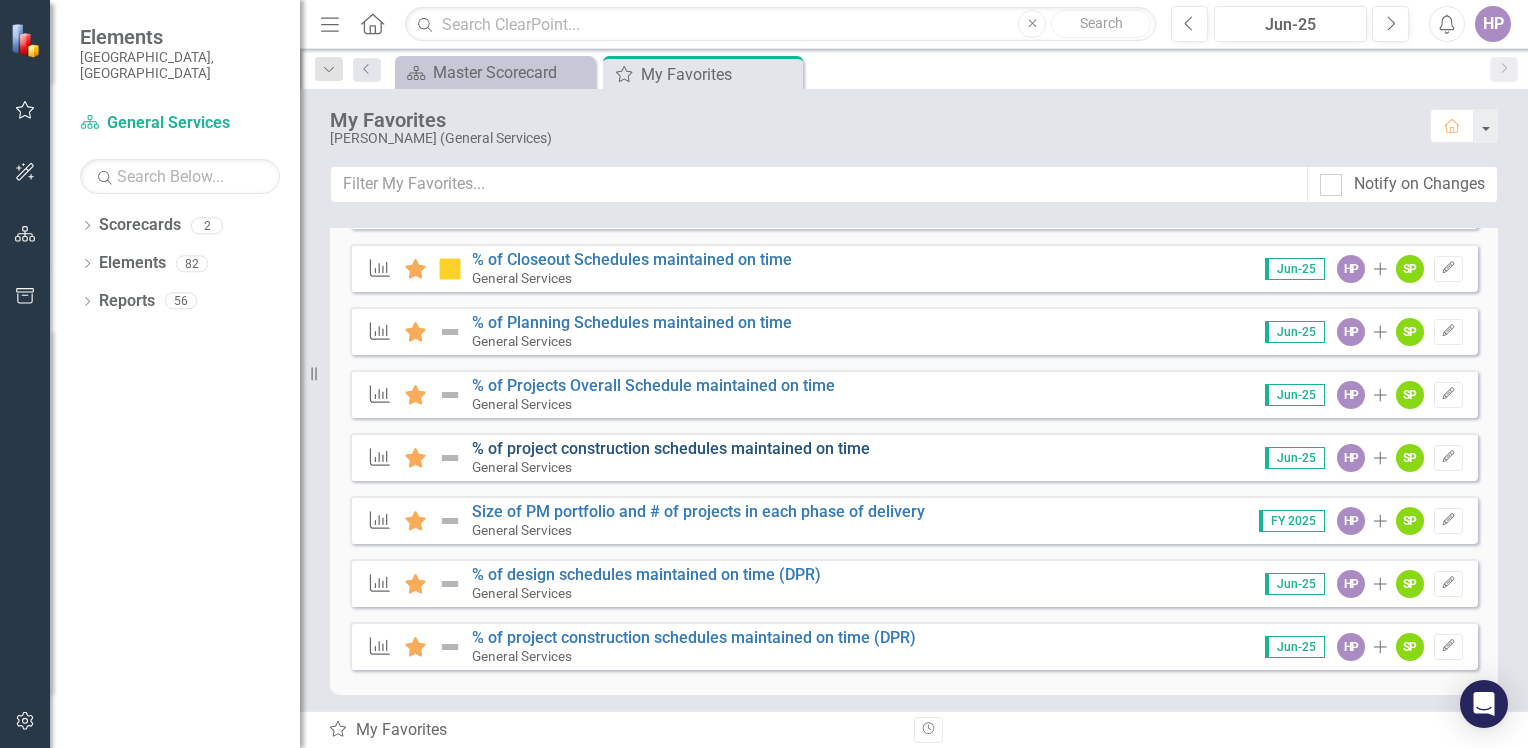 click on "% of project construction schedules maintained on time" at bounding box center [671, 448] 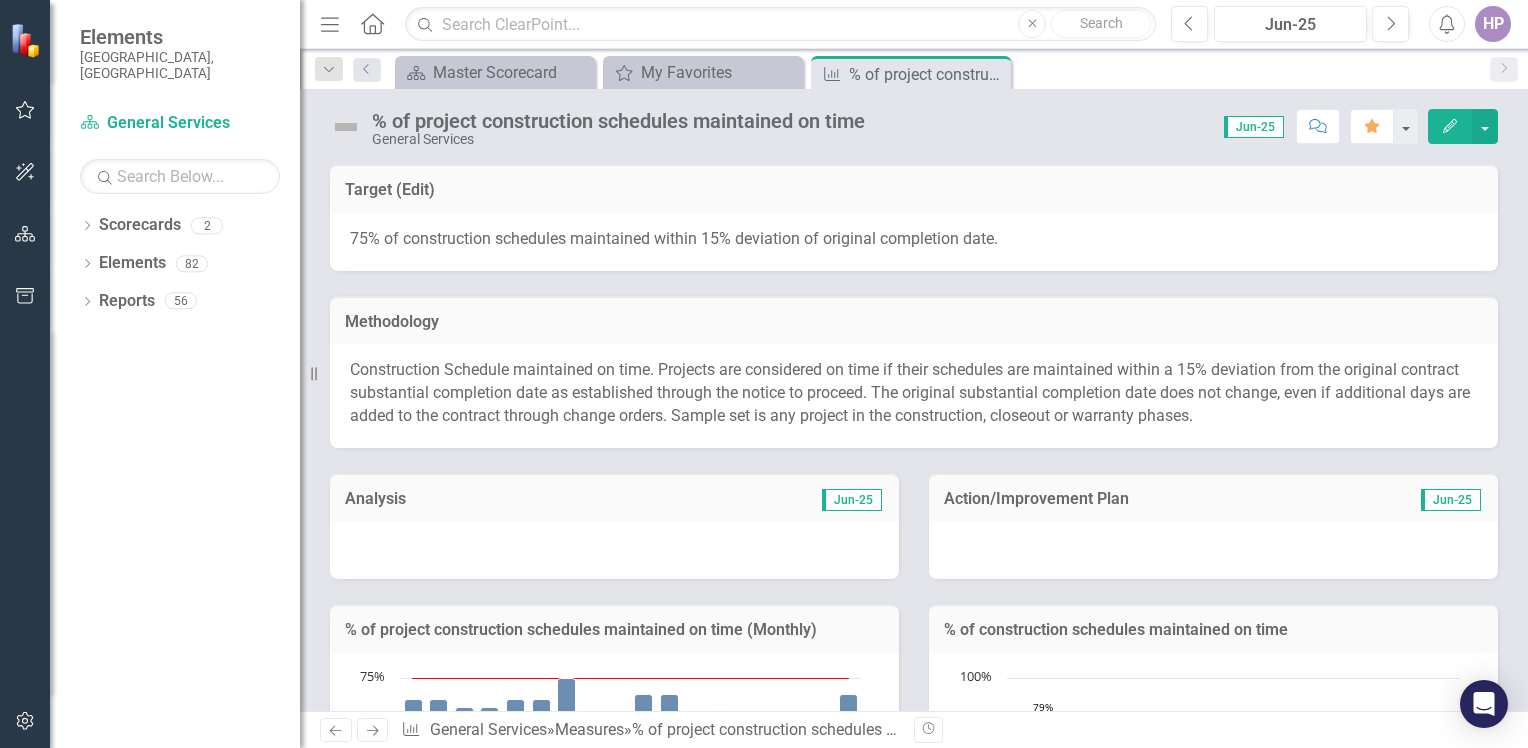 click at bounding box center (614, 550) 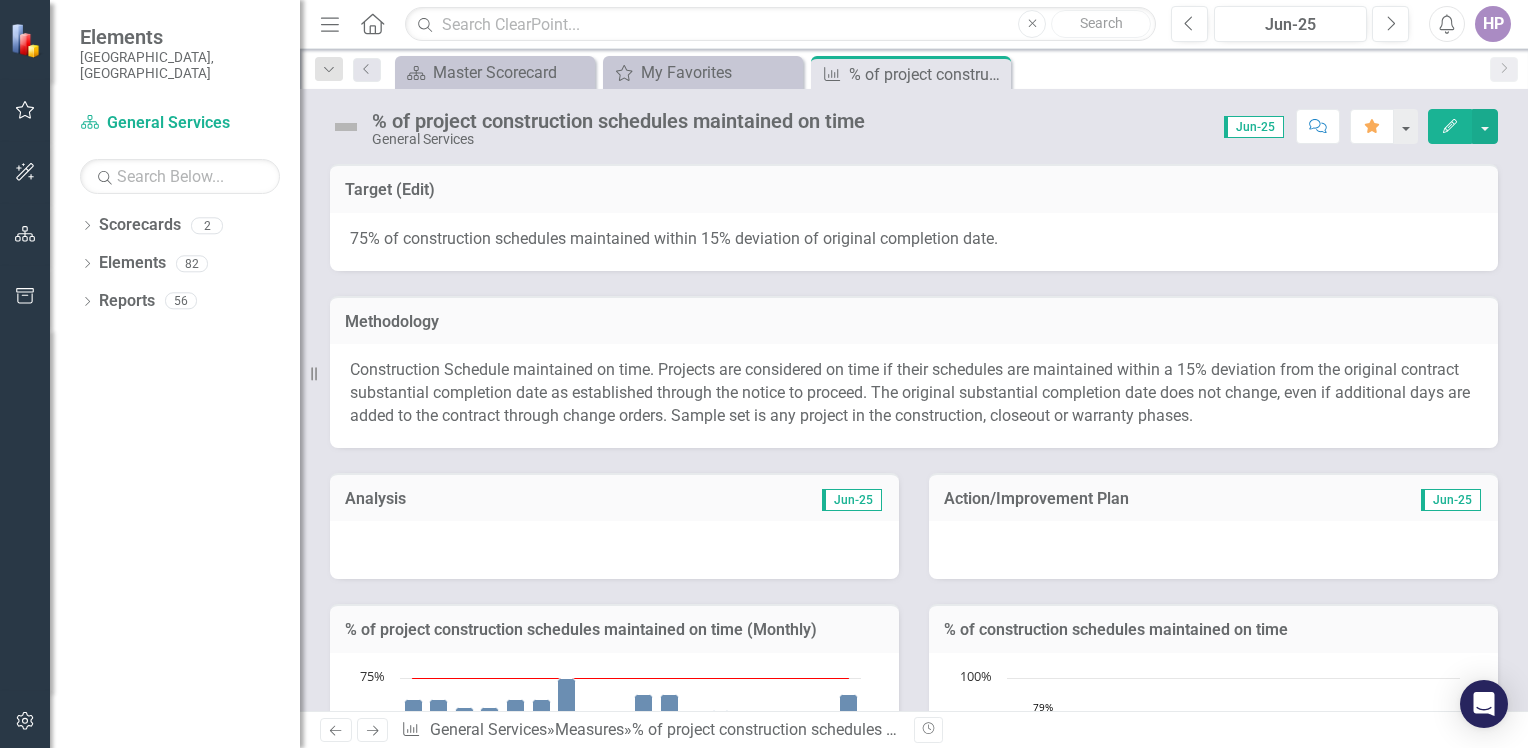 click at bounding box center [614, 550] 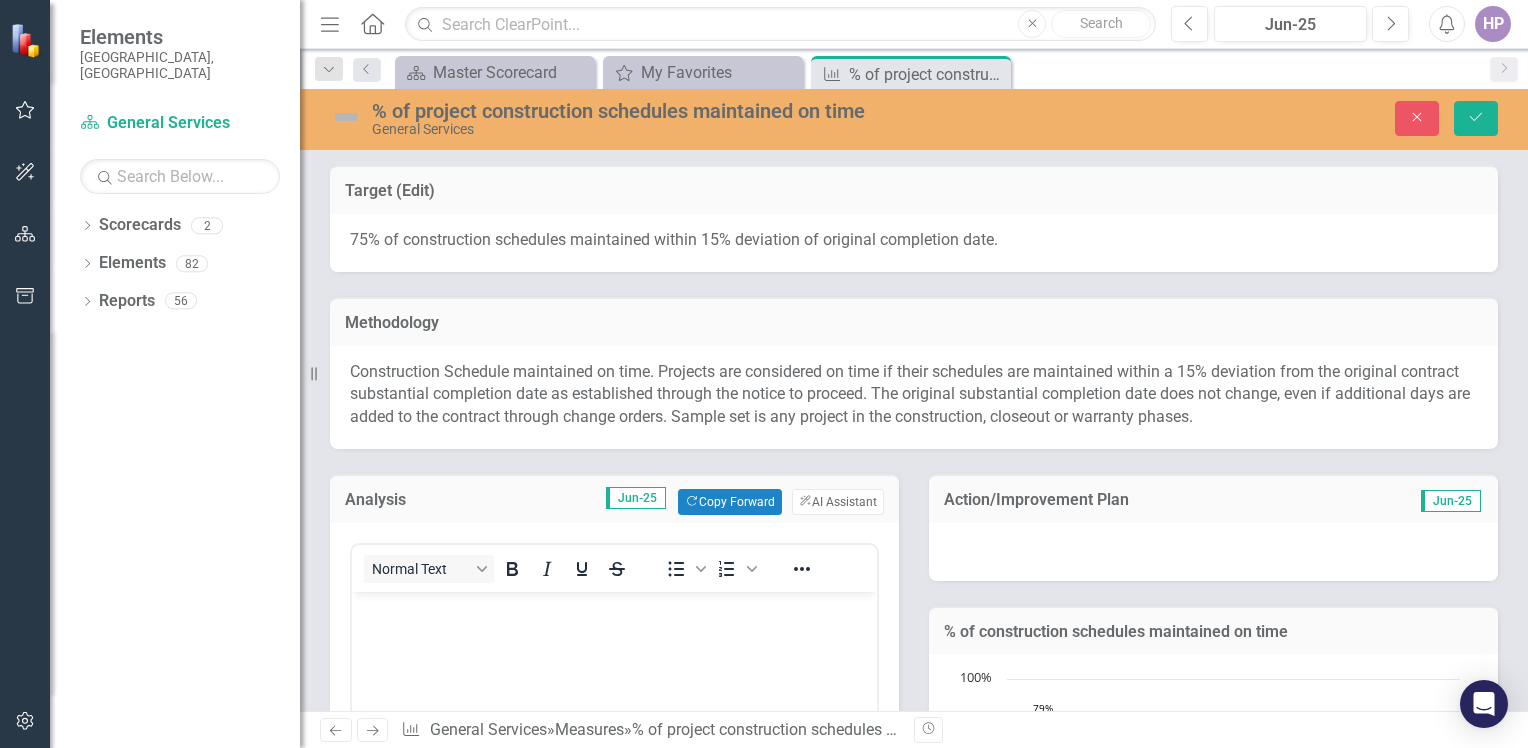 scroll, scrollTop: 0, scrollLeft: 0, axis: both 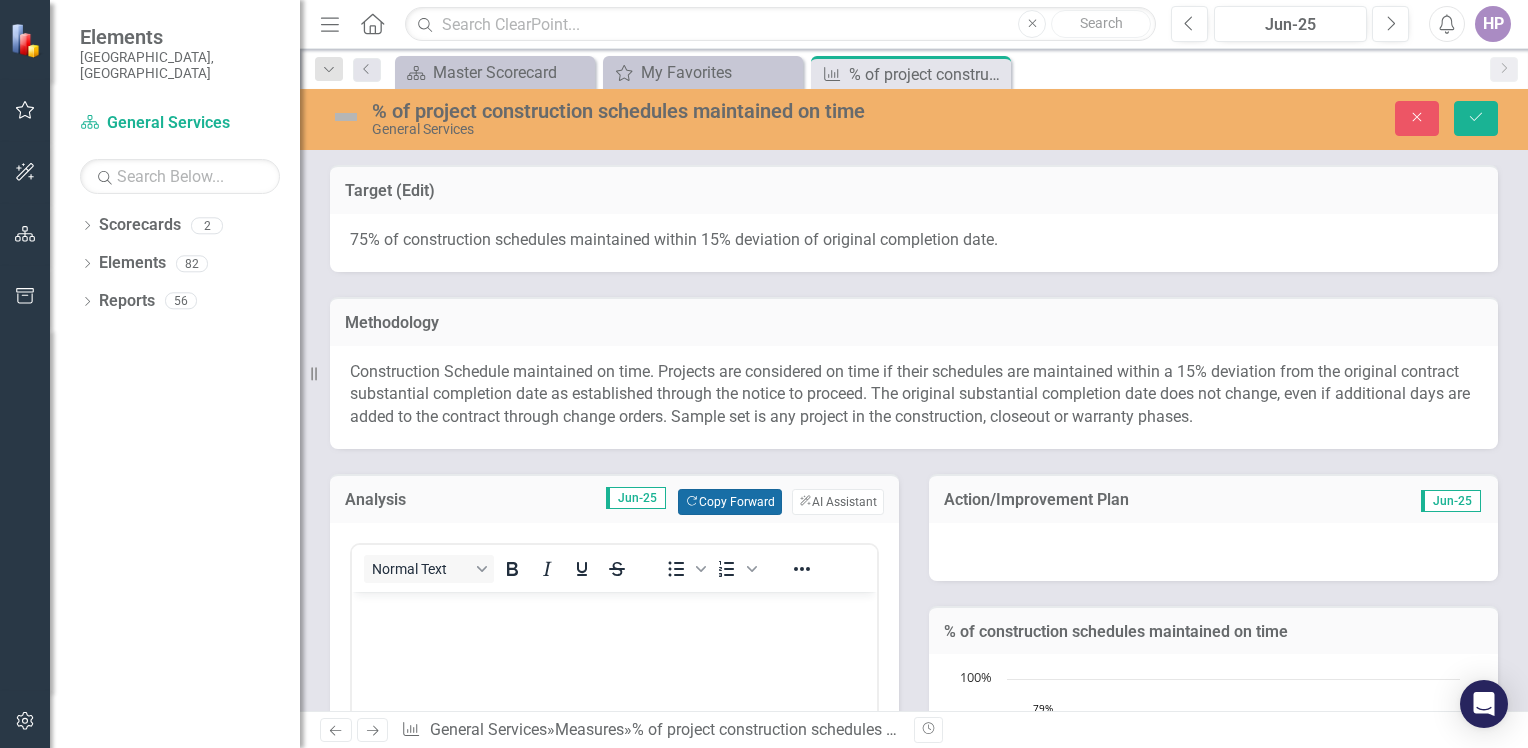 click on "Copy Forward  Copy Forward" at bounding box center [729, 502] 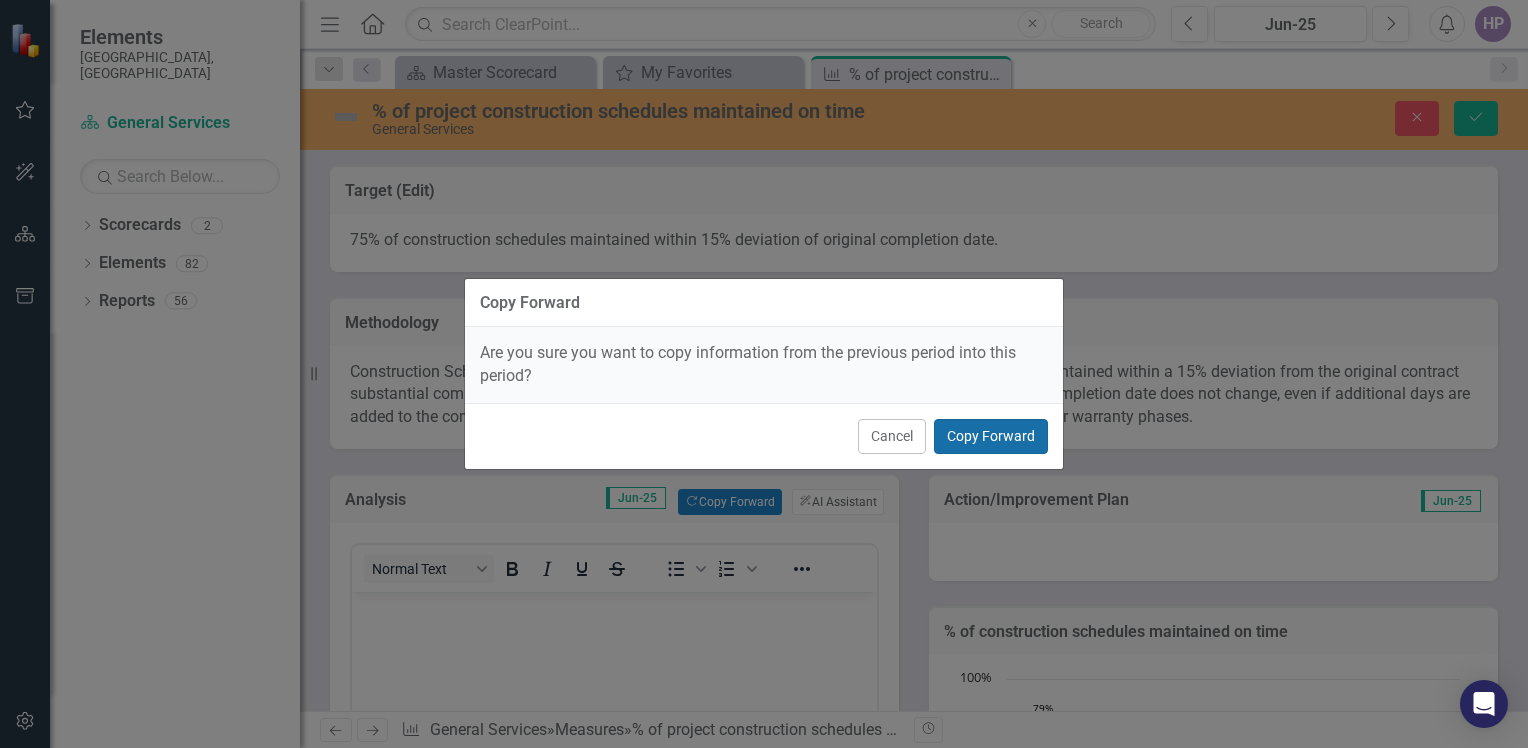 click on "Copy Forward" at bounding box center [991, 436] 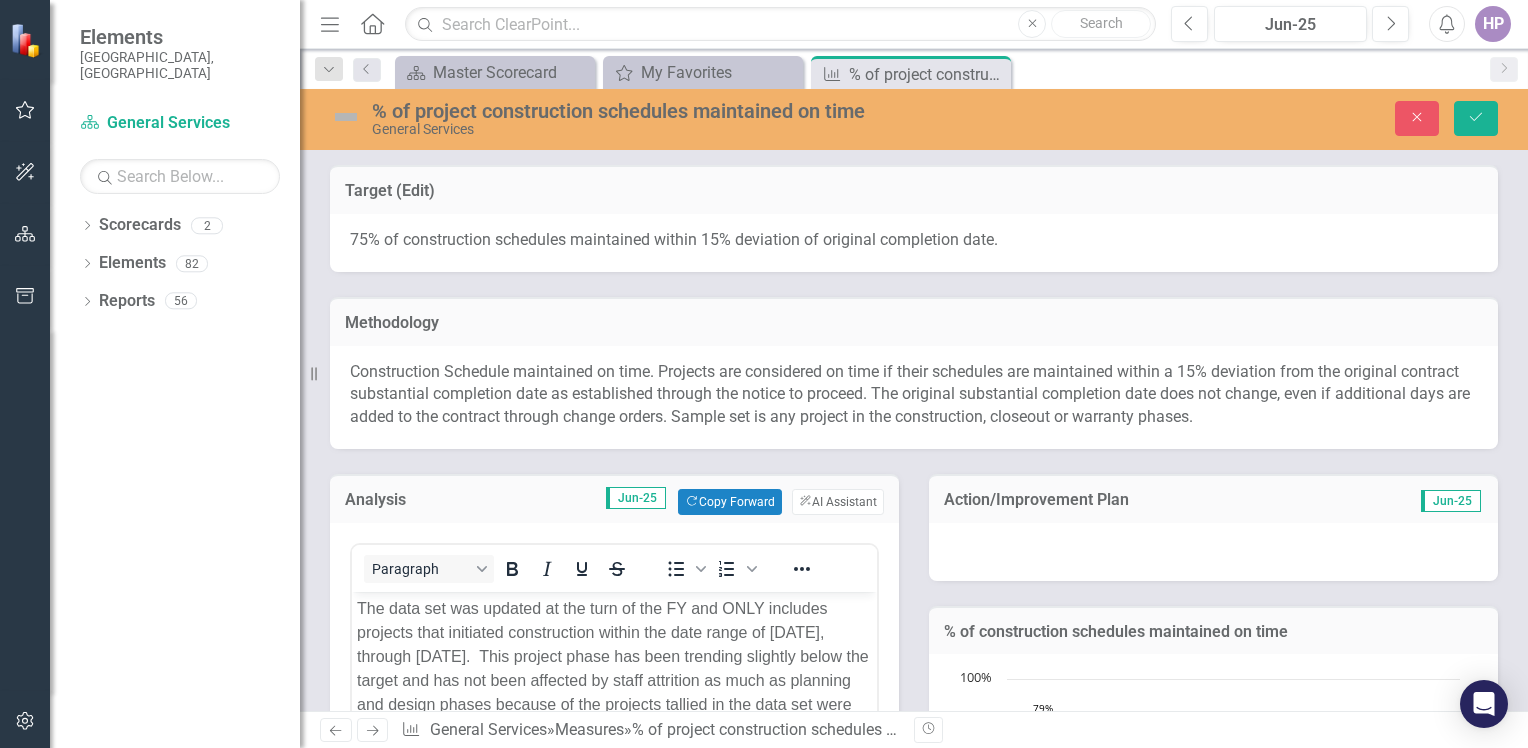click at bounding box center (1213, 552) 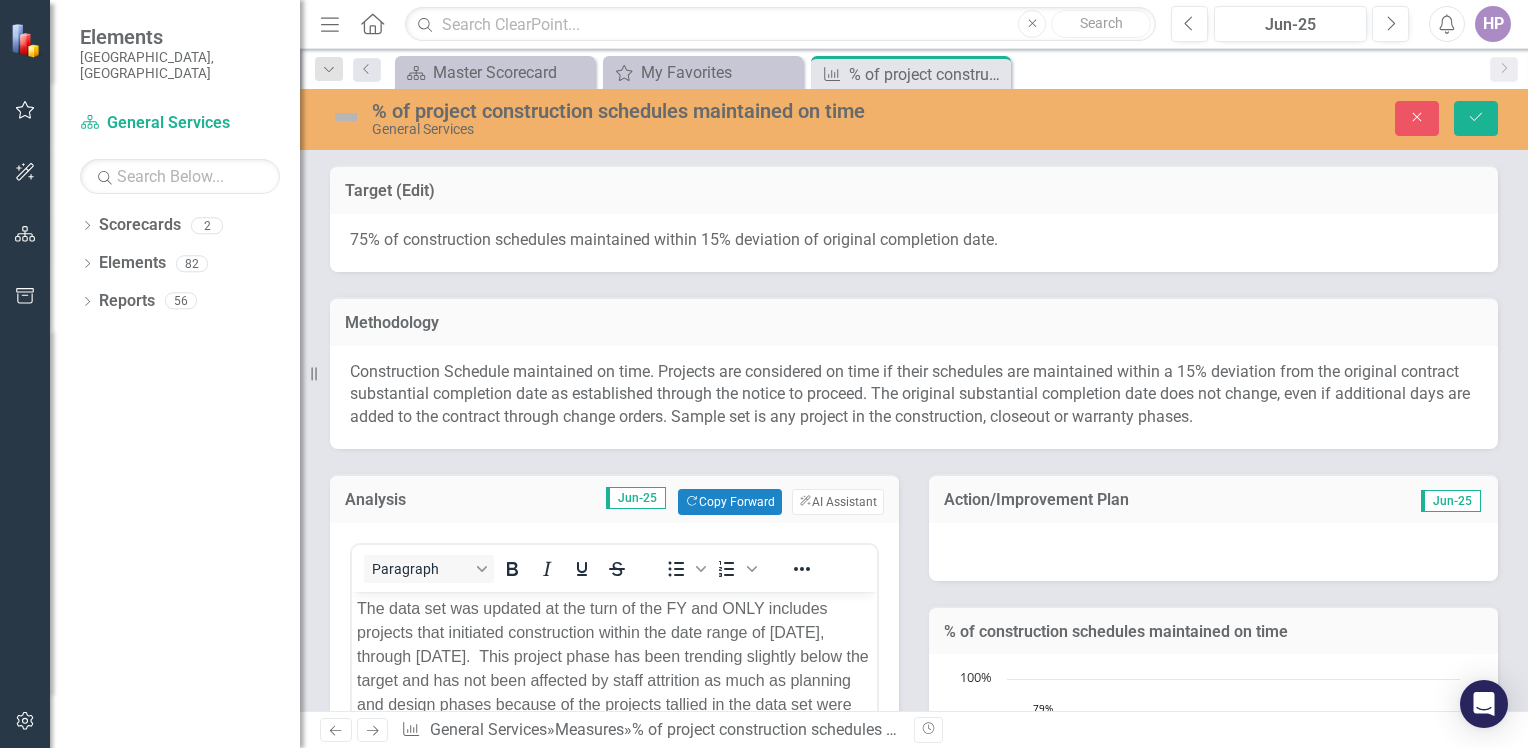 click at bounding box center [1213, 552] 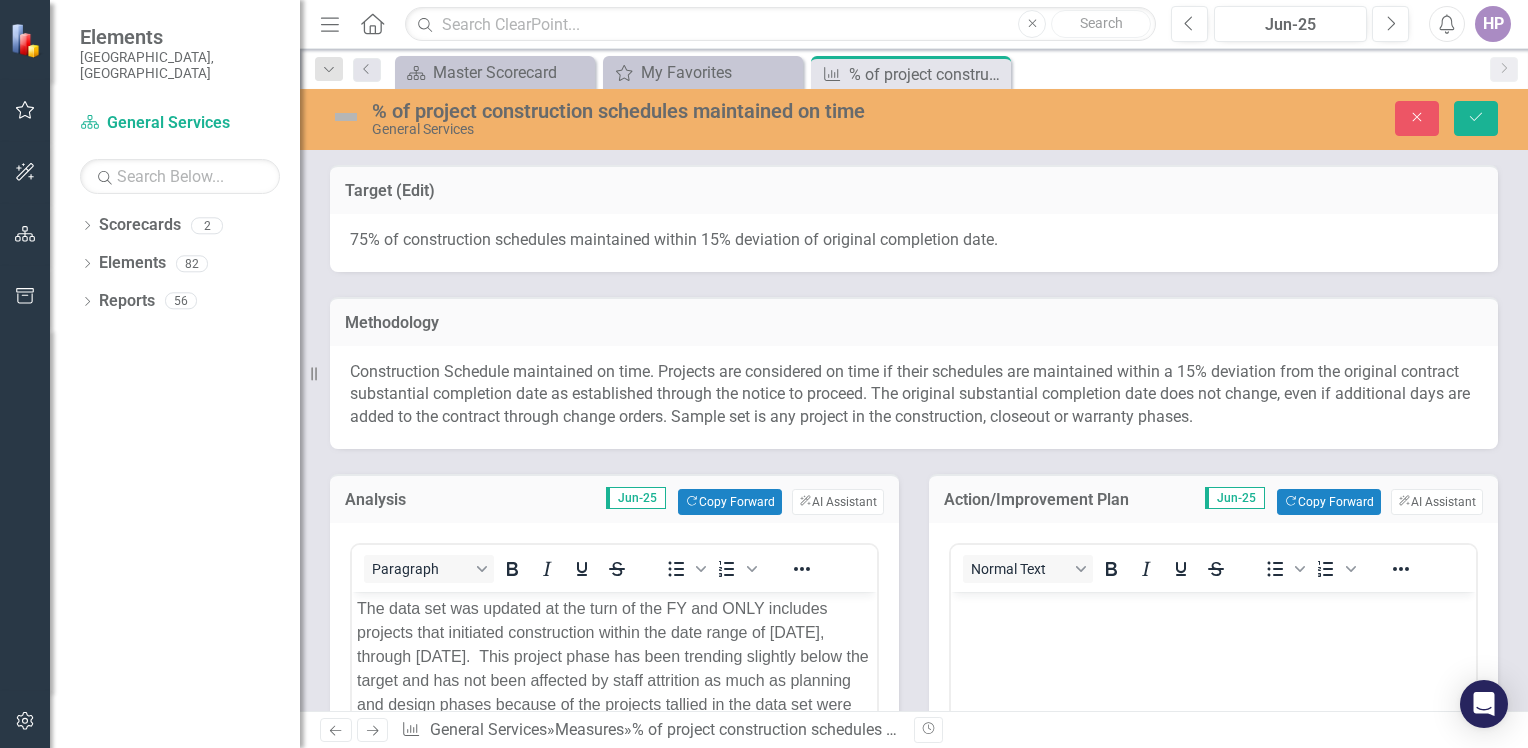 scroll, scrollTop: 0, scrollLeft: 0, axis: both 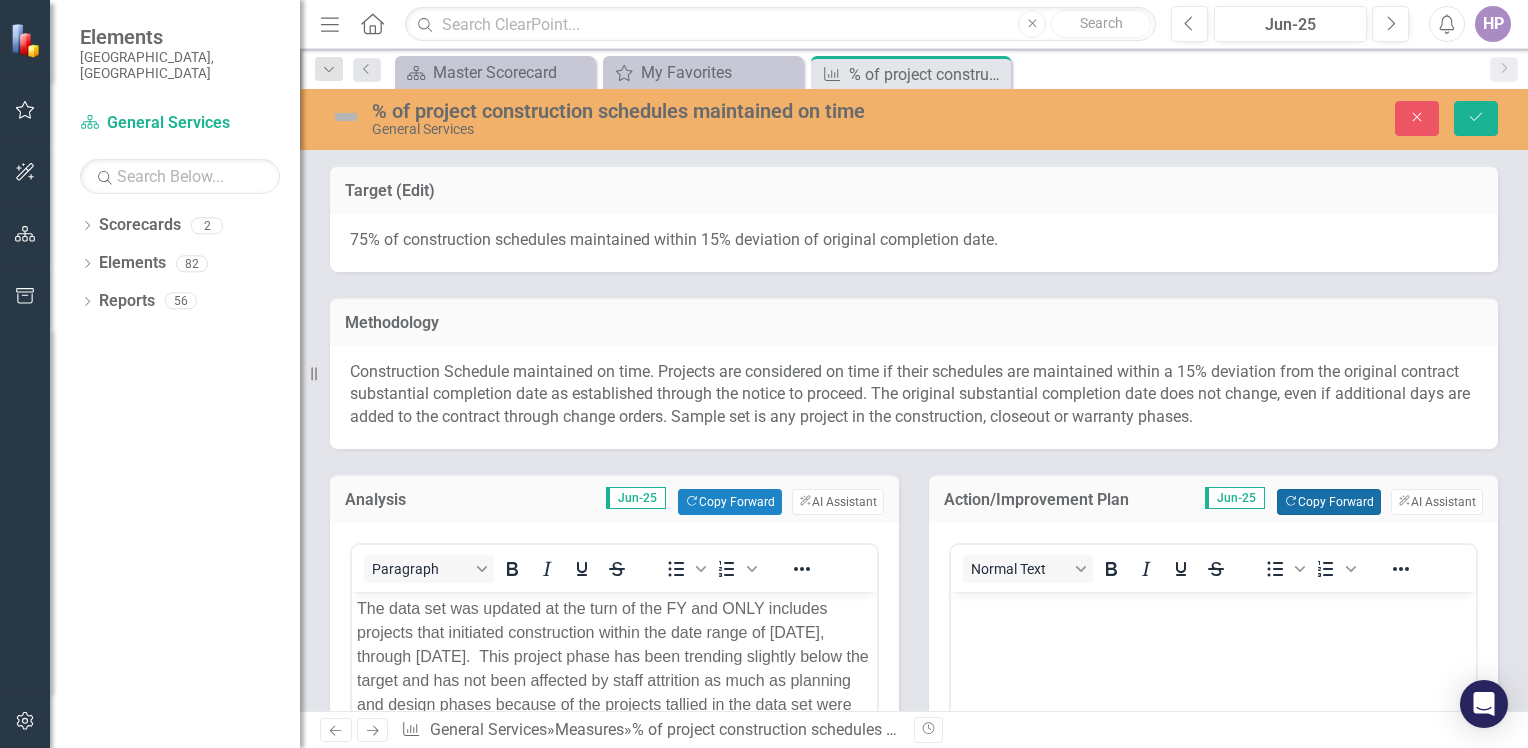 click on "Copy Forward  Copy Forward" at bounding box center [1328, 502] 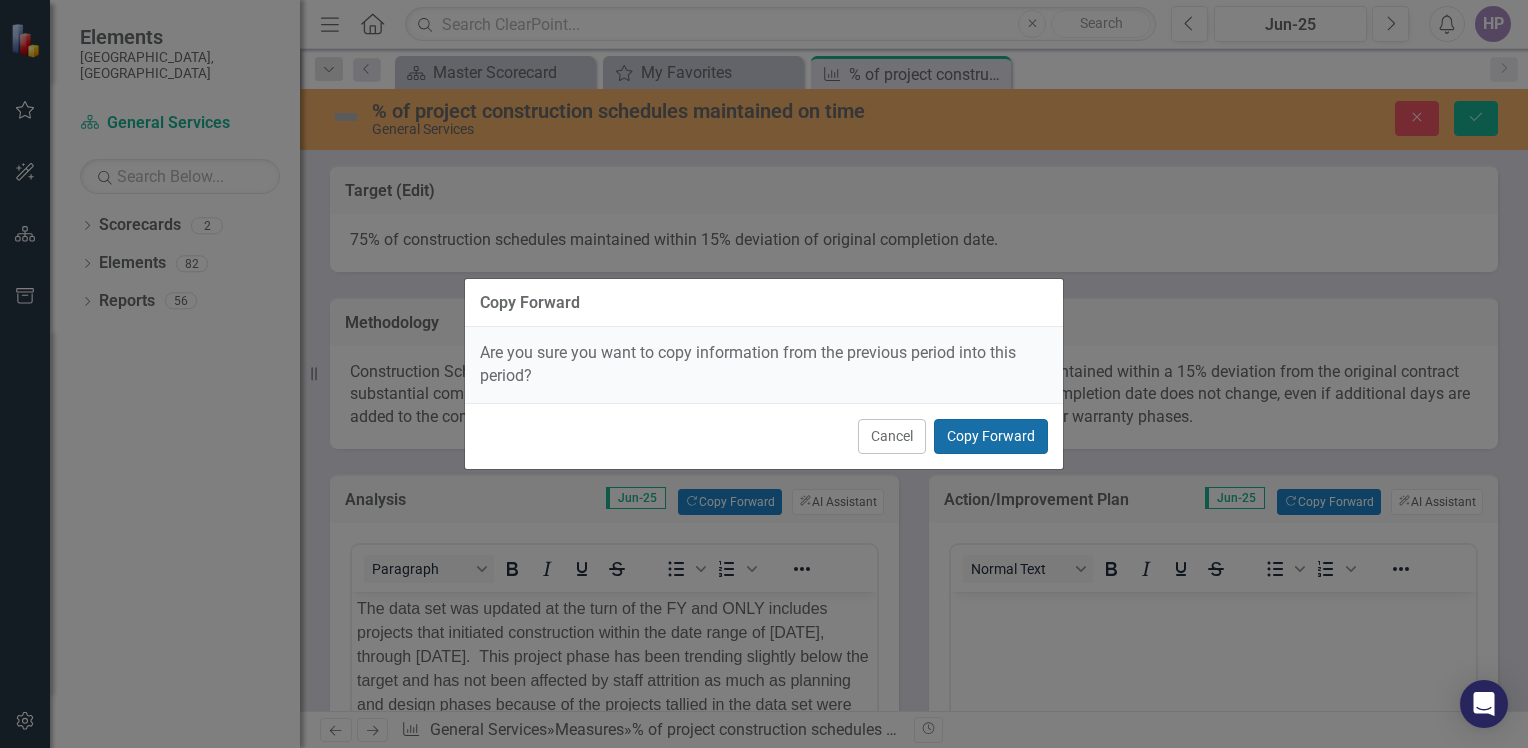 click on "Copy Forward" at bounding box center (991, 436) 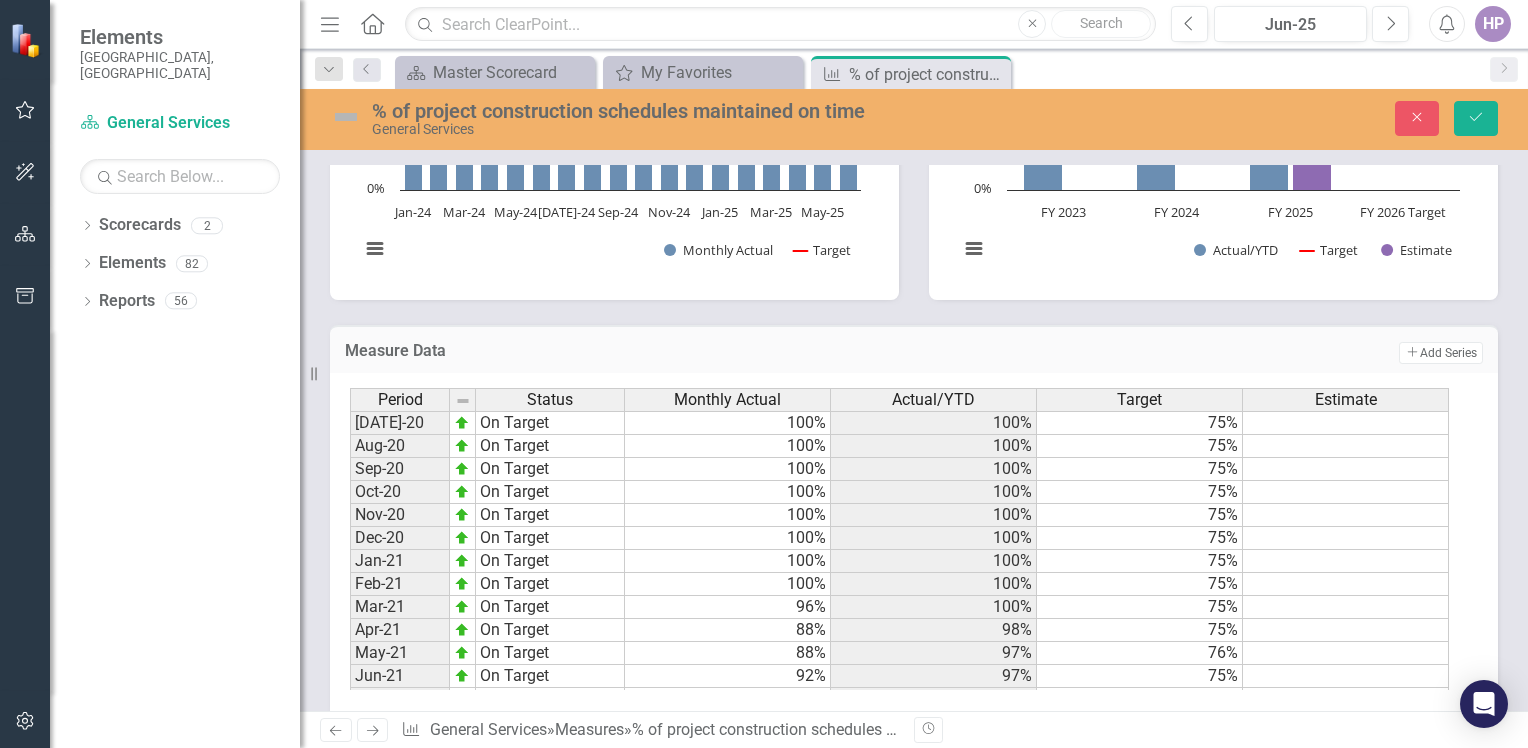 scroll, scrollTop: 1152, scrollLeft: 0, axis: vertical 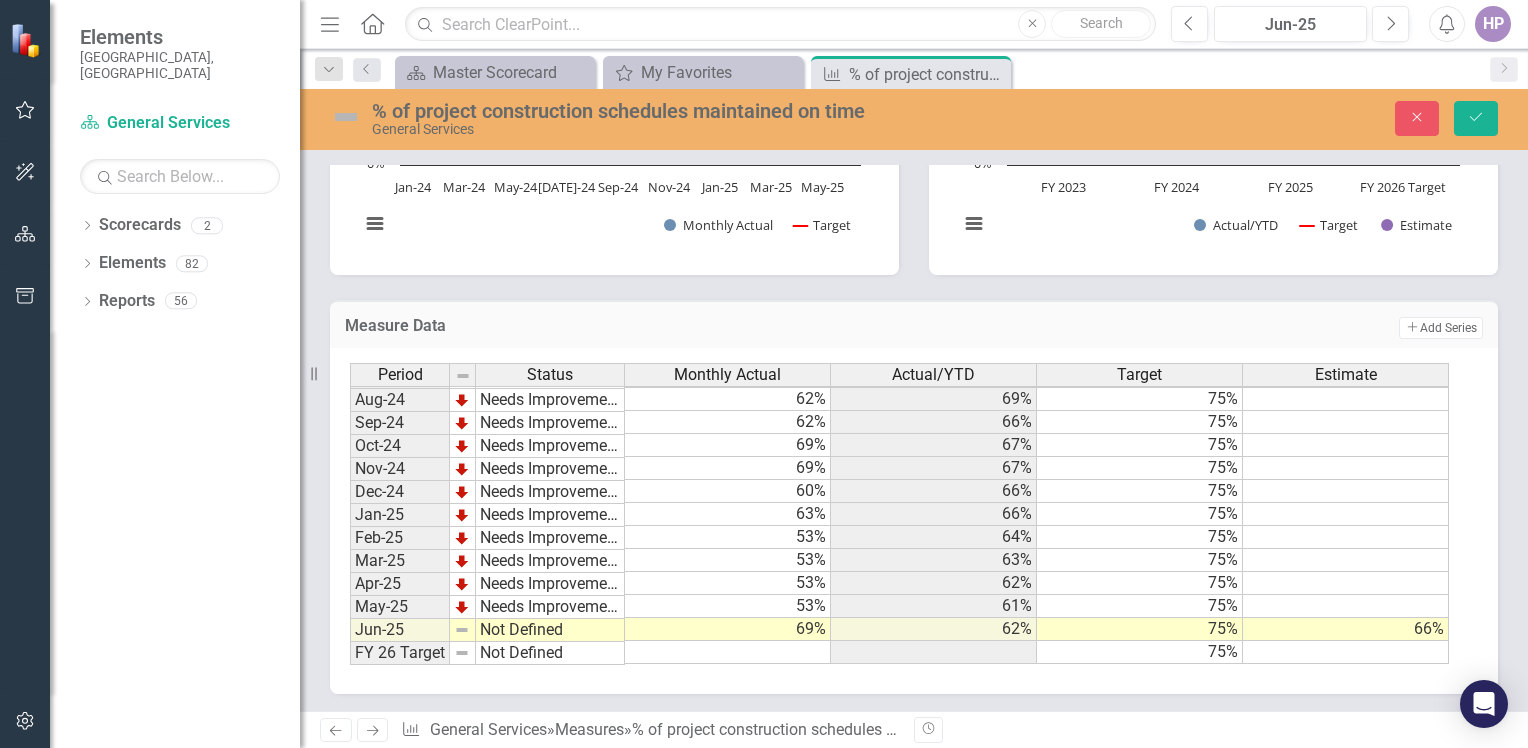 click at bounding box center [346, 117] 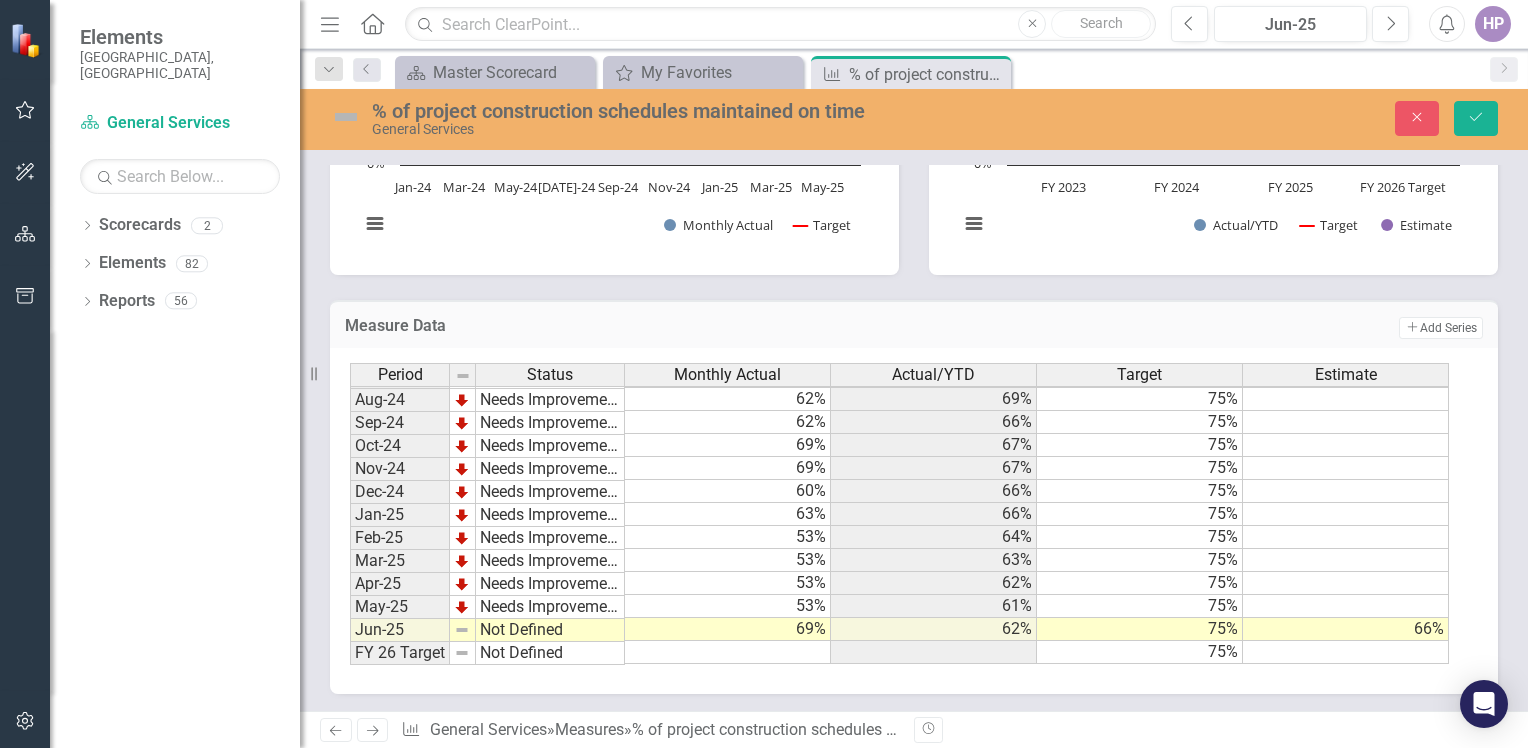 click at bounding box center (346, 117) 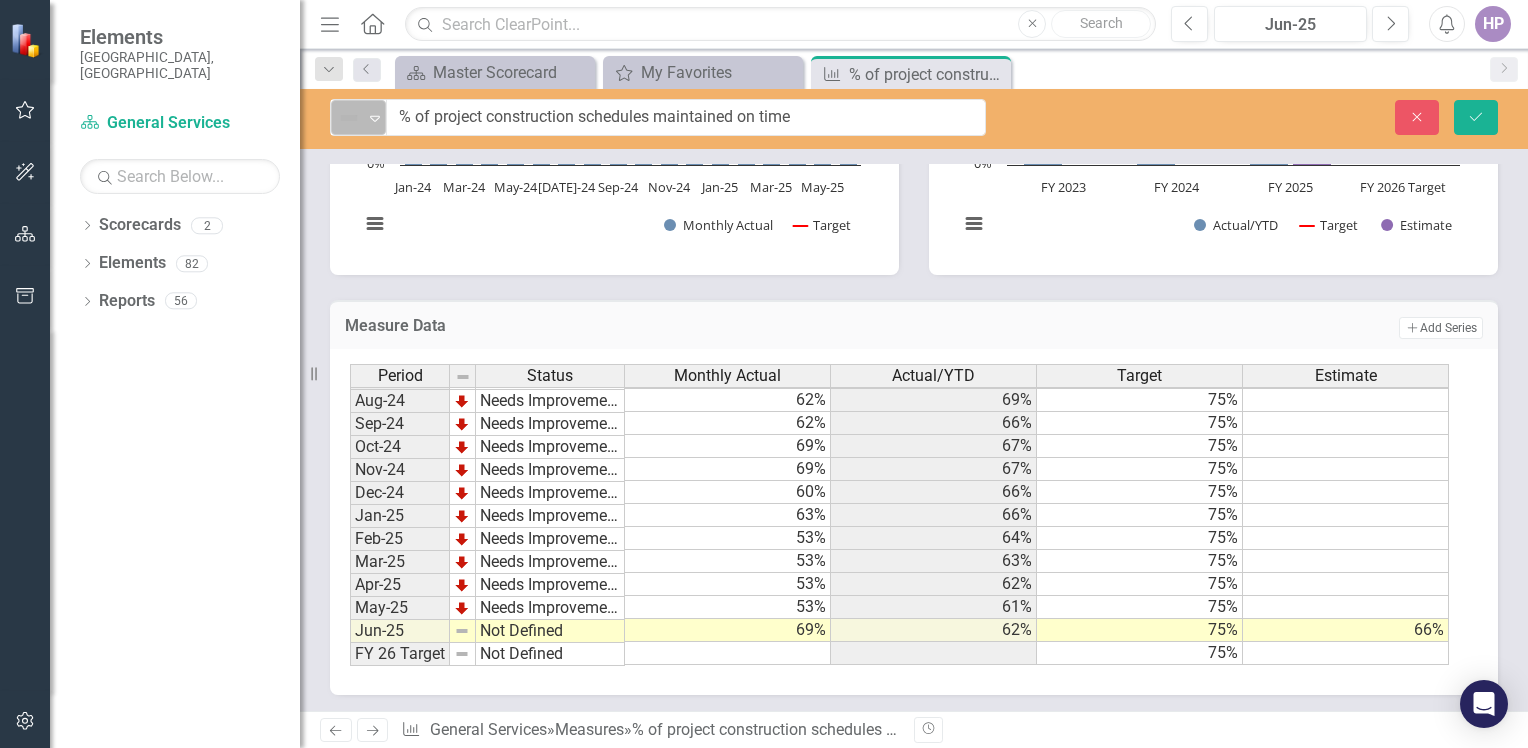 click at bounding box center (349, 118) 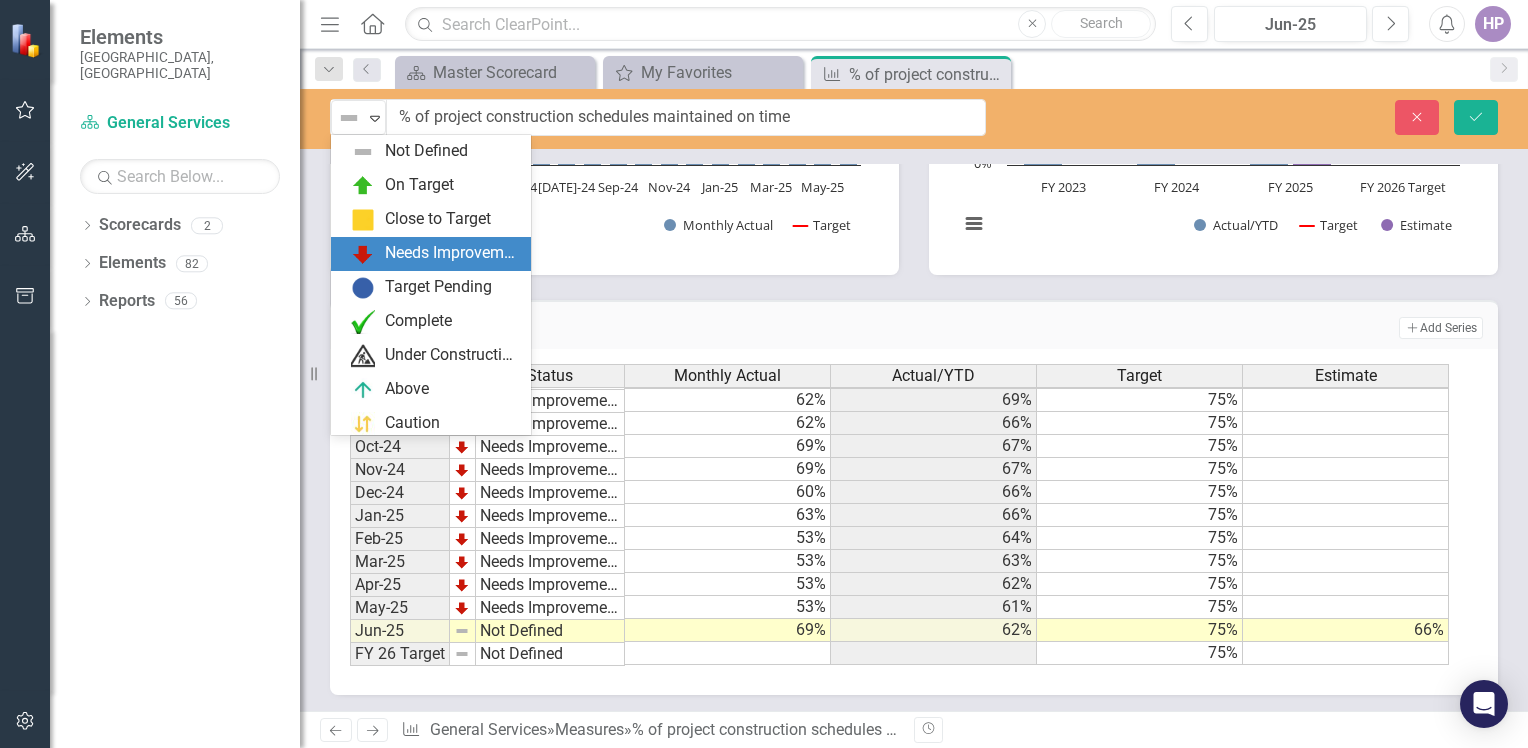 click on "Needs Improvement" at bounding box center (452, 253) 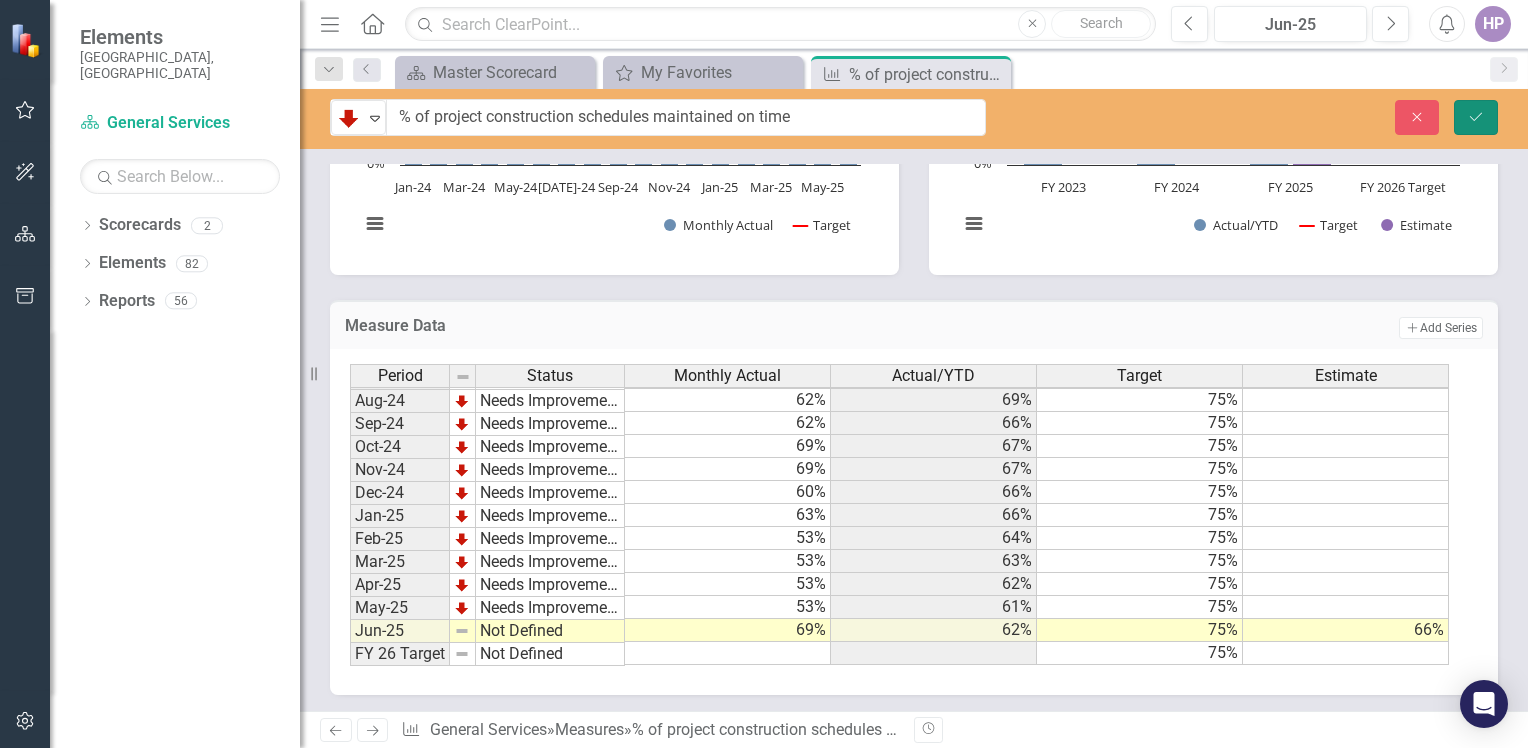 click on "Save" 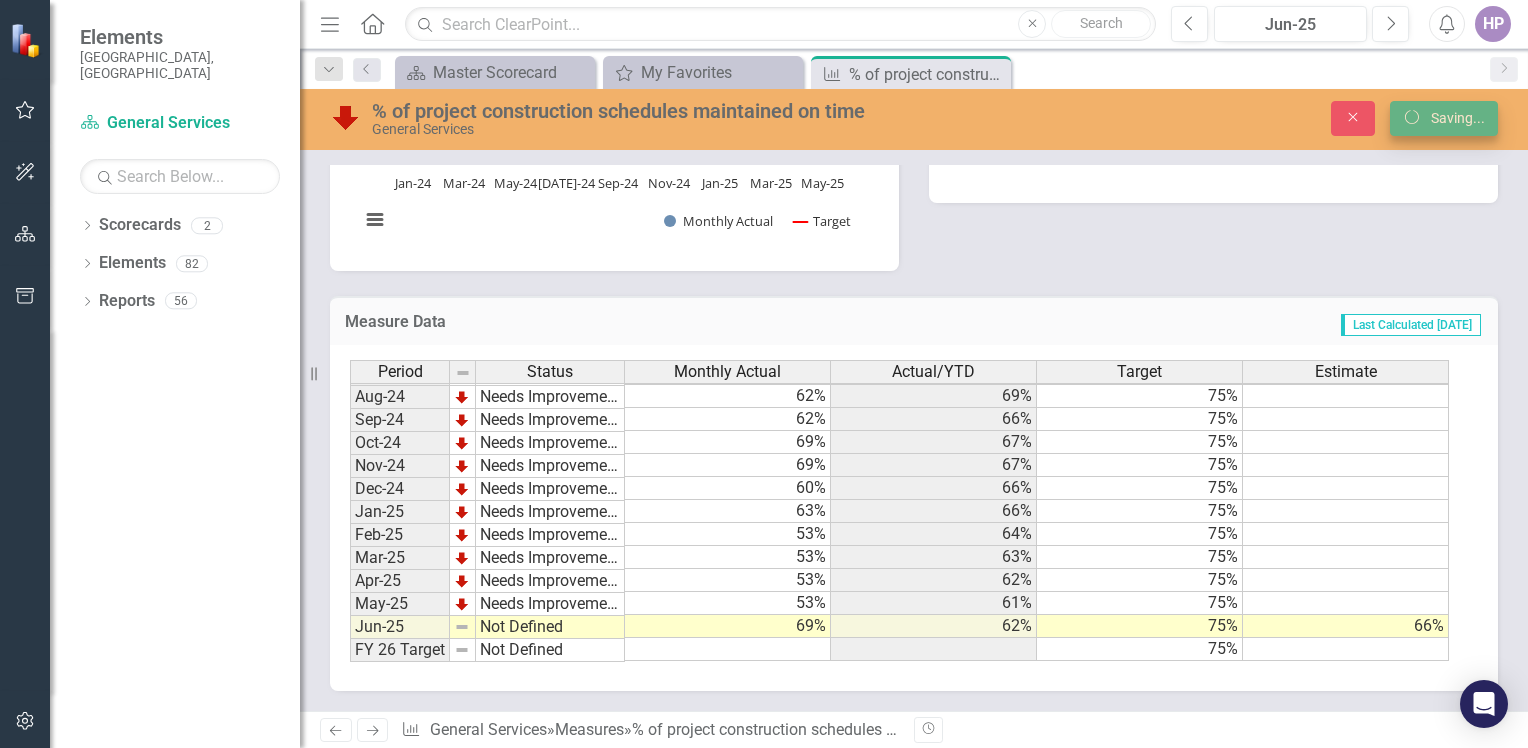 scroll, scrollTop: 829, scrollLeft: 0, axis: vertical 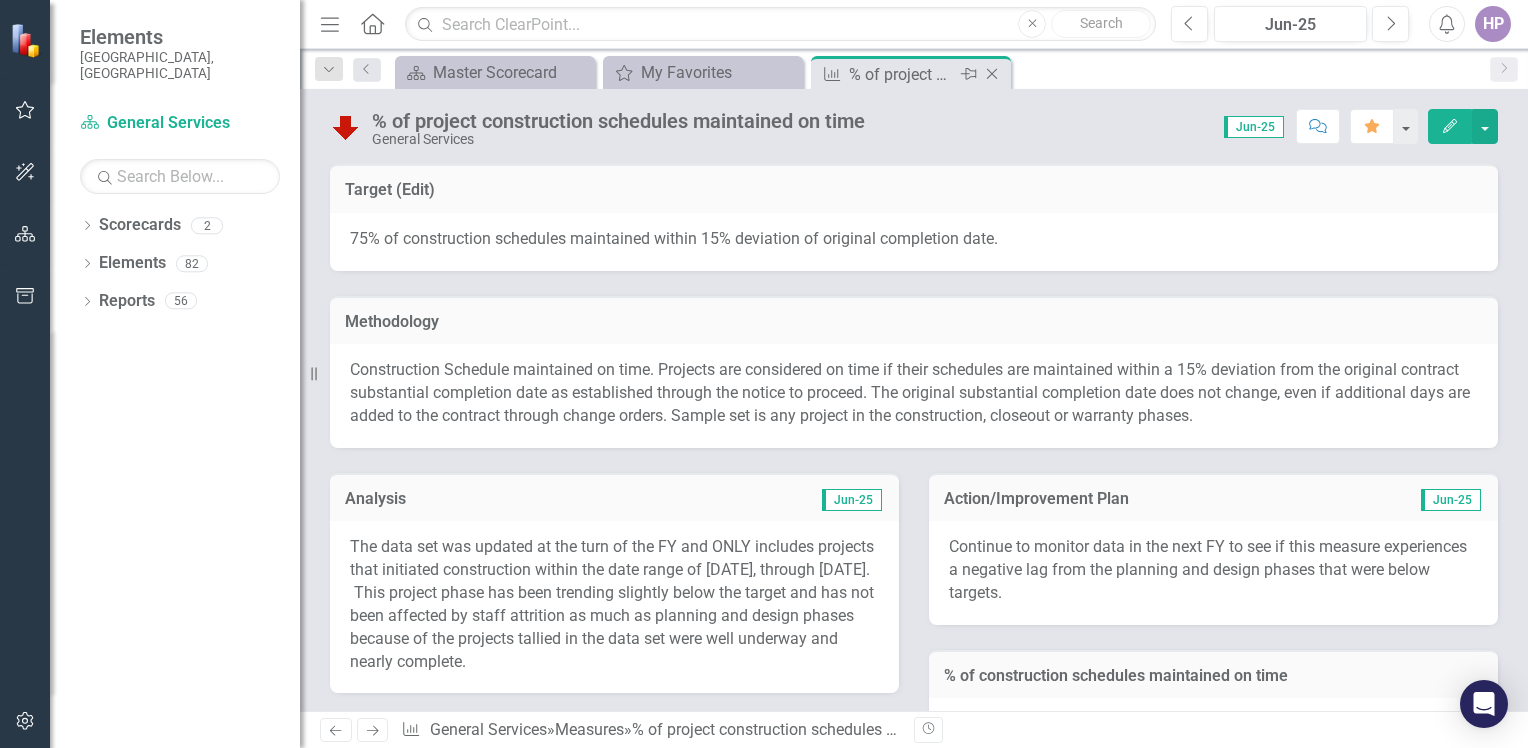 click 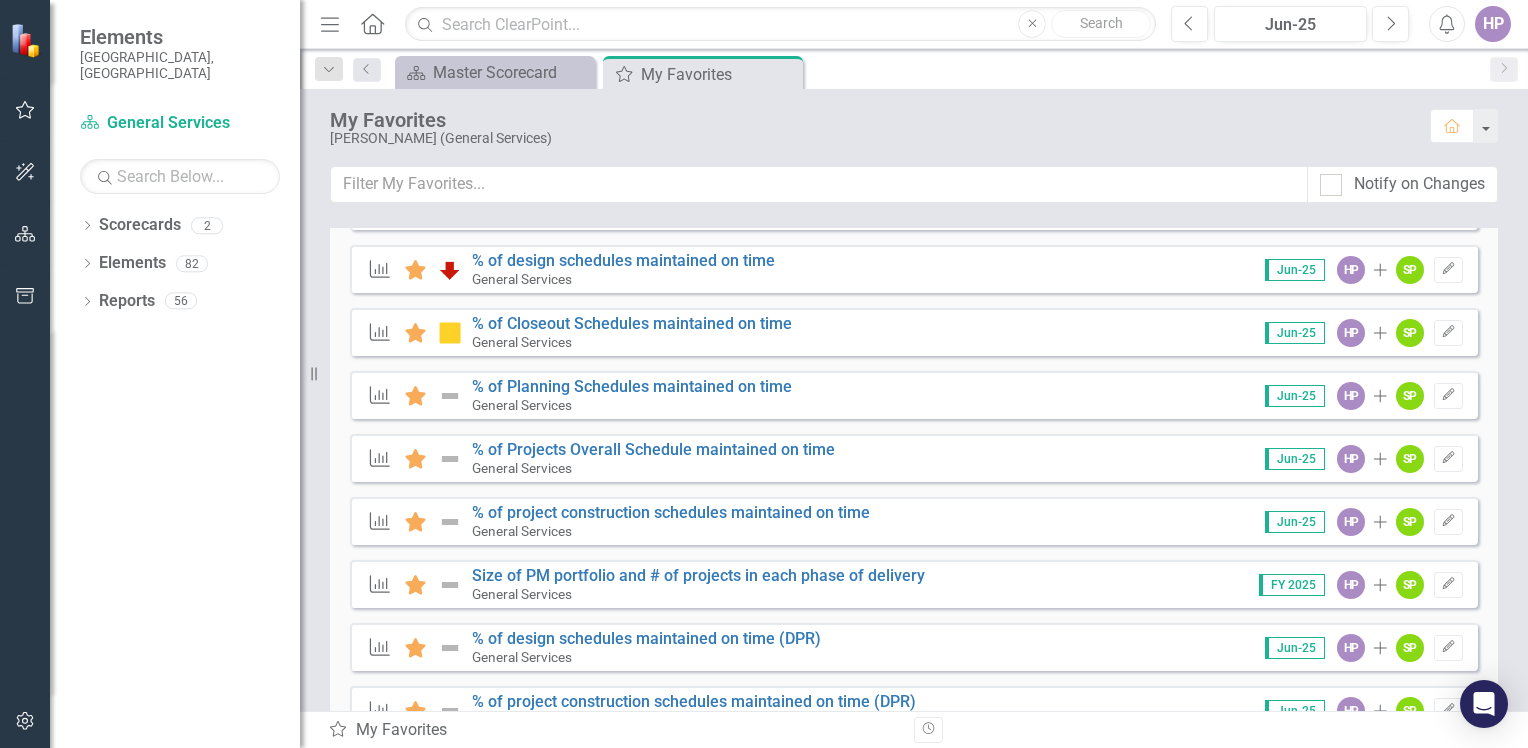 scroll, scrollTop: 300, scrollLeft: 0, axis: vertical 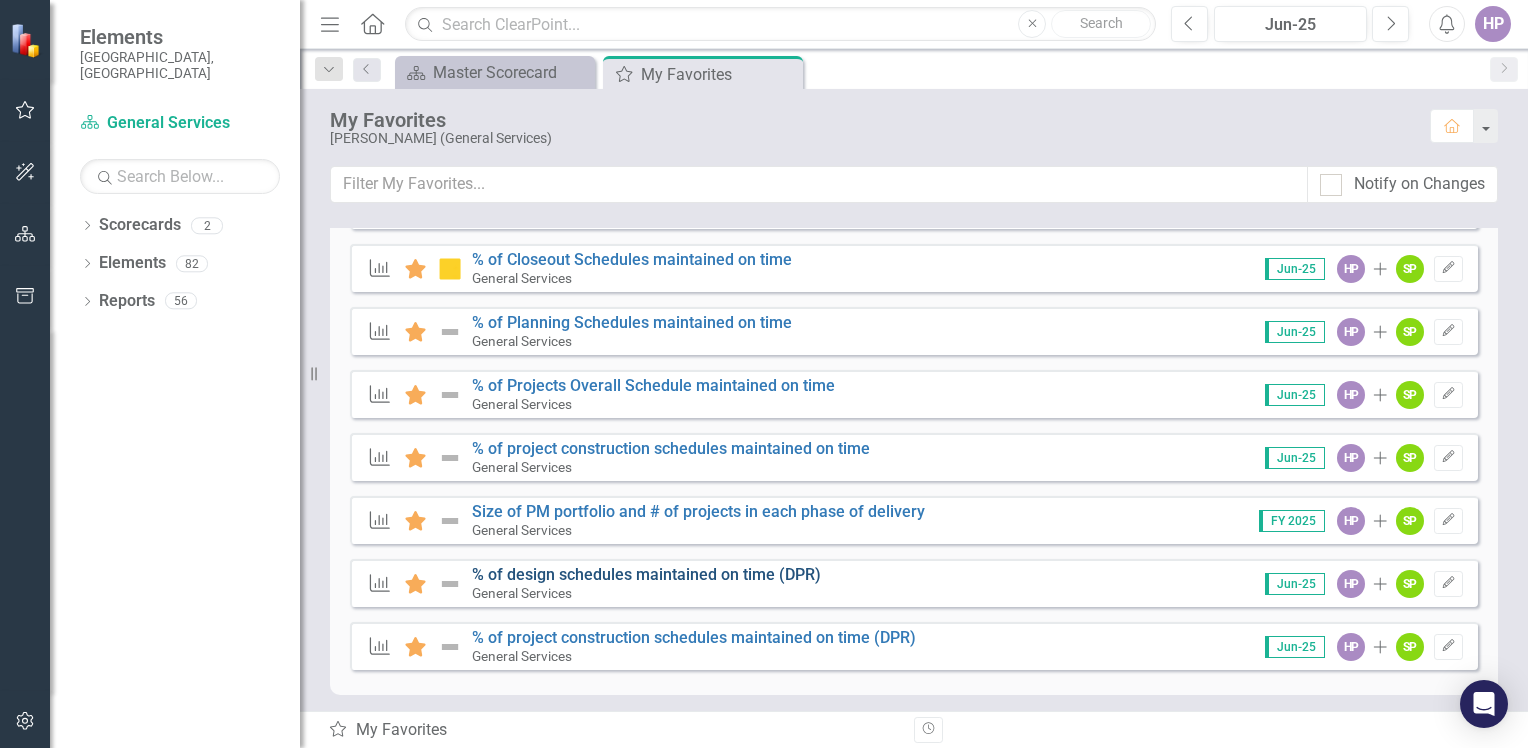 click on "% of design schedules maintained on time (DPR)" at bounding box center [646, 574] 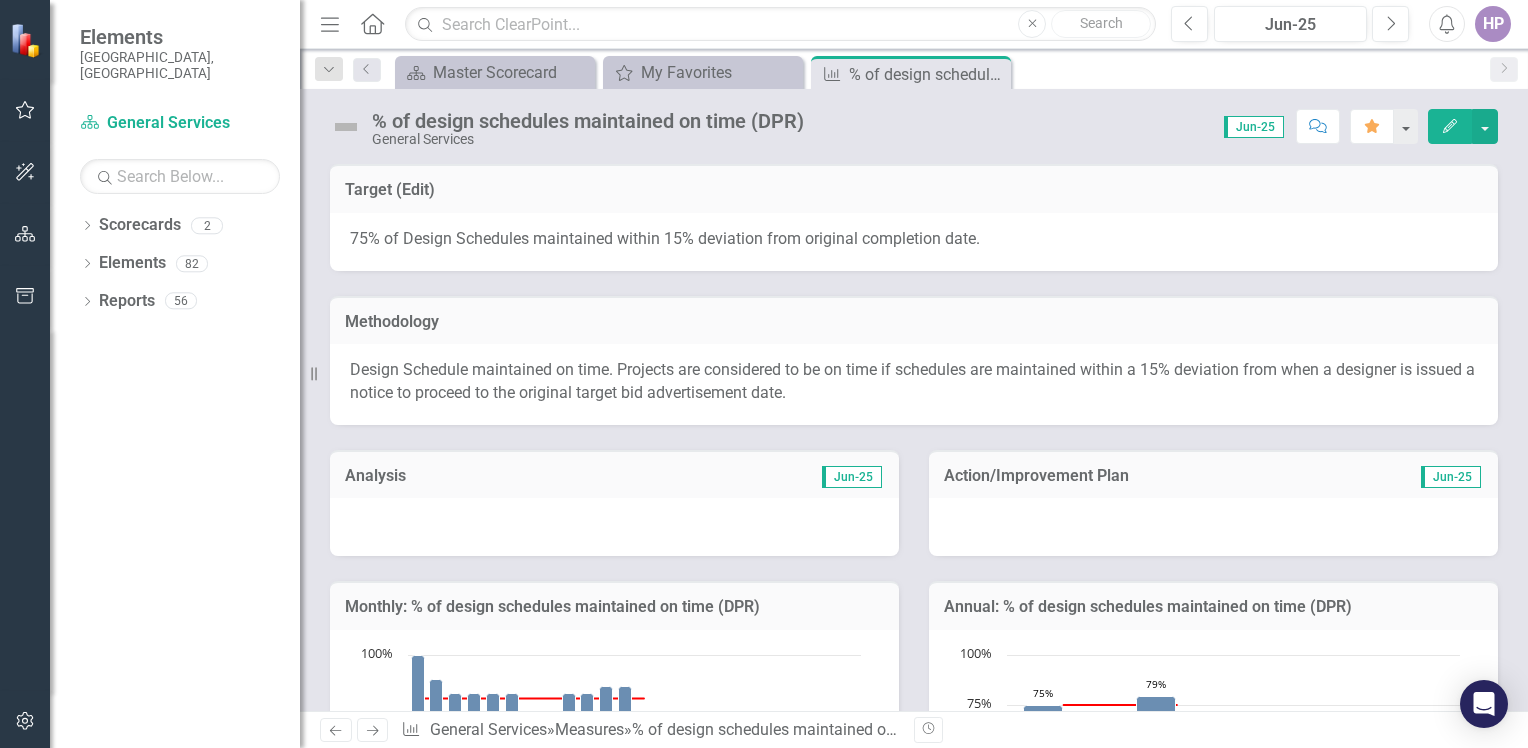 click at bounding box center [614, 527] 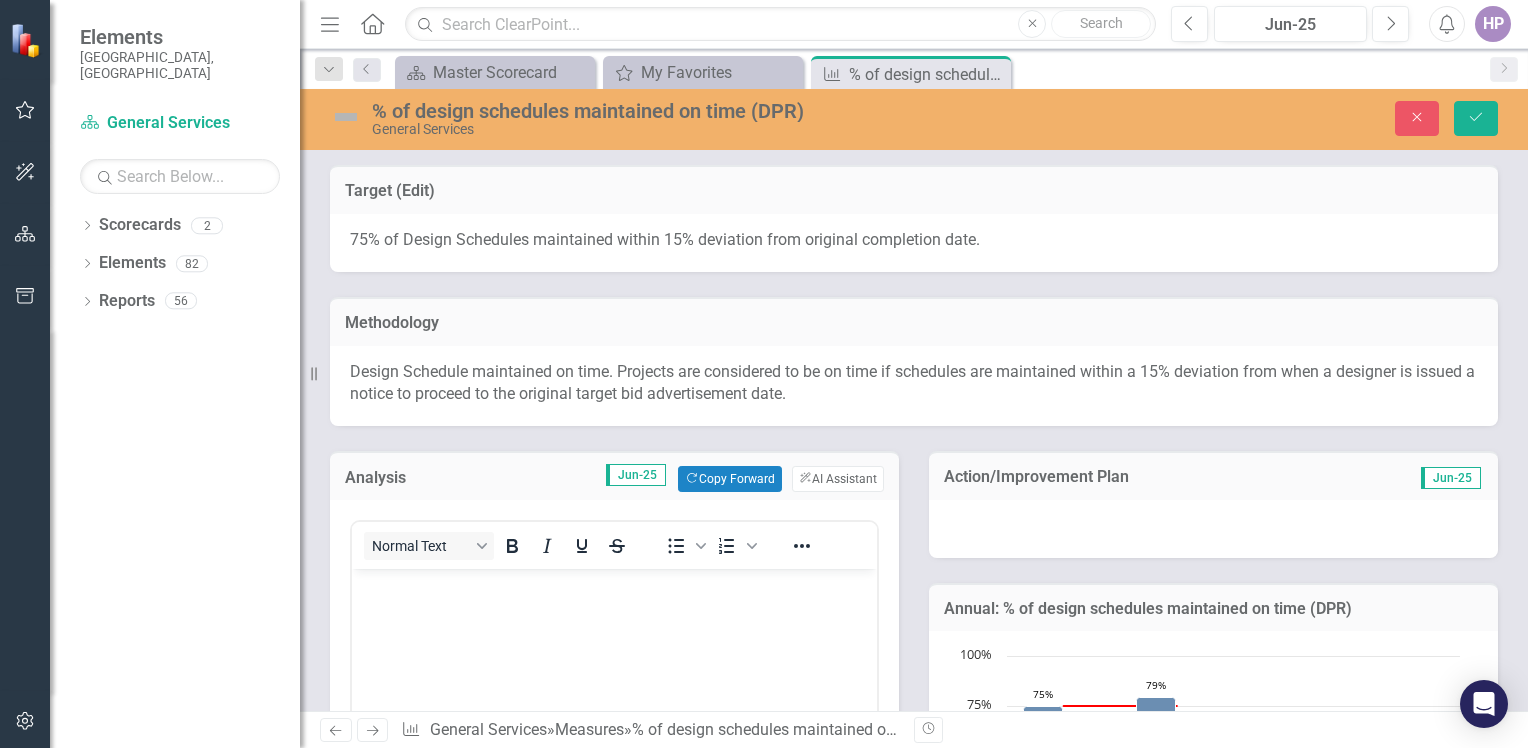 scroll, scrollTop: 0, scrollLeft: 0, axis: both 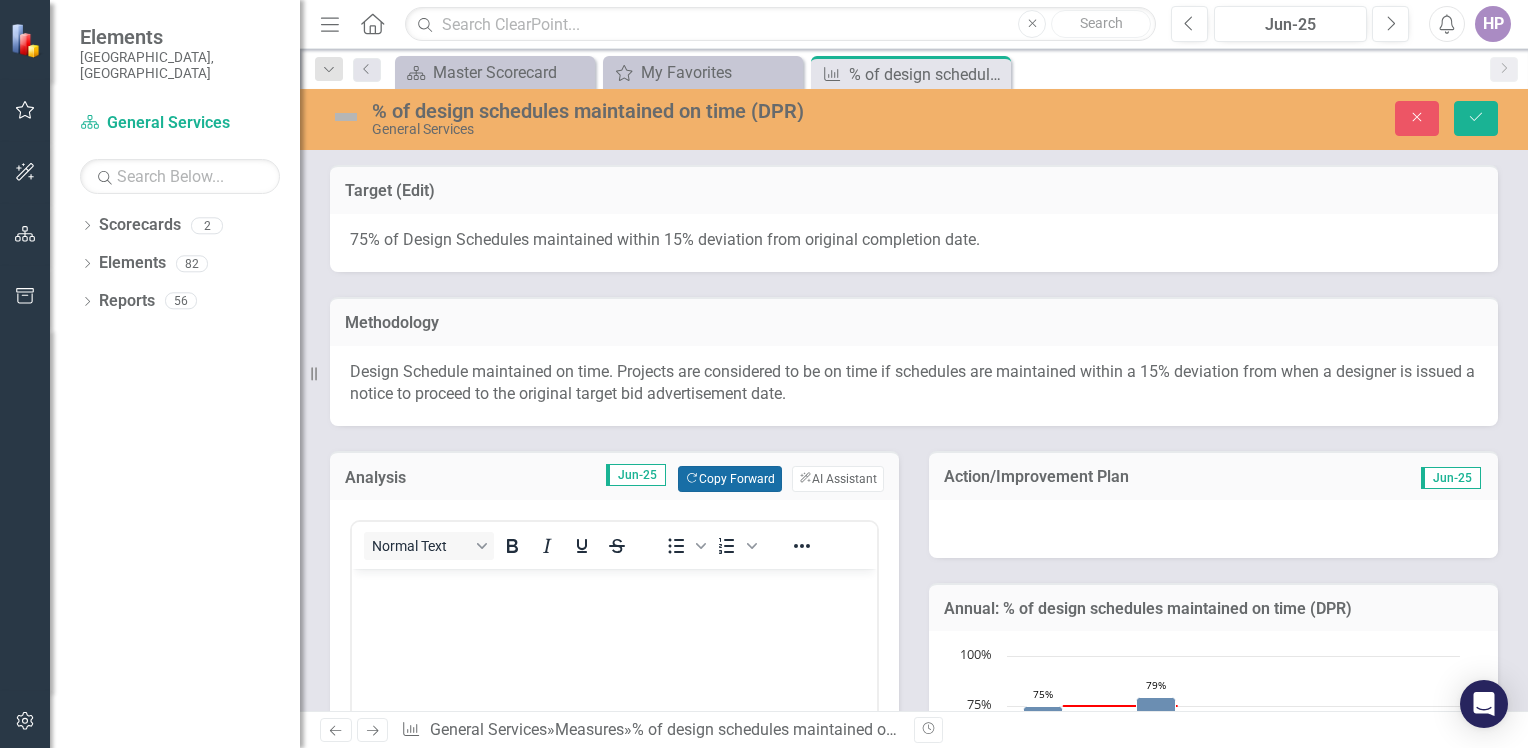 click on "Copy Forward  Copy Forward" at bounding box center [729, 479] 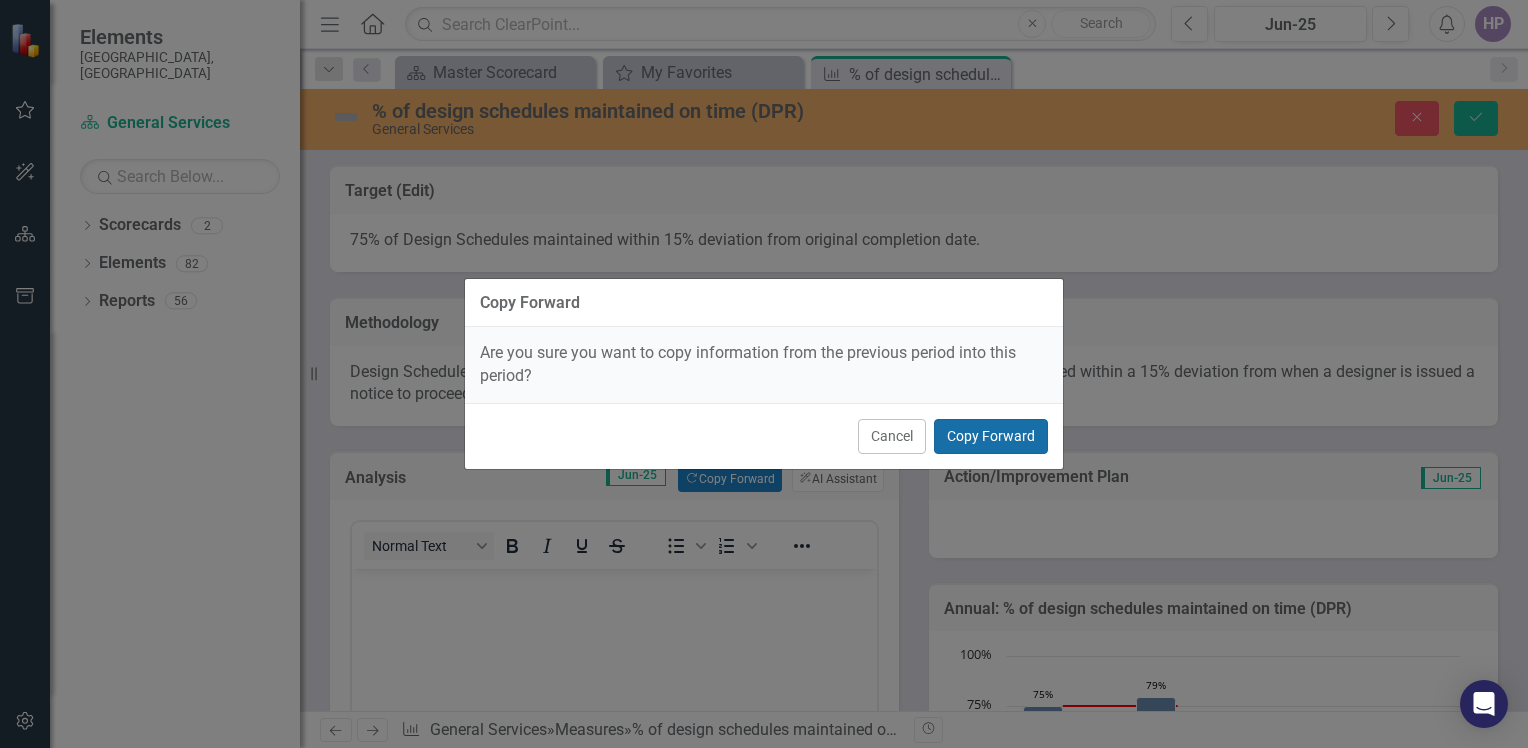 click on "Copy Forward" at bounding box center [991, 436] 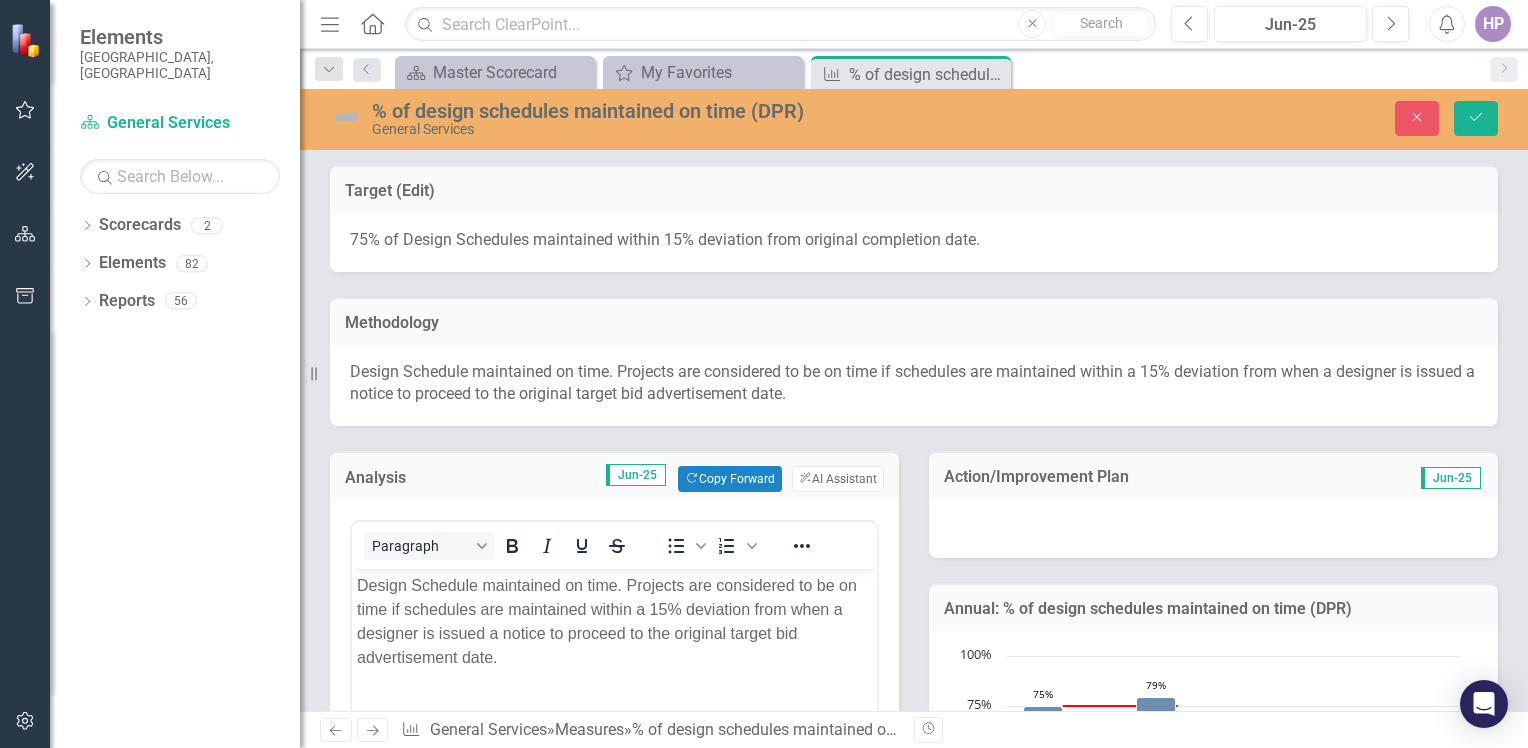 click at bounding box center [1213, 529] 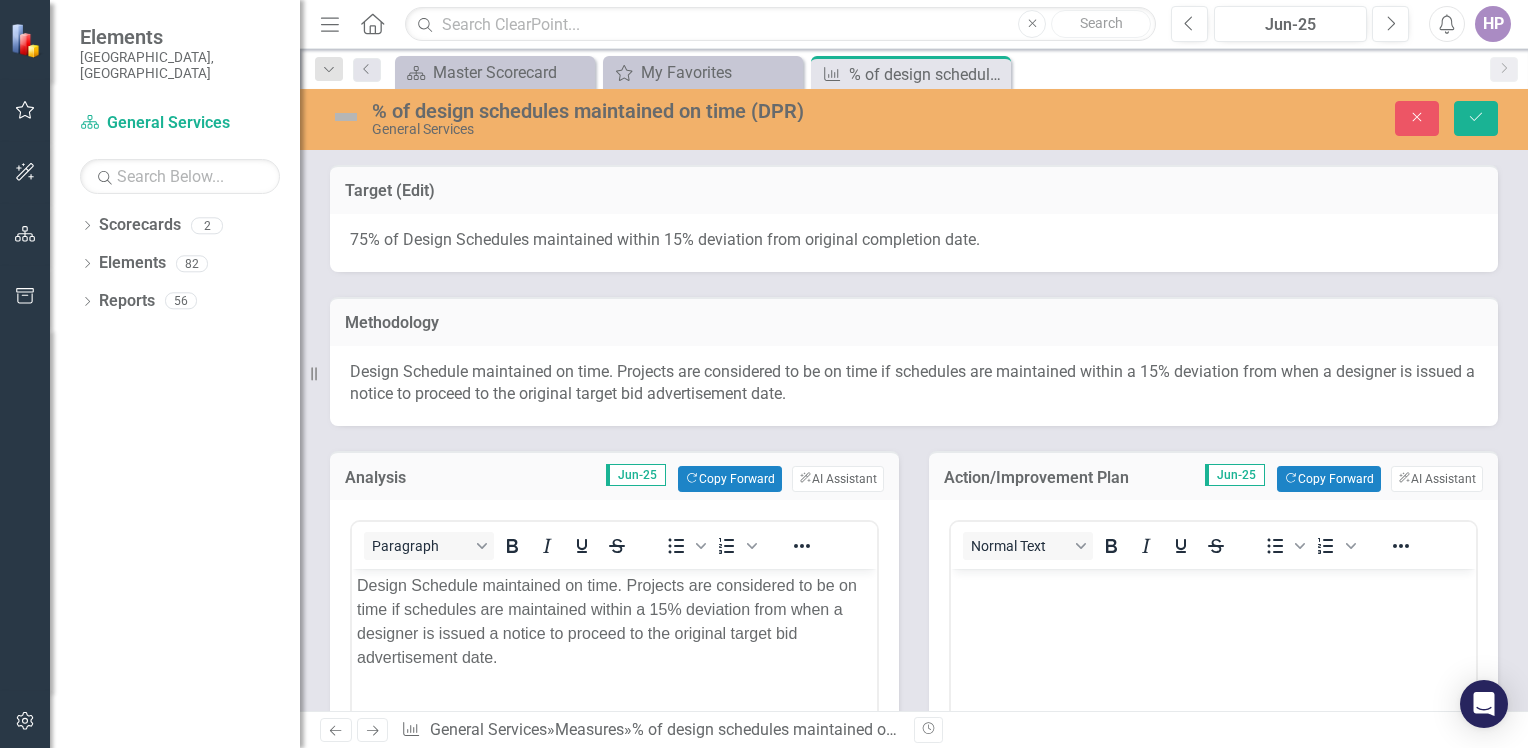 scroll, scrollTop: 0, scrollLeft: 0, axis: both 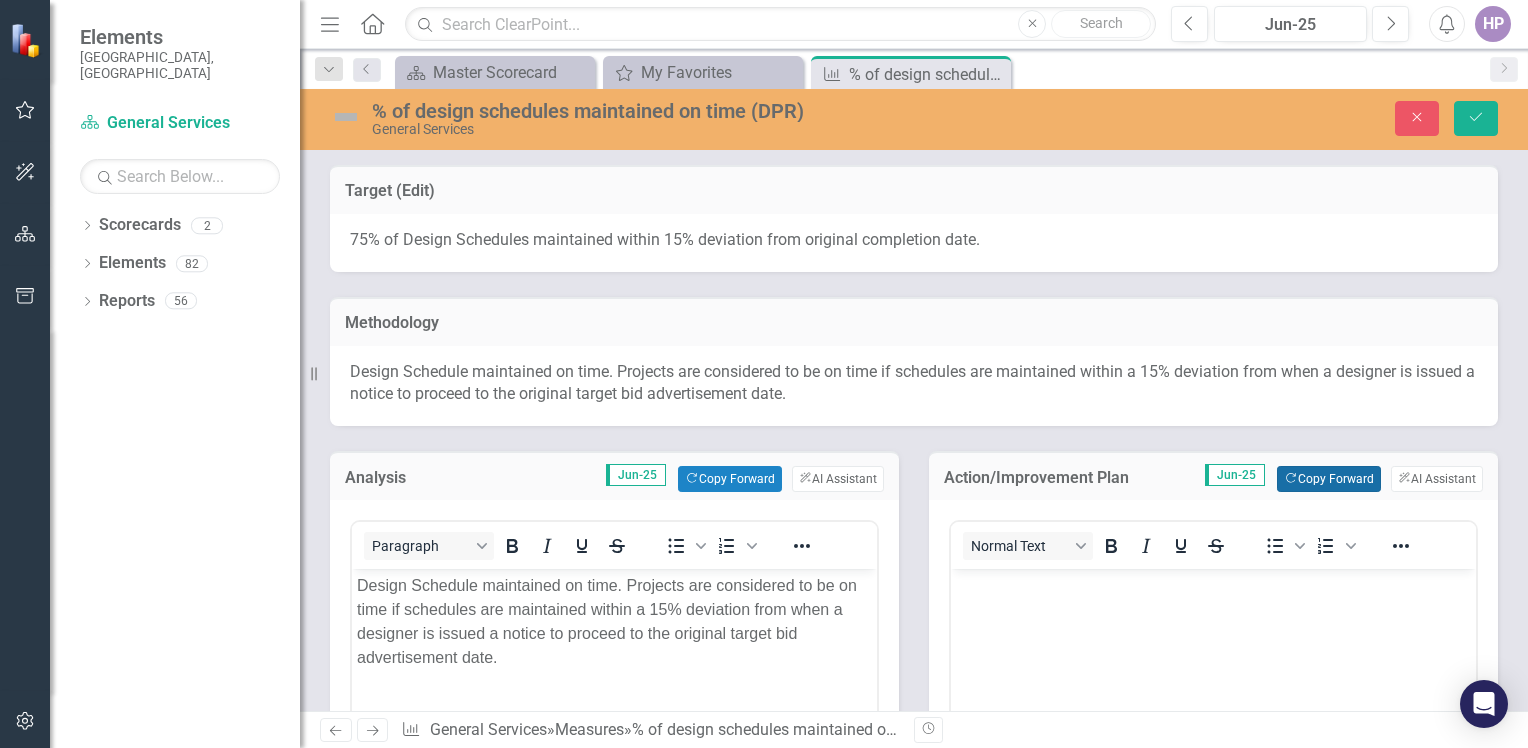 click on "Copy Forward  Copy Forward" at bounding box center (1328, 479) 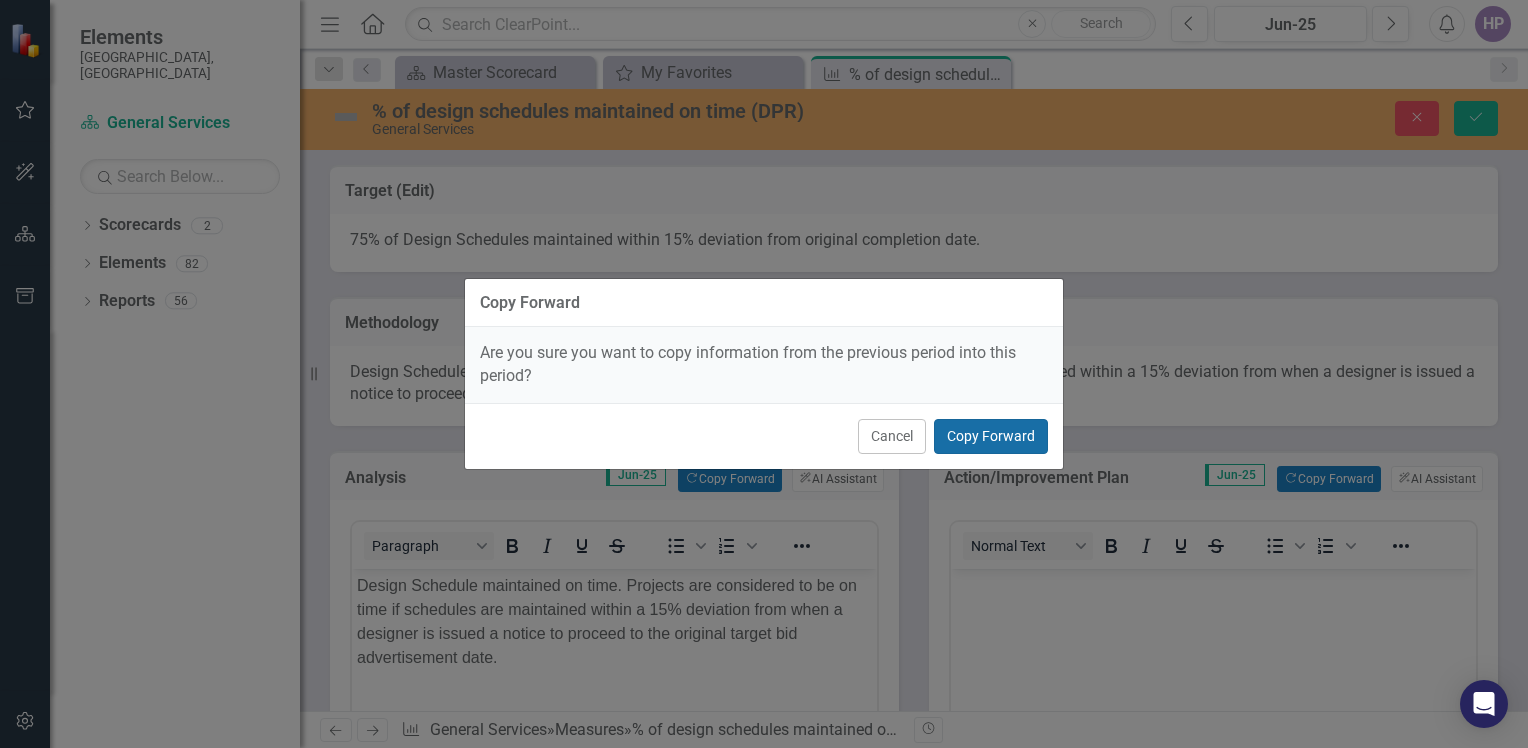 drag, startPoint x: 996, startPoint y: 445, endPoint x: 990, endPoint y: 458, distance: 14.3178215 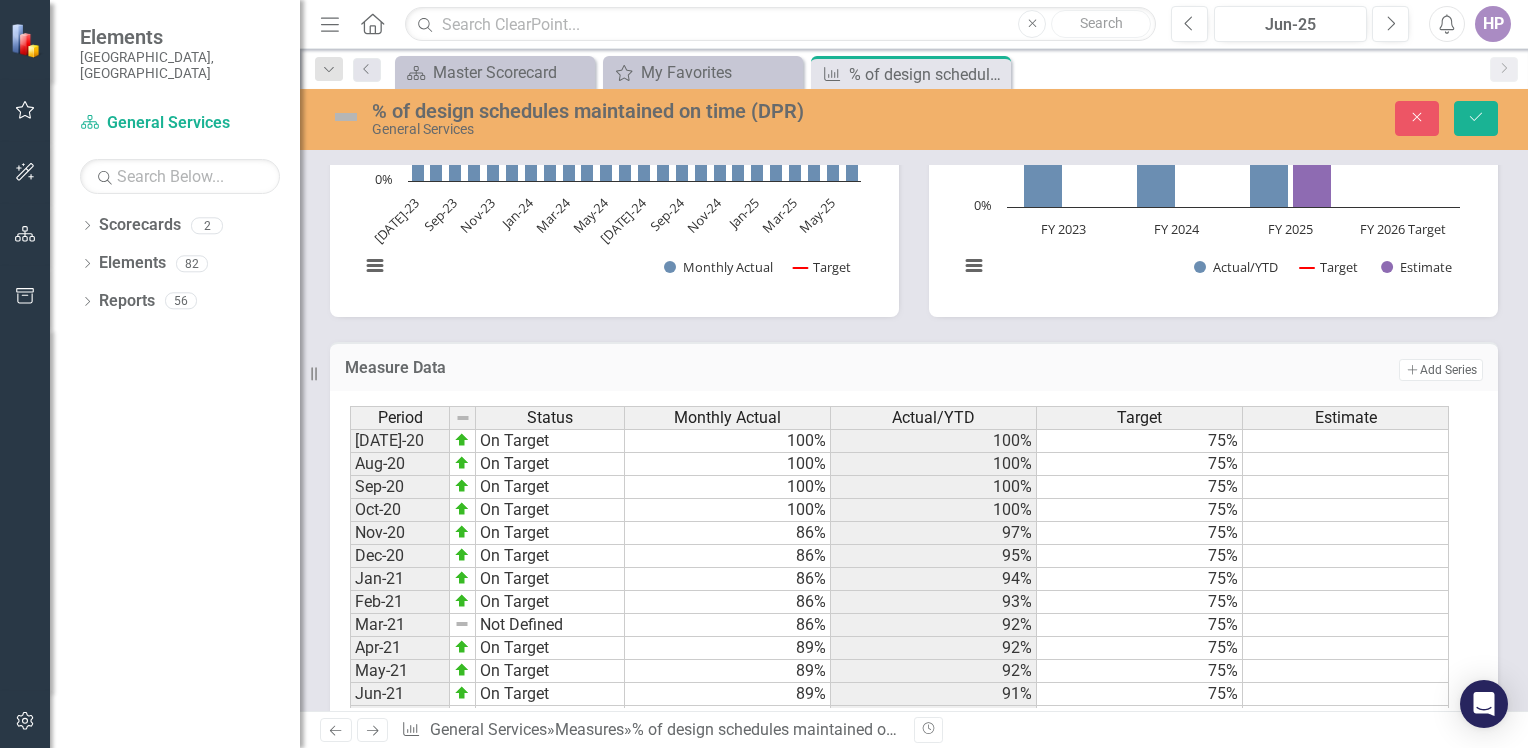 scroll, scrollTop: 1100, scrollLeft: 0, axis: vertical 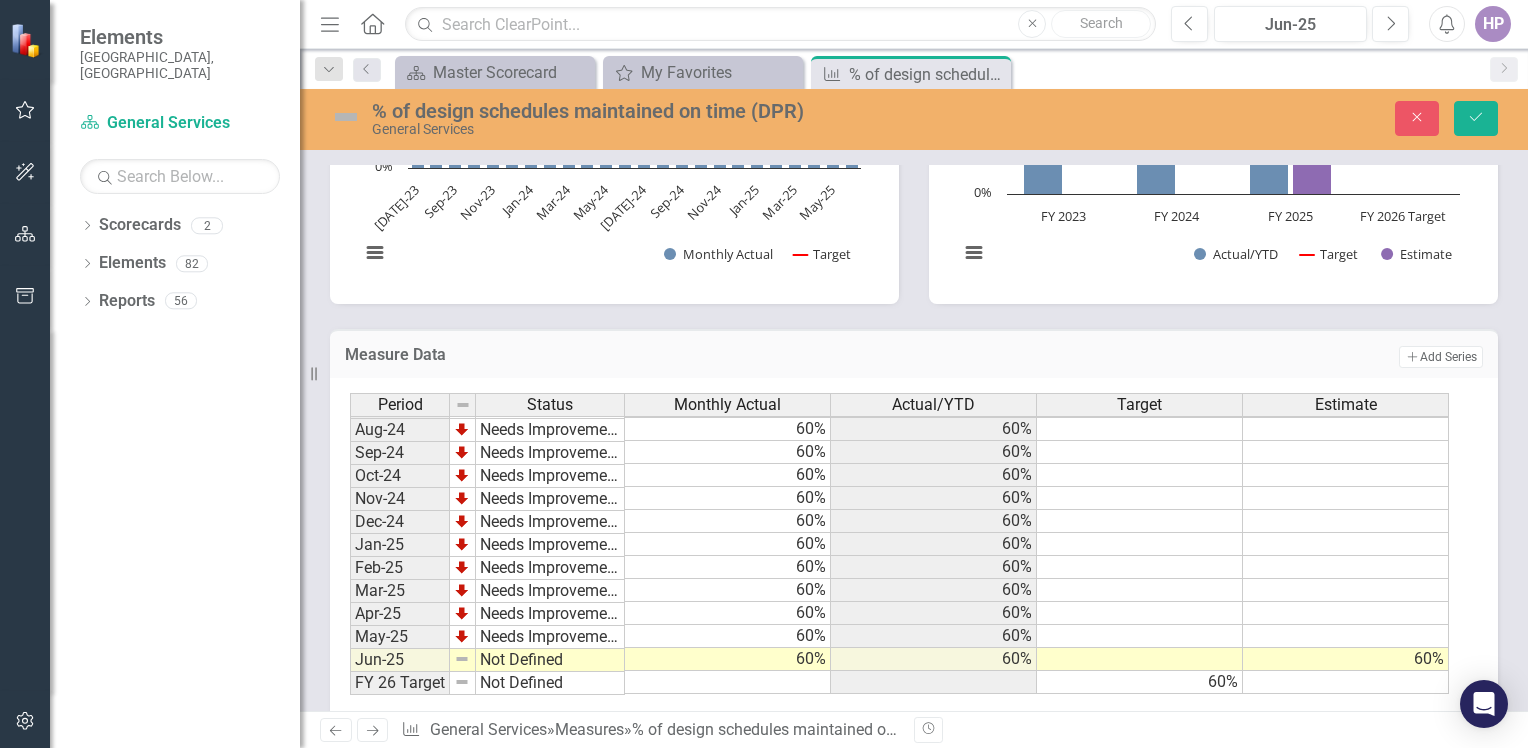 click at bounding box center [346, 117] 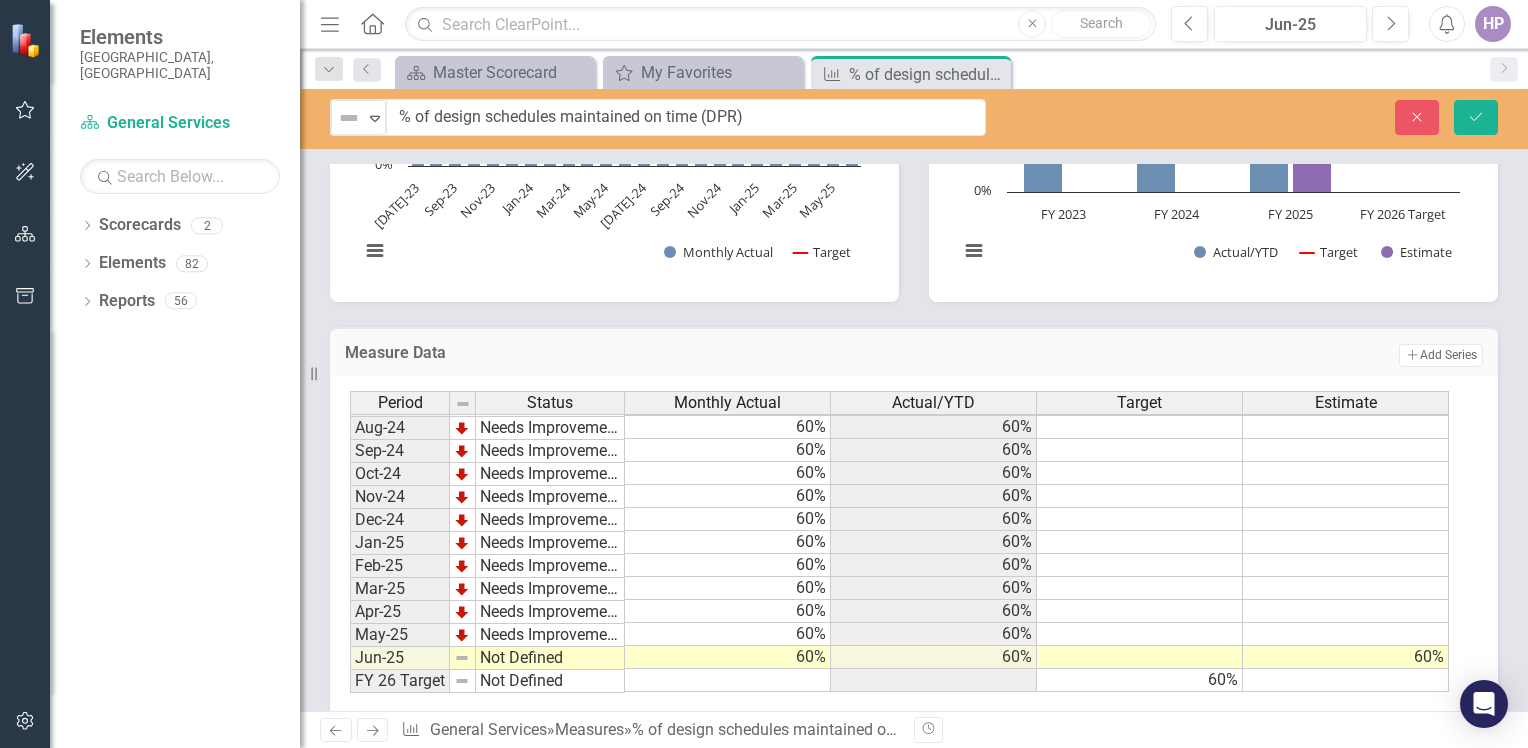click at bounding box center (349, 118) 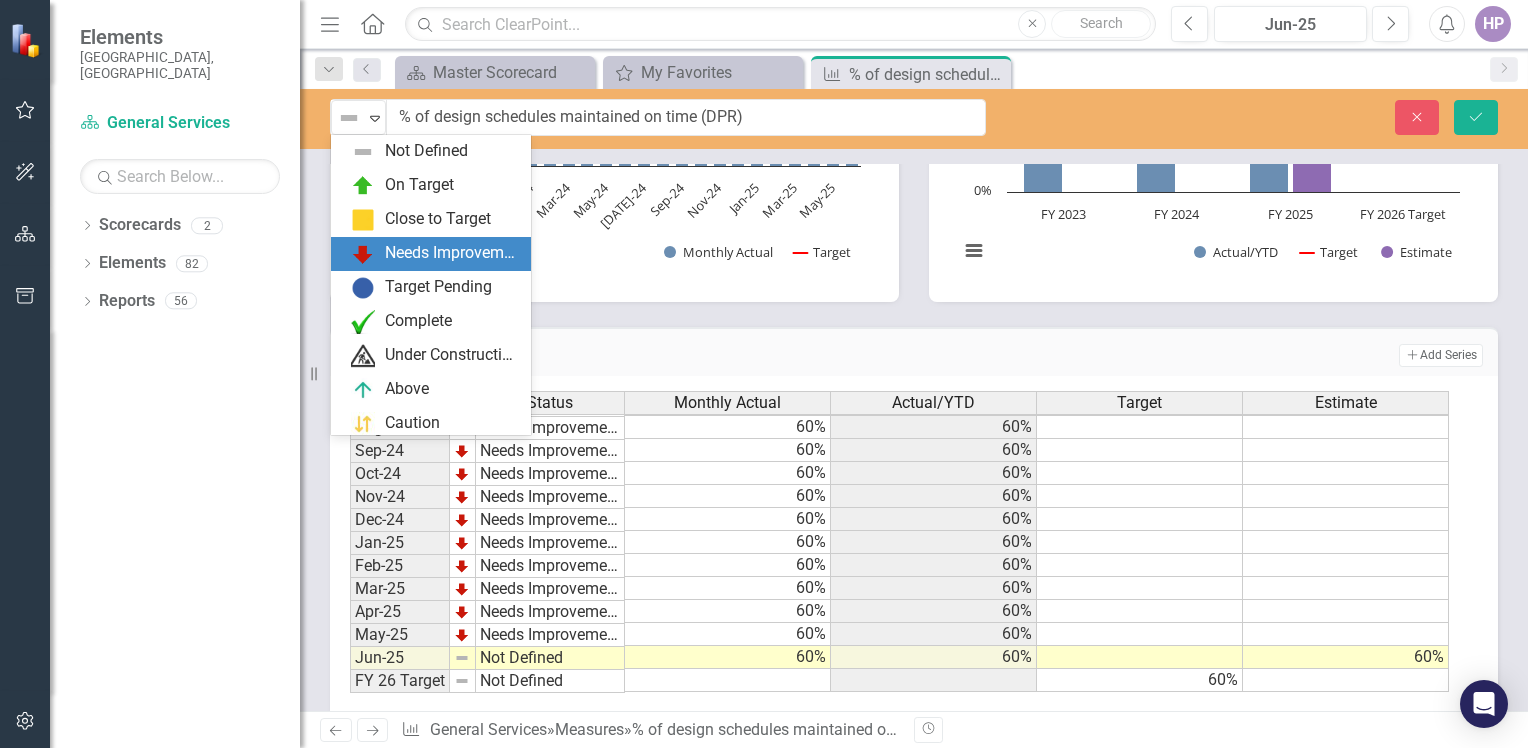 click on "Needs Improvement" at bounding box center (452, 253) 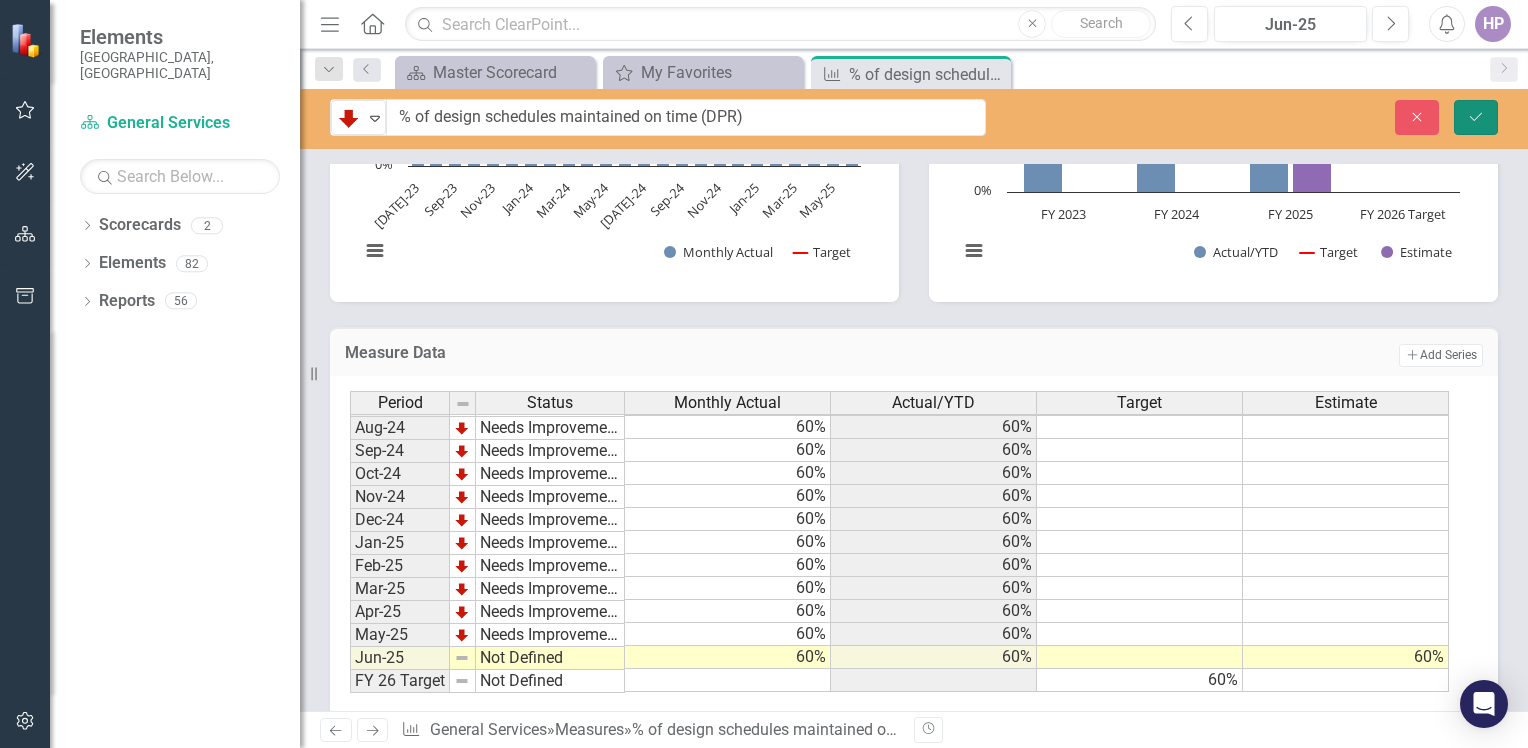 click on "Save" at bounding box center [1476, 117] 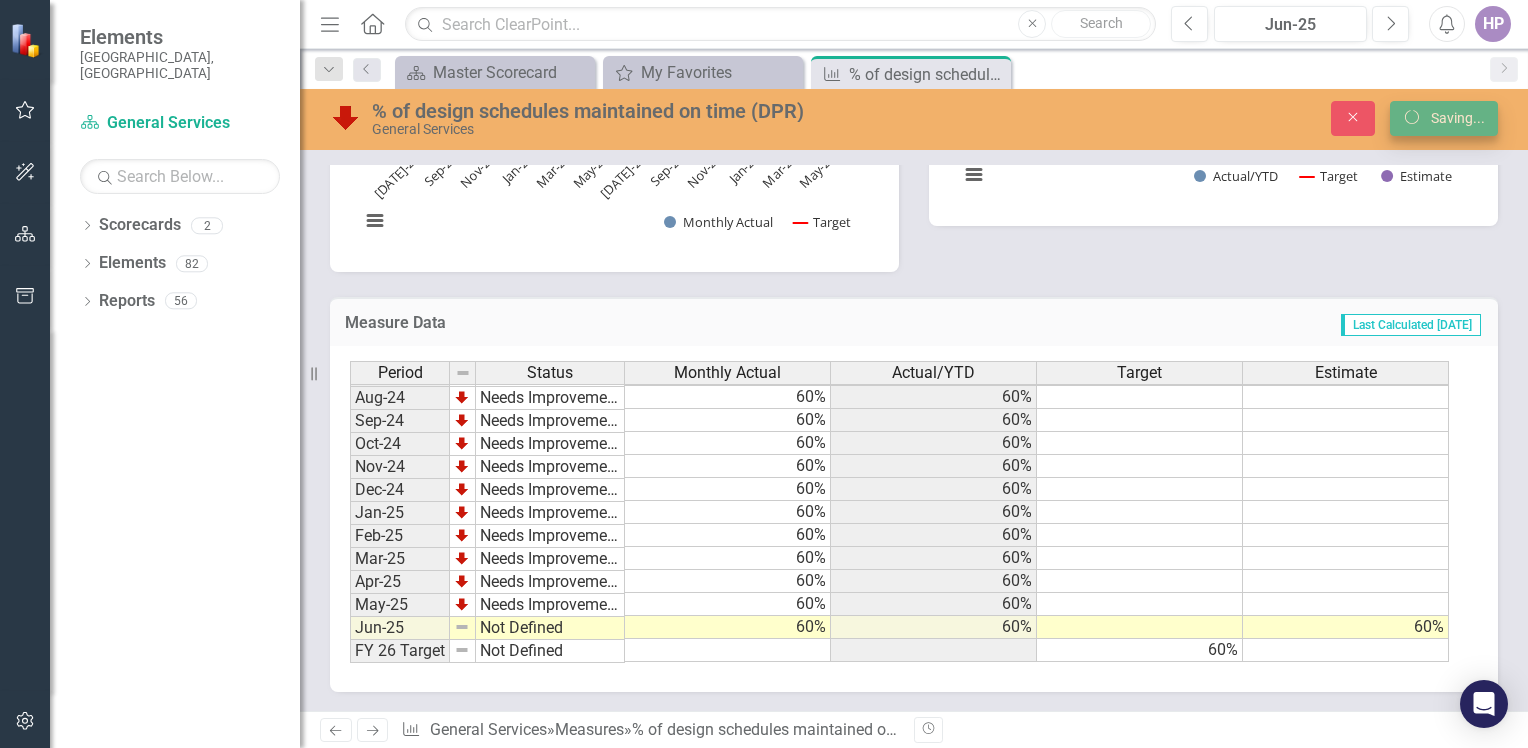 scroll, scrollTop: 732, scrollLeft: 0, axis: vertical 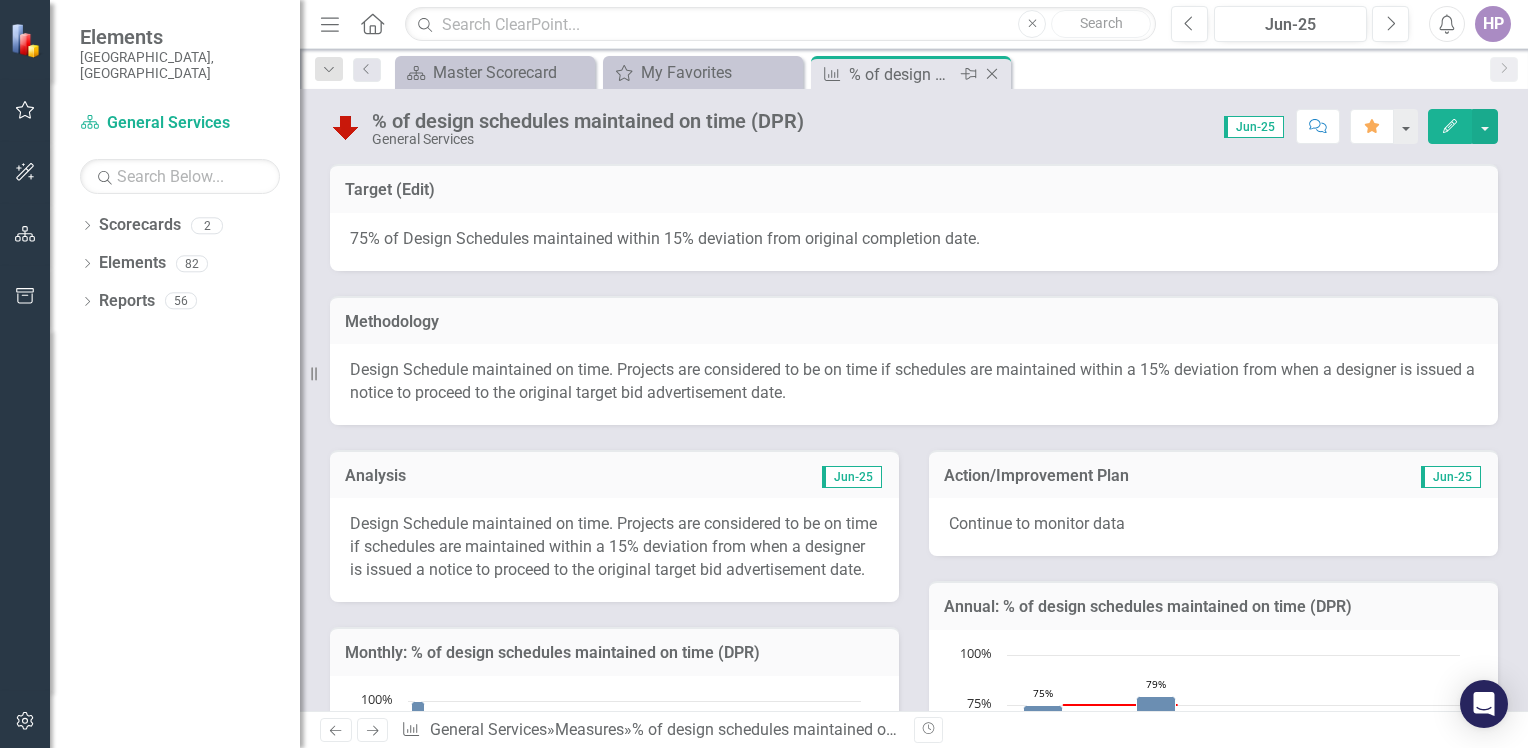 click on "Close" 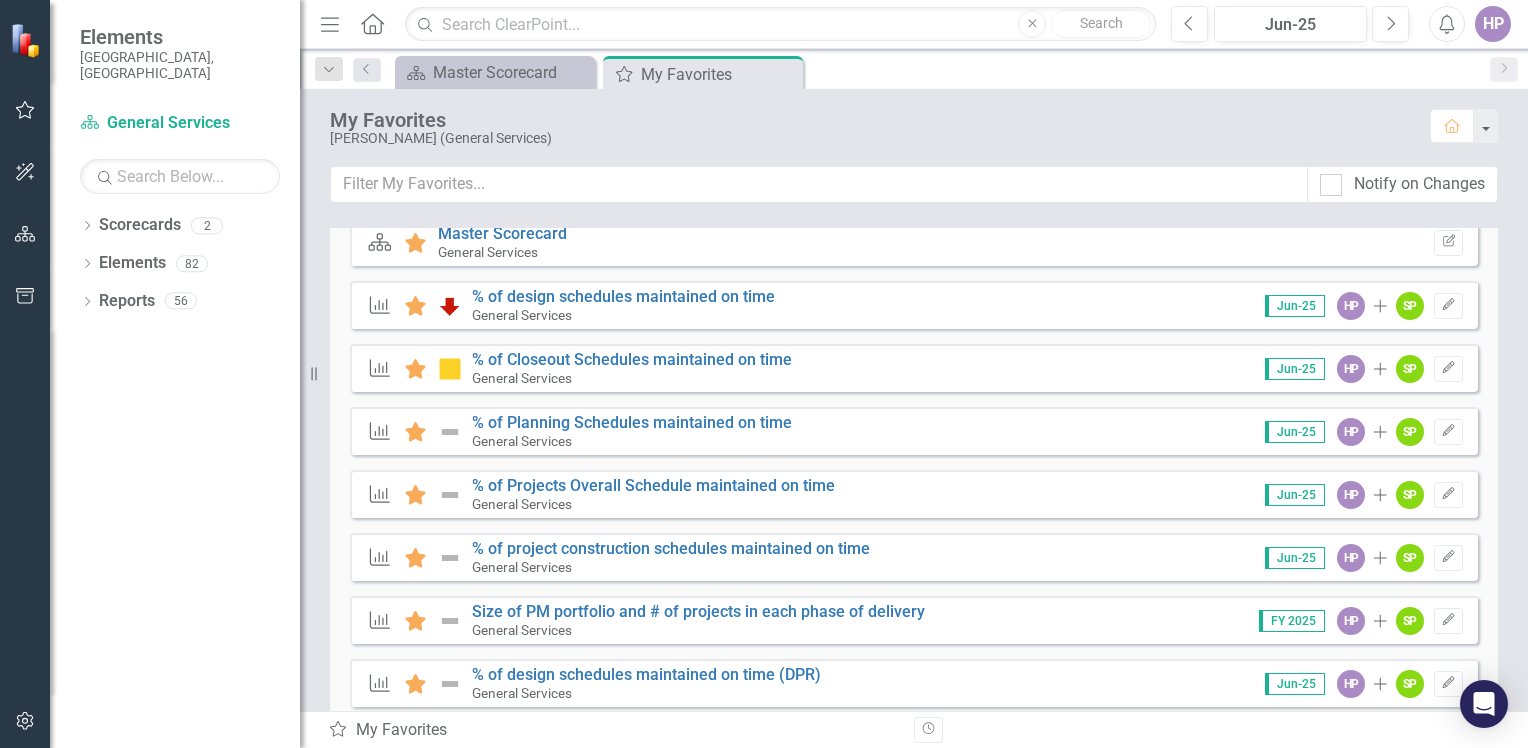 scroll, scrollTop: 308, scrollLeft: 0, axis: vertical 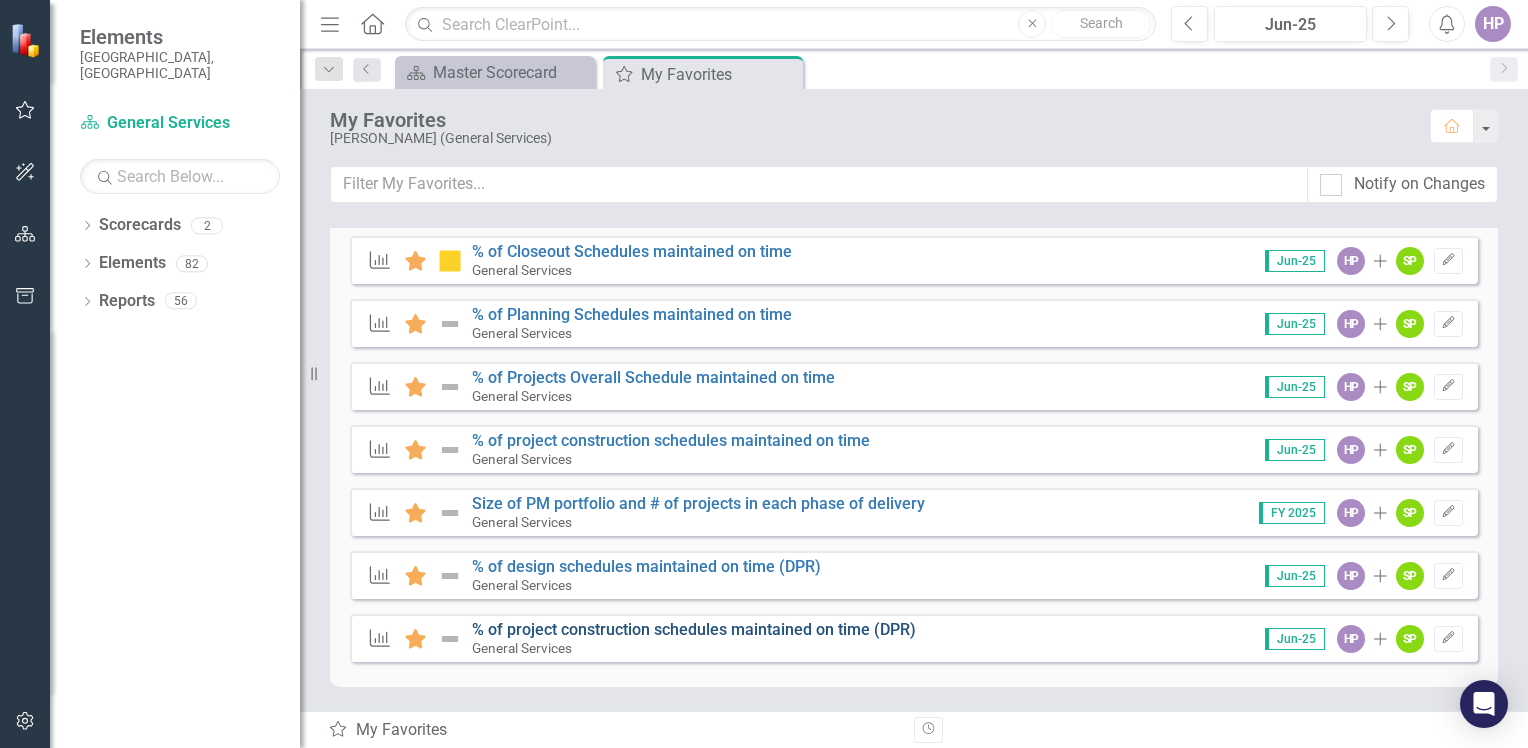 click on "% of project construction schedules maintained on time (DPR)" at bounding box center (694, 629) 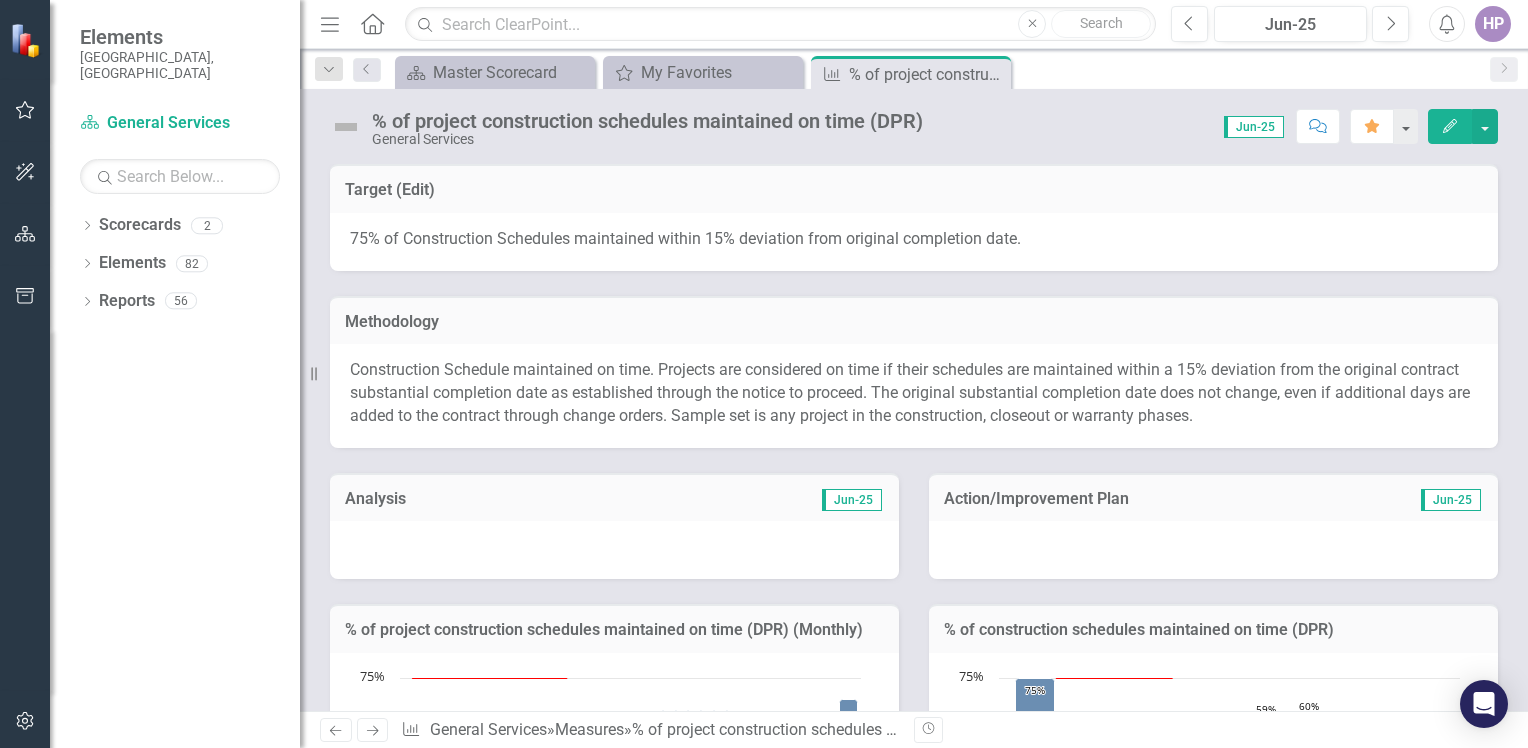 click at bounding box center [614, 550] 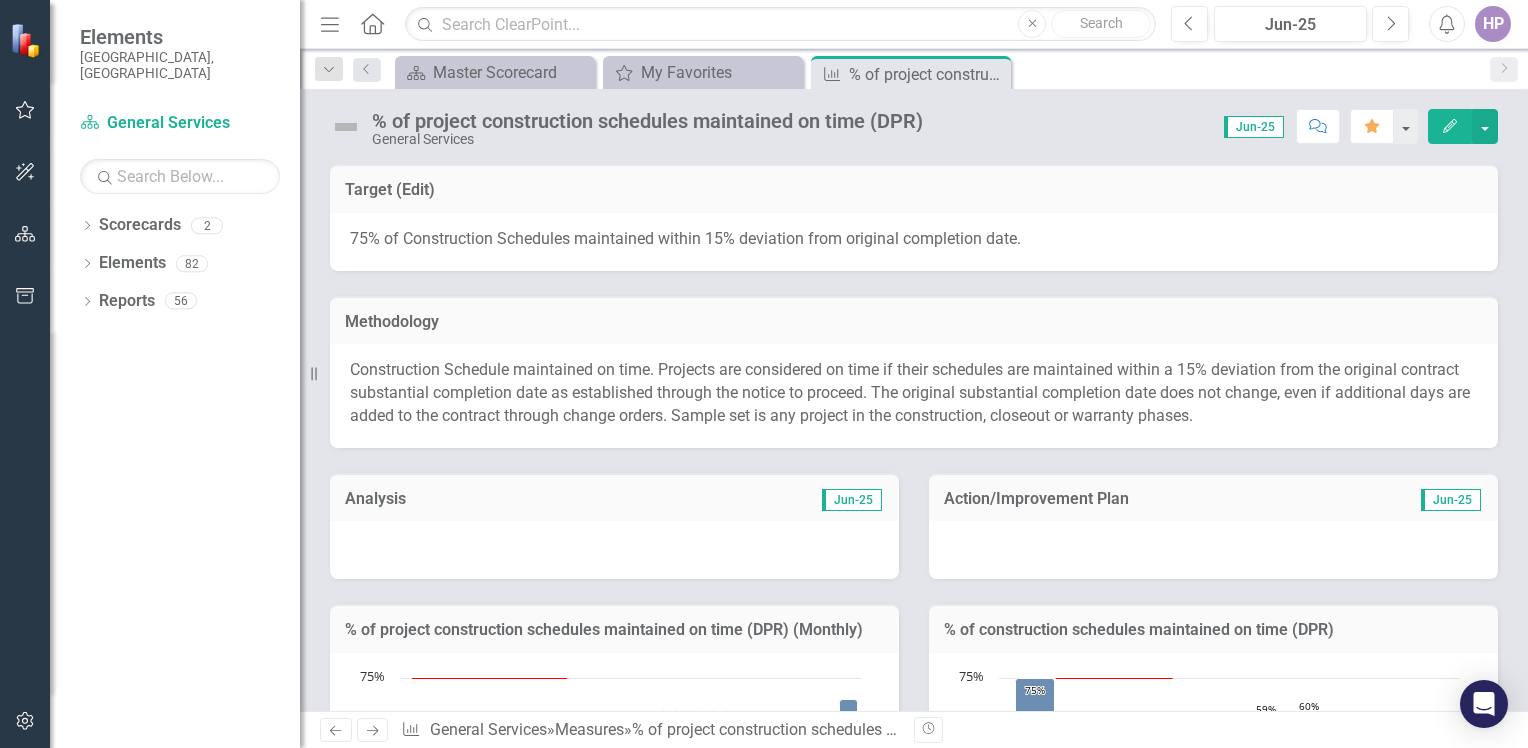click at bounding box center (614, 550) 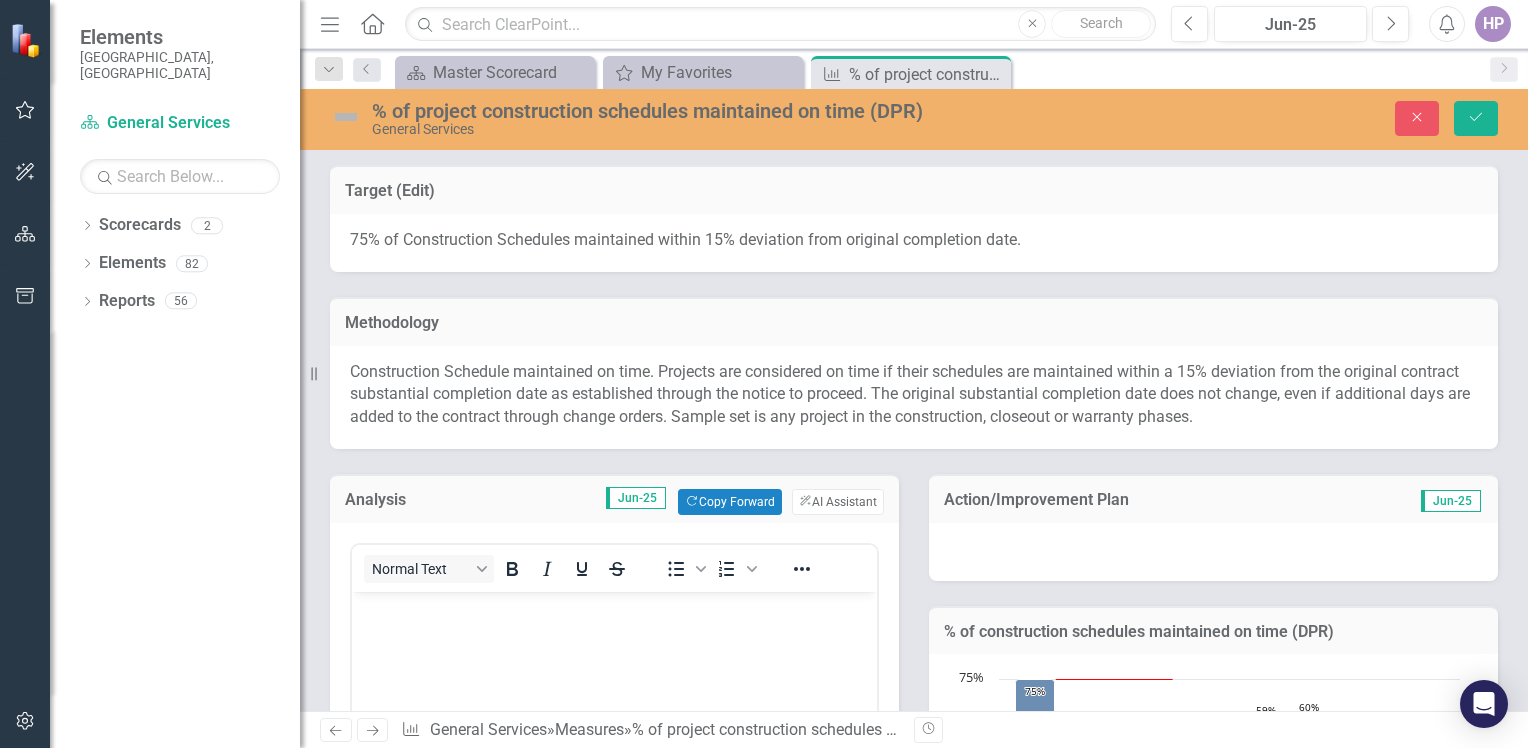 scroll, scrollTop: 0, scrollLeft: 0, axis: both 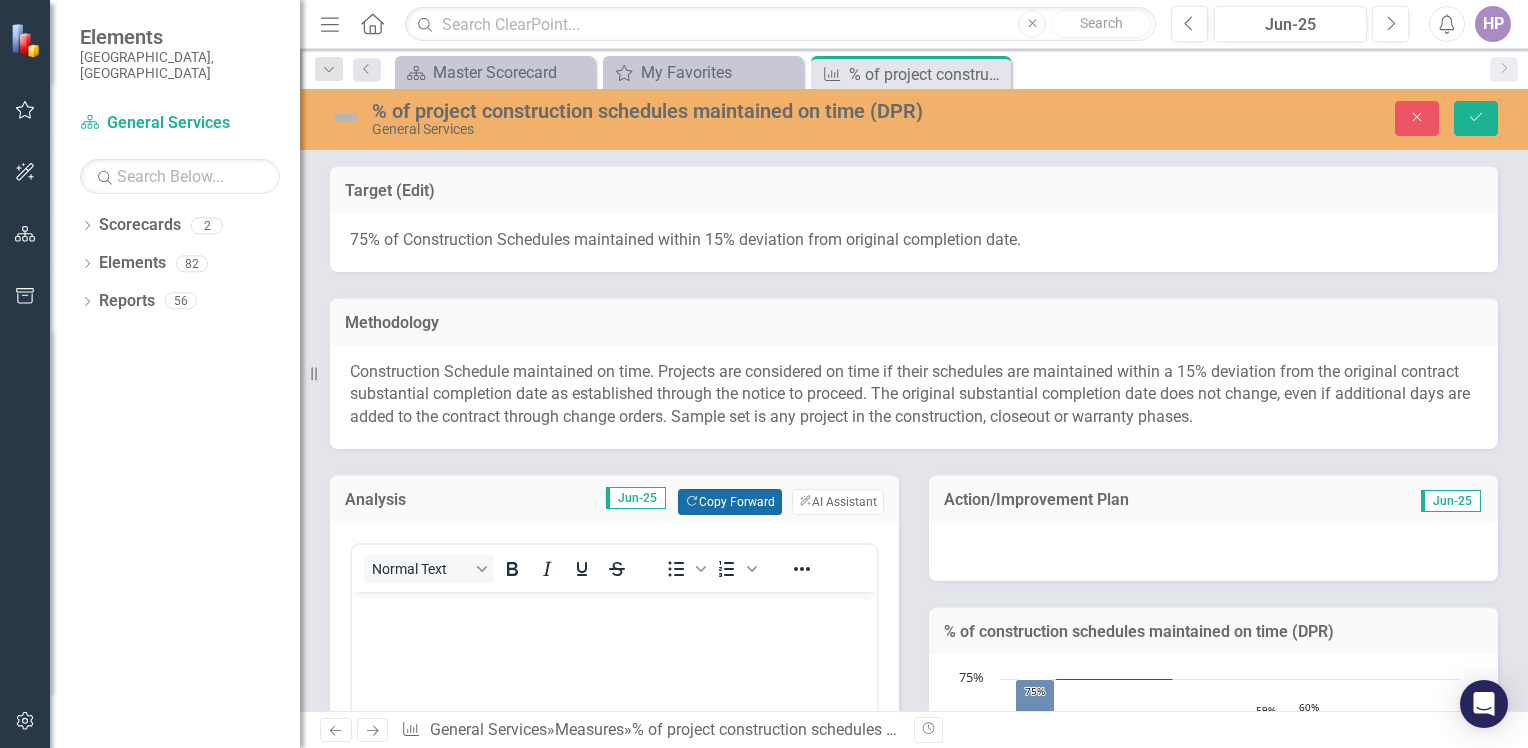 click on "Copy Forward  Copy Forward" at bounding box center (729, 502) 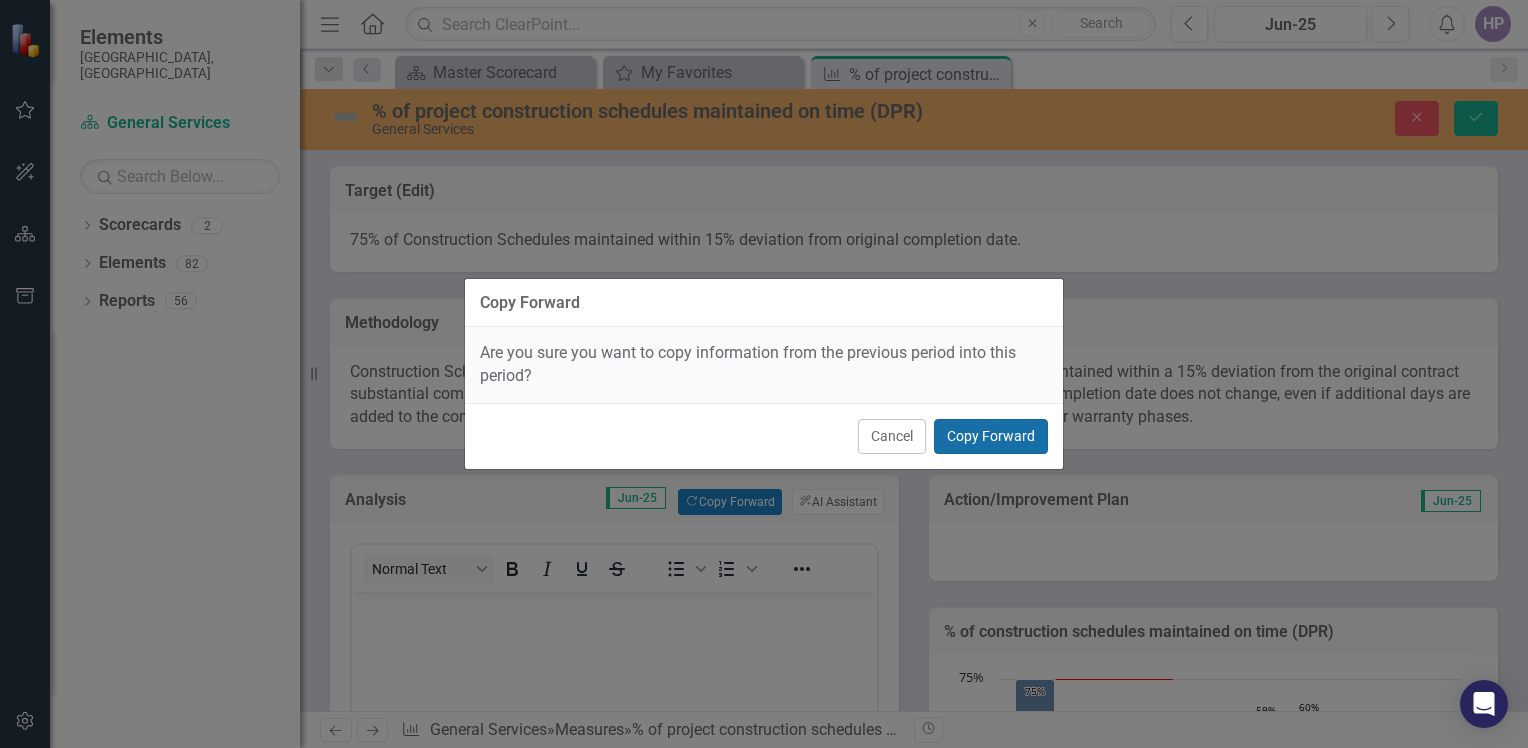 drag, startPoint x: 980, startPoint y: 431, endPoint x: 986, endPoint y: 445, distance: 15.231546 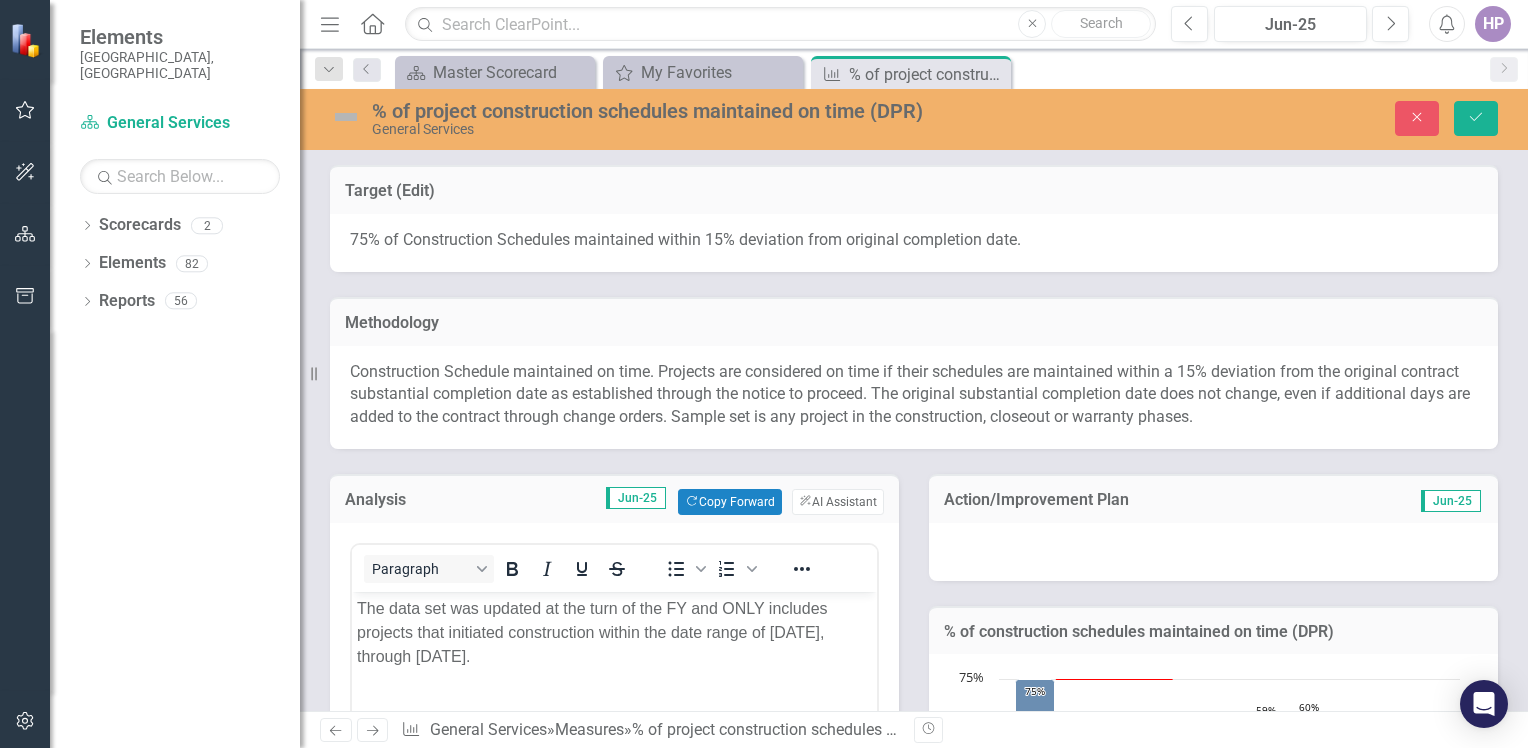 click at bounding box center [1213, 552] 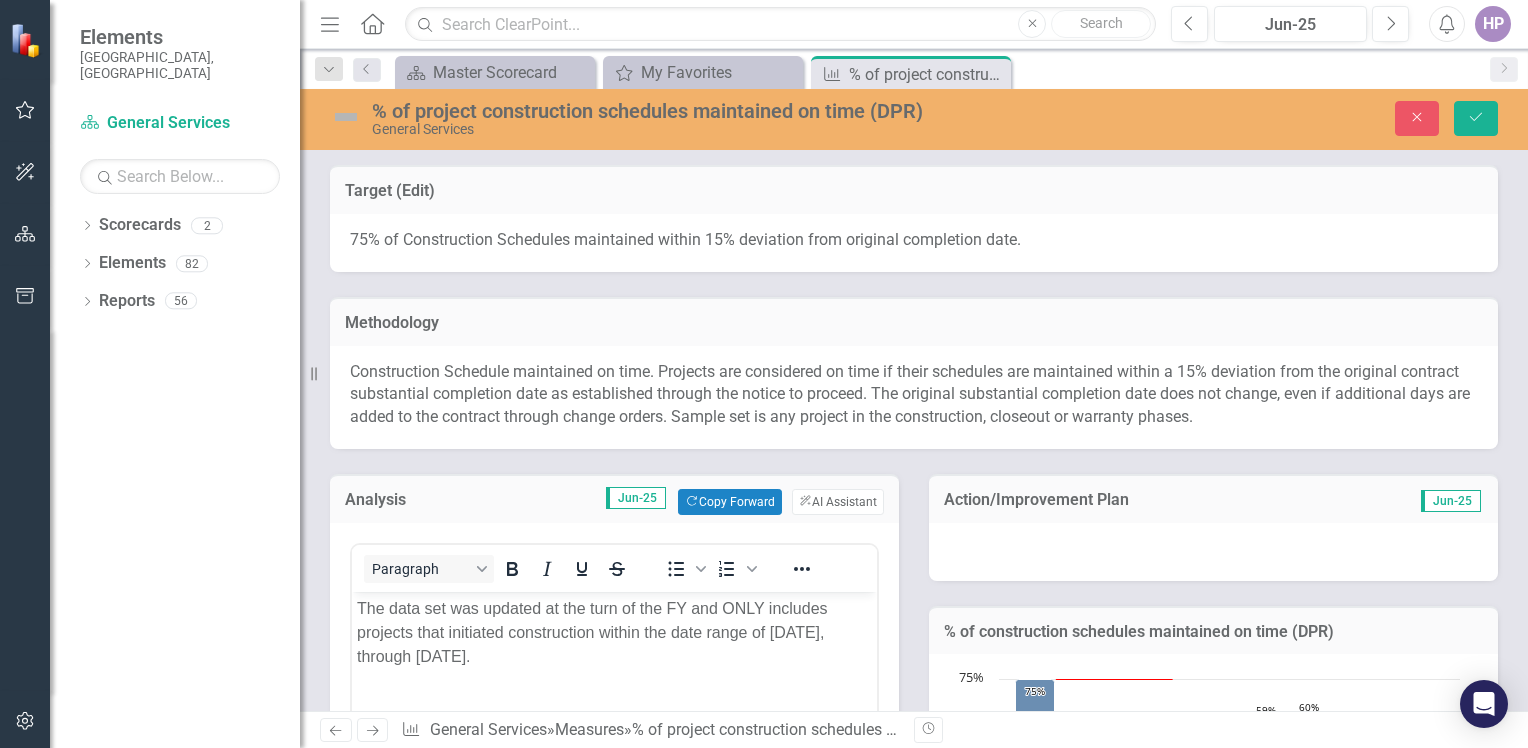 click at bounding box center (1213, 552) 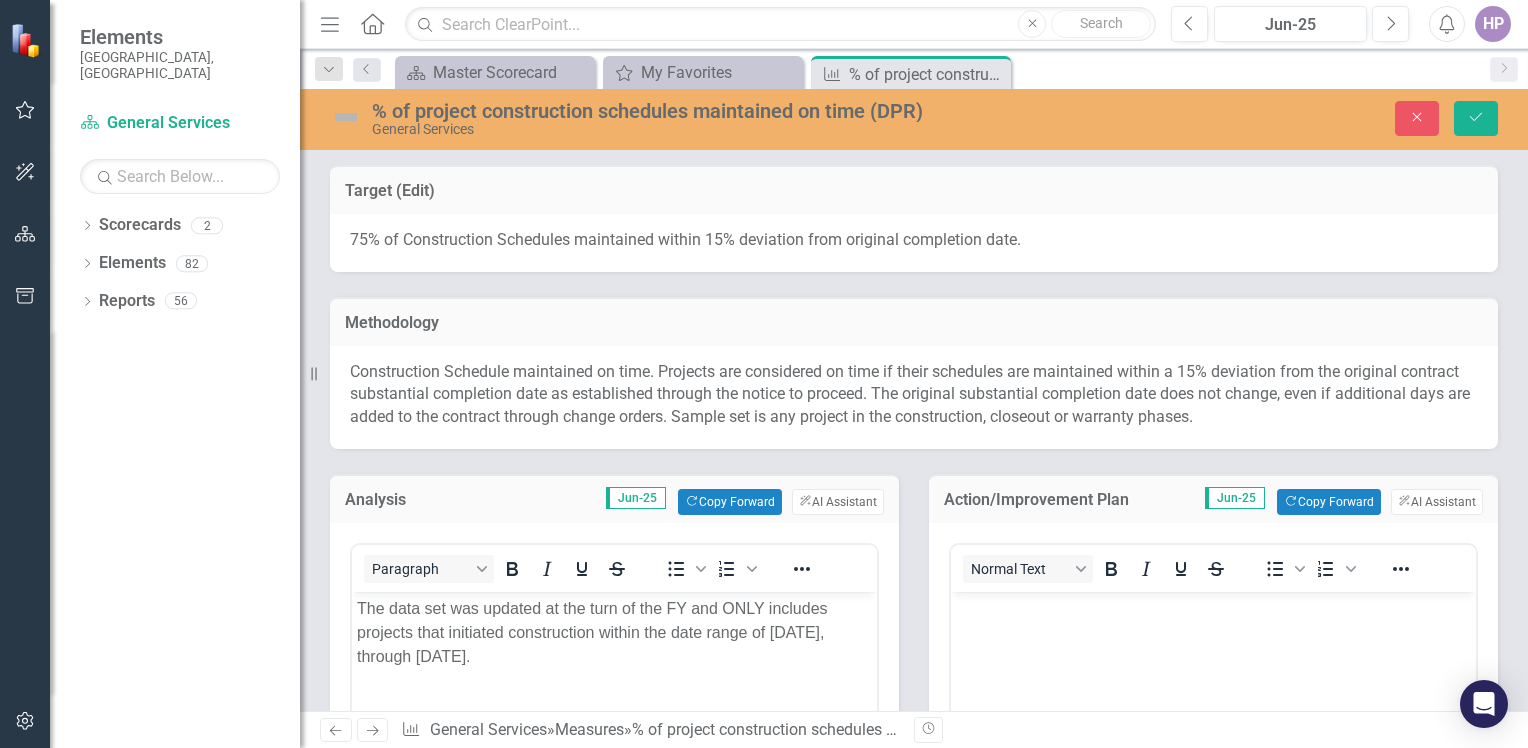 scroll, scrollTop: 0, scrollLeft: 0, axis: both 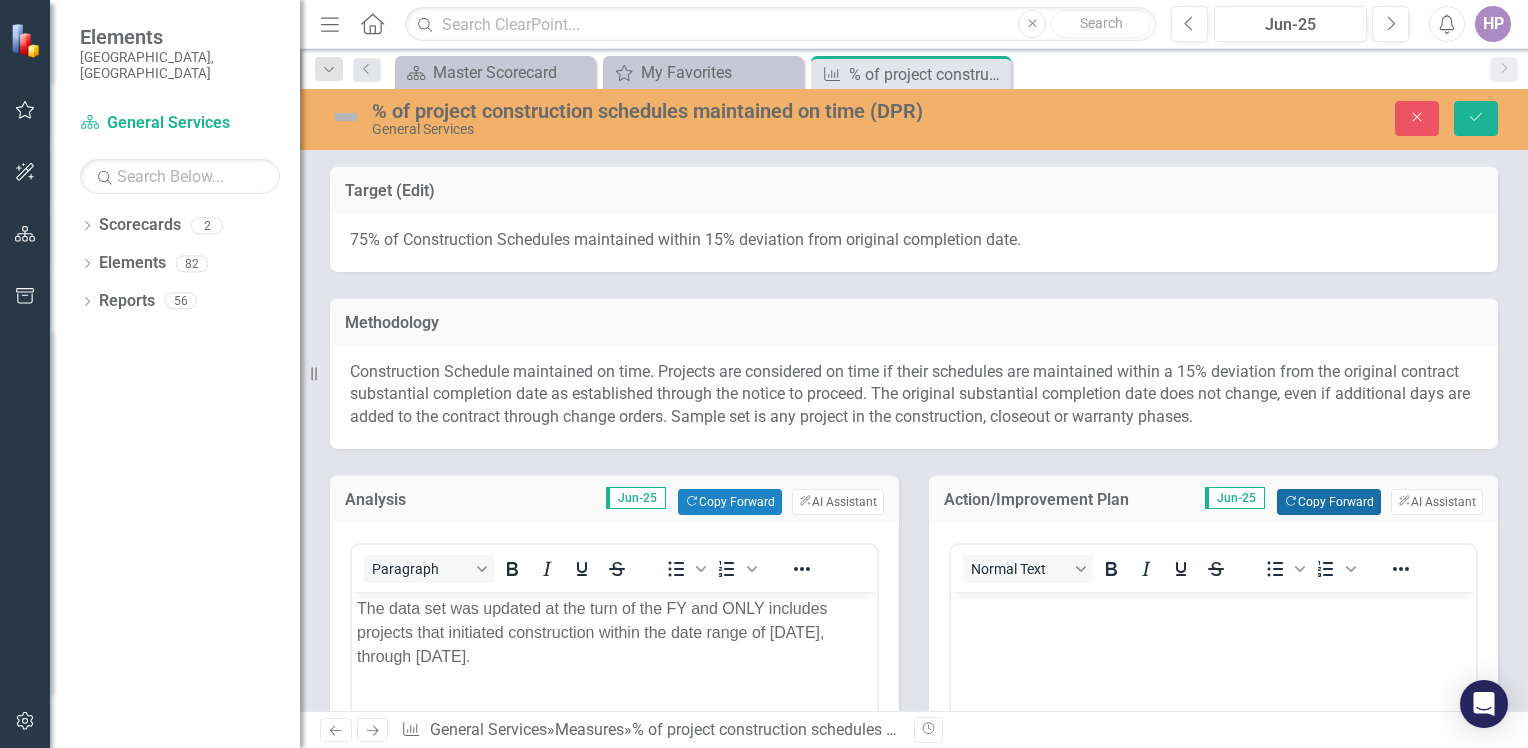 click on "Copy Forward  Copy Forward" at bounding box center [1328, 502] 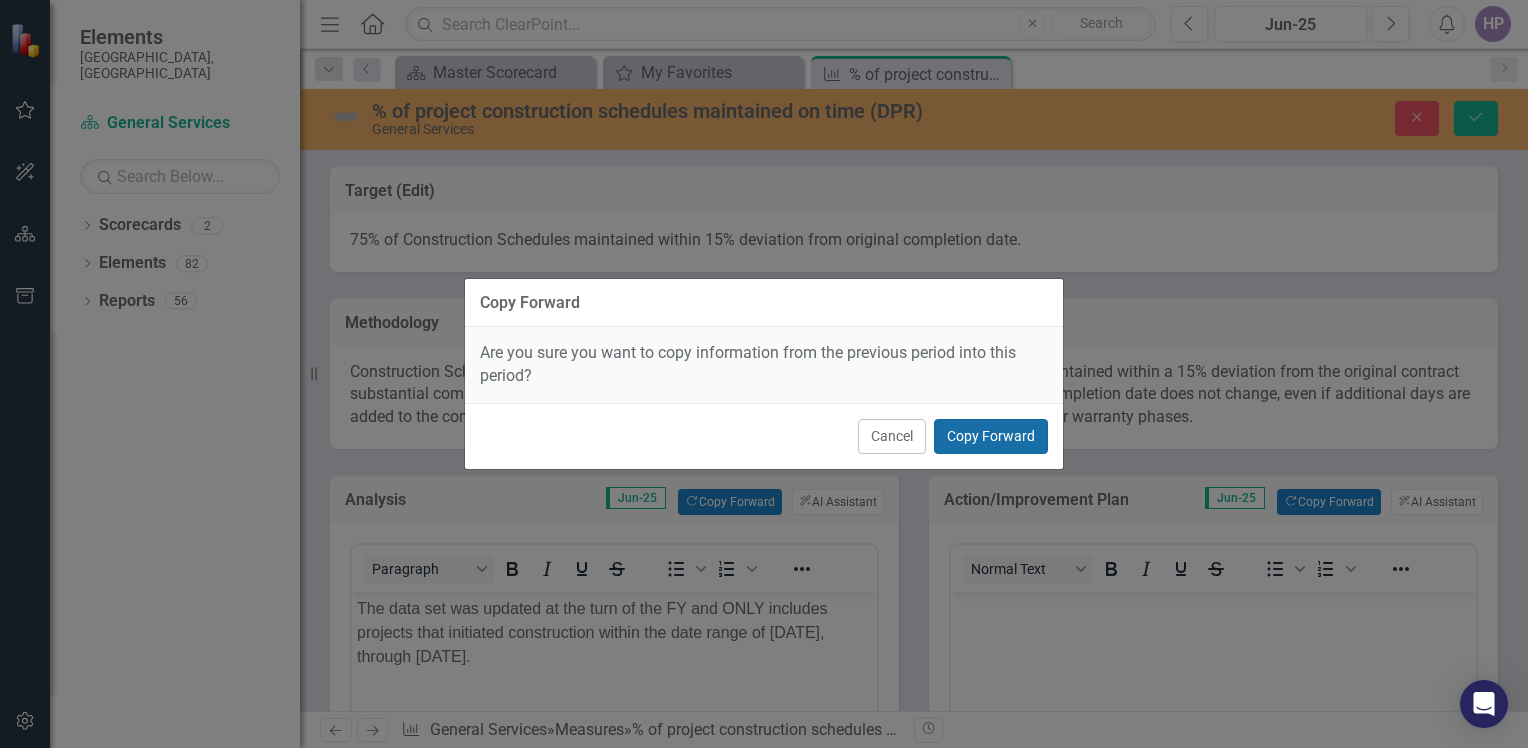 click on "Copy Forward" at bounding box center (991, 436) 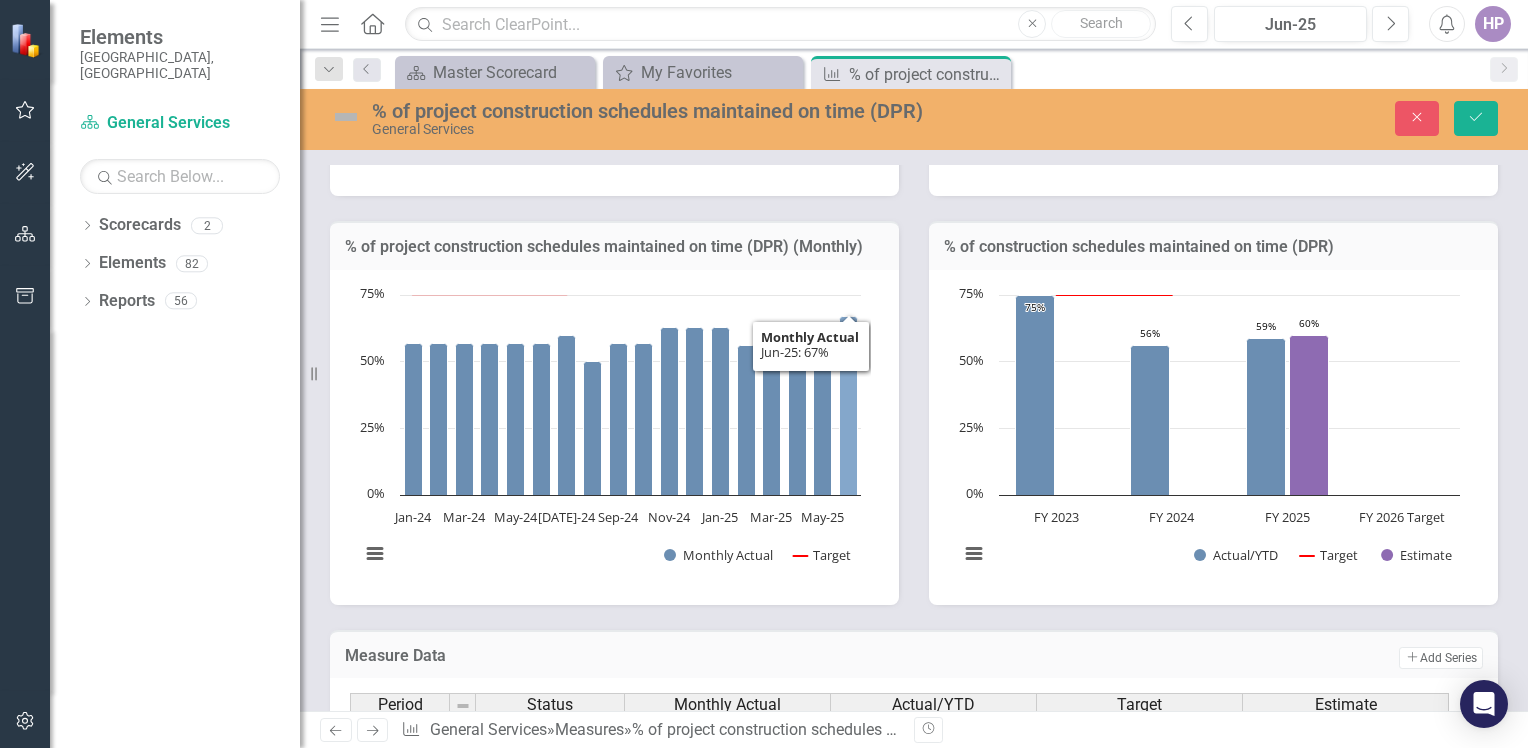 scroll, scrollTop: 1000, scrollLeft: 0, axis: vertical 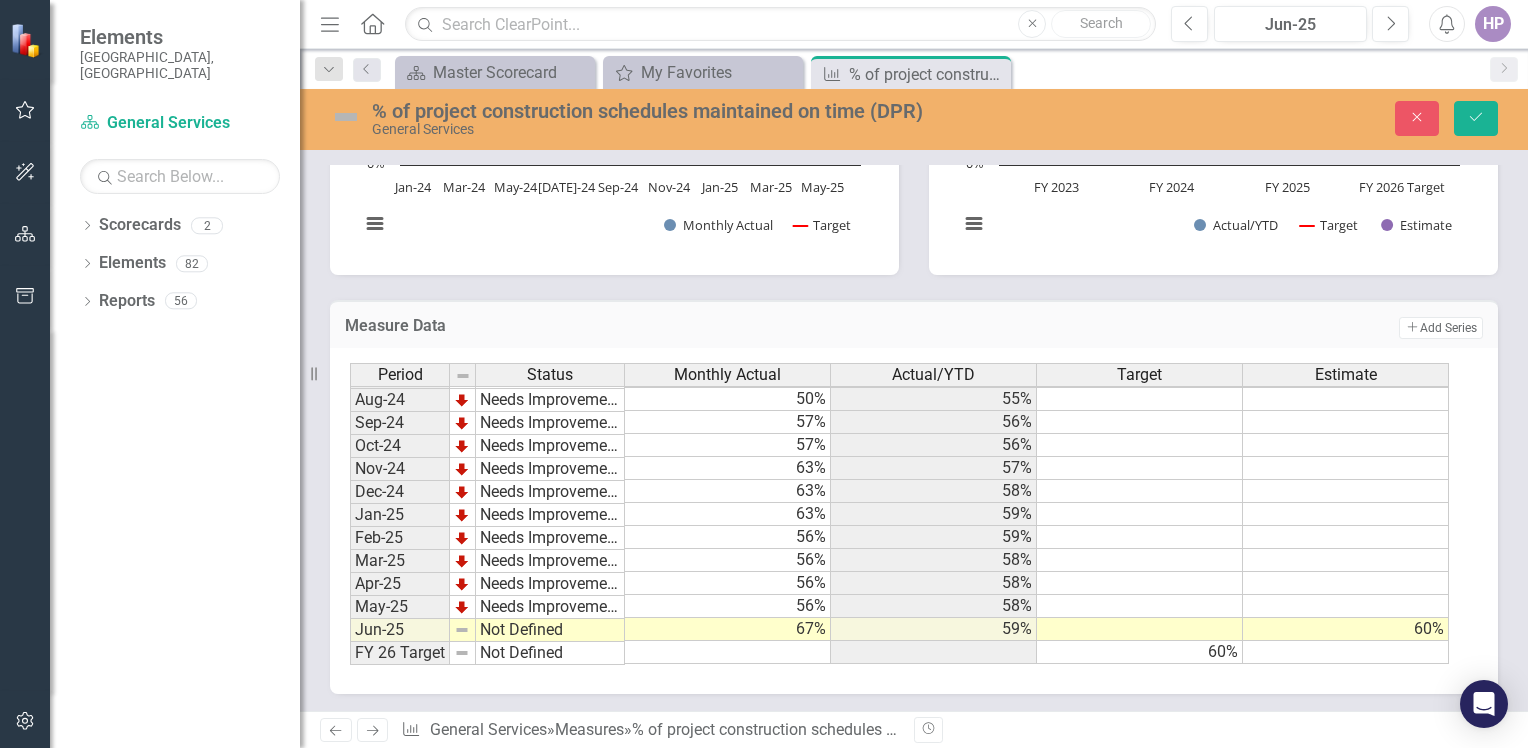click at bounding box center (346, 117) 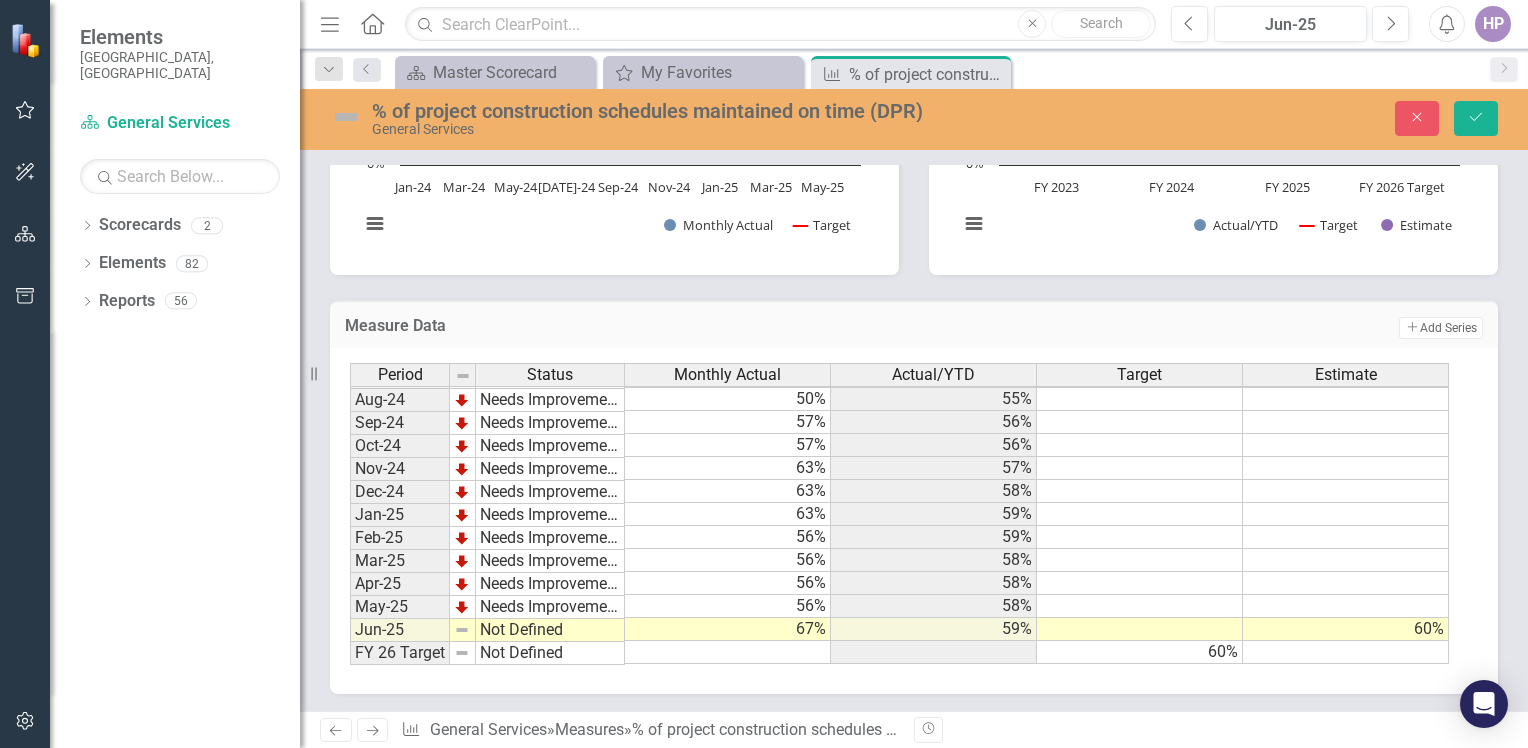 click at bounding box center [346, 117] 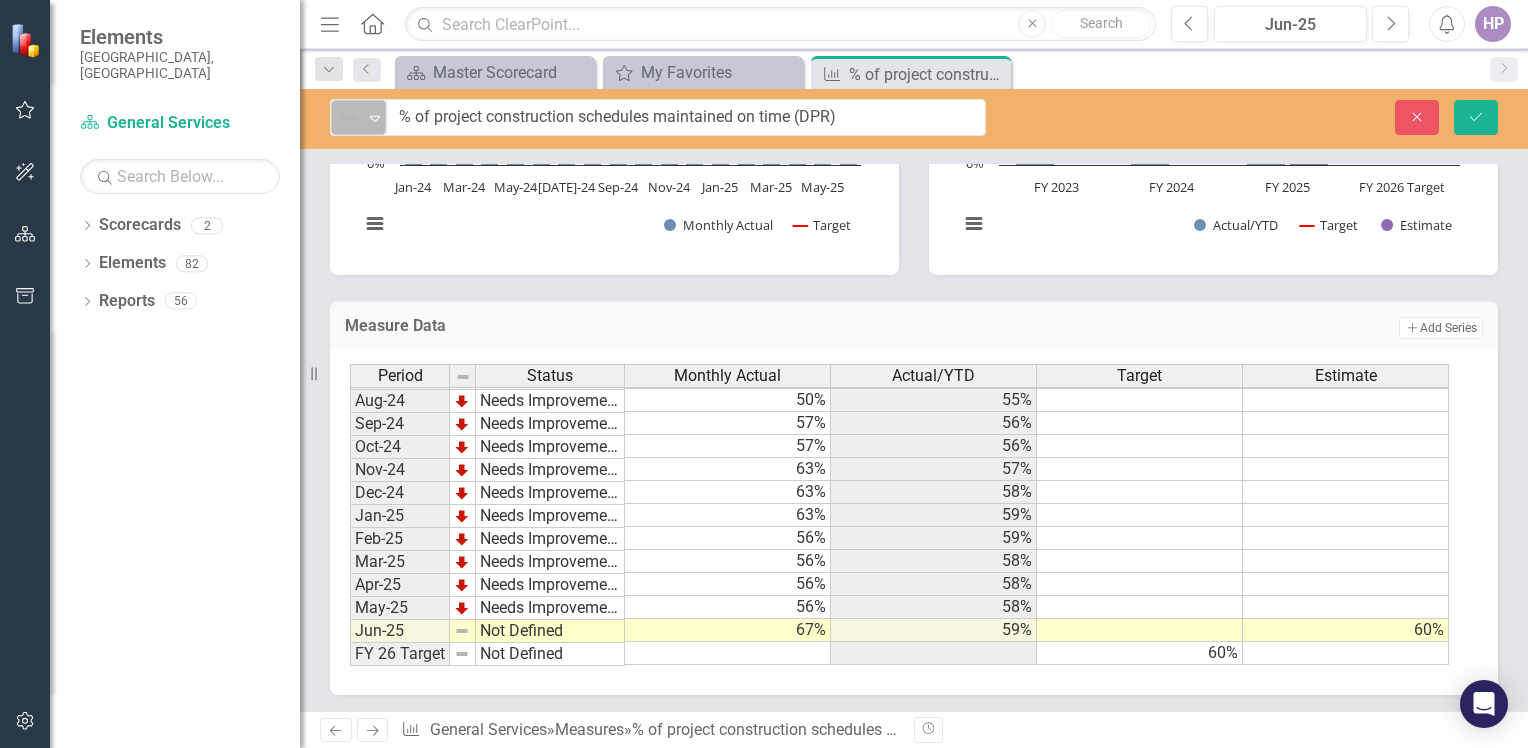 click on "Expand" 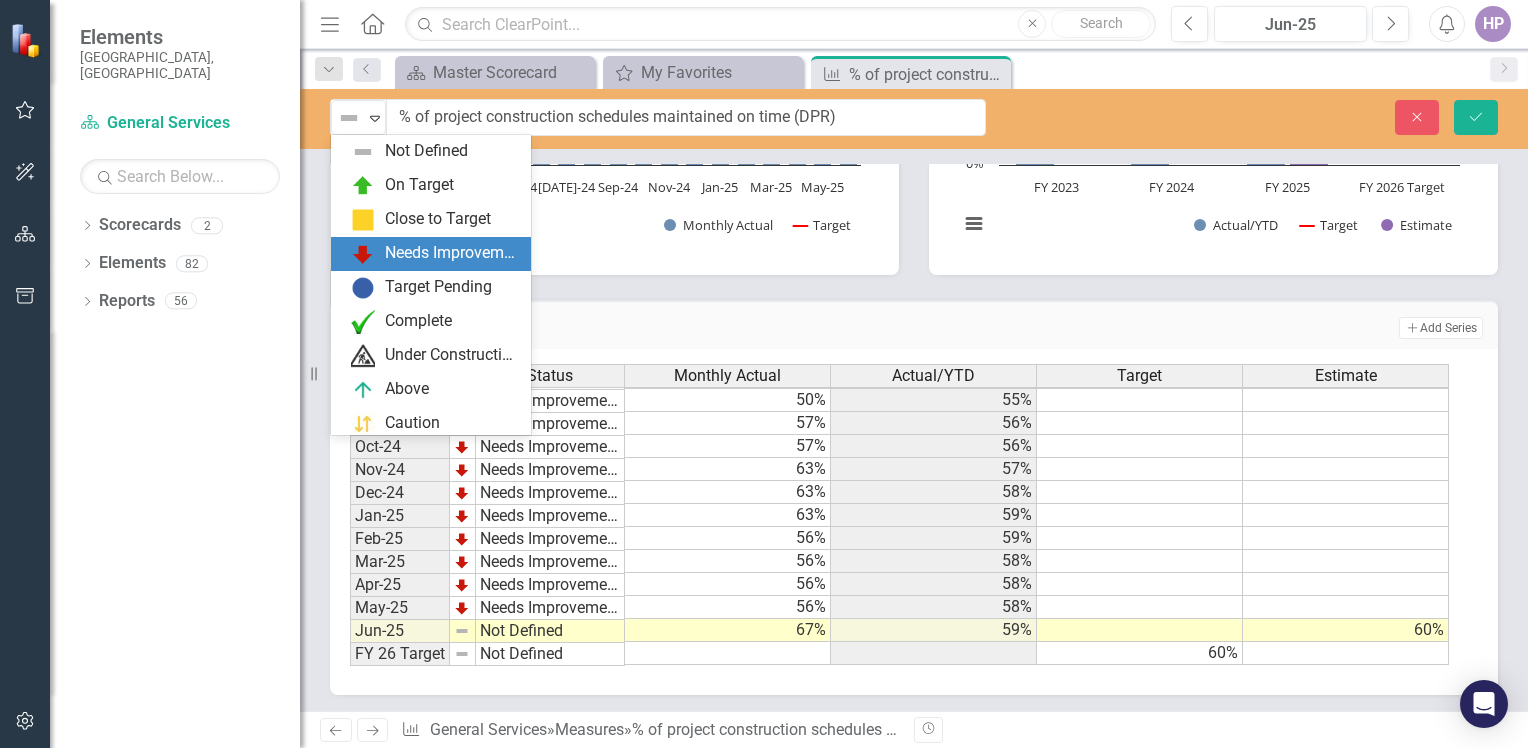 click on "Needs Improvement" at bounding box center [452, 253] 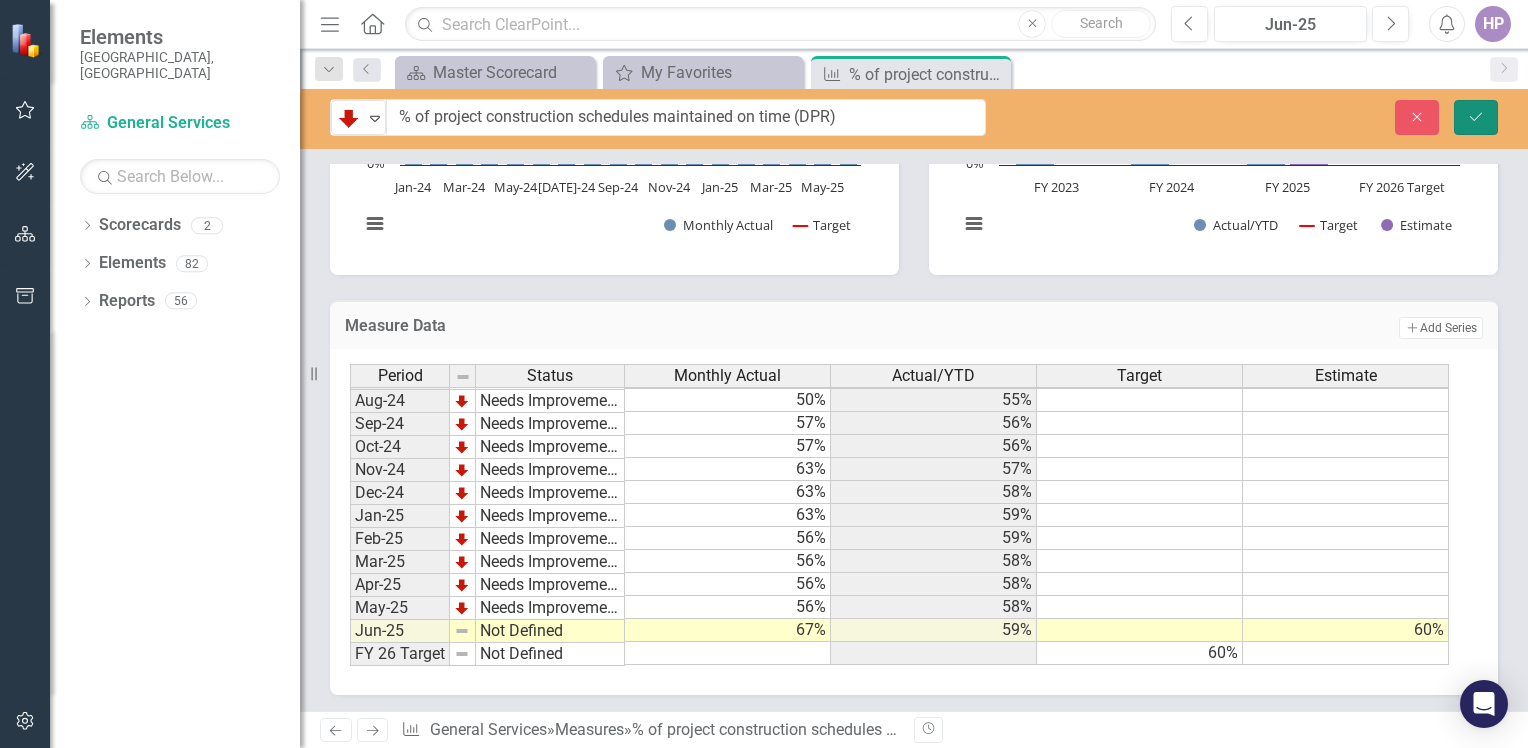 click on "Save" 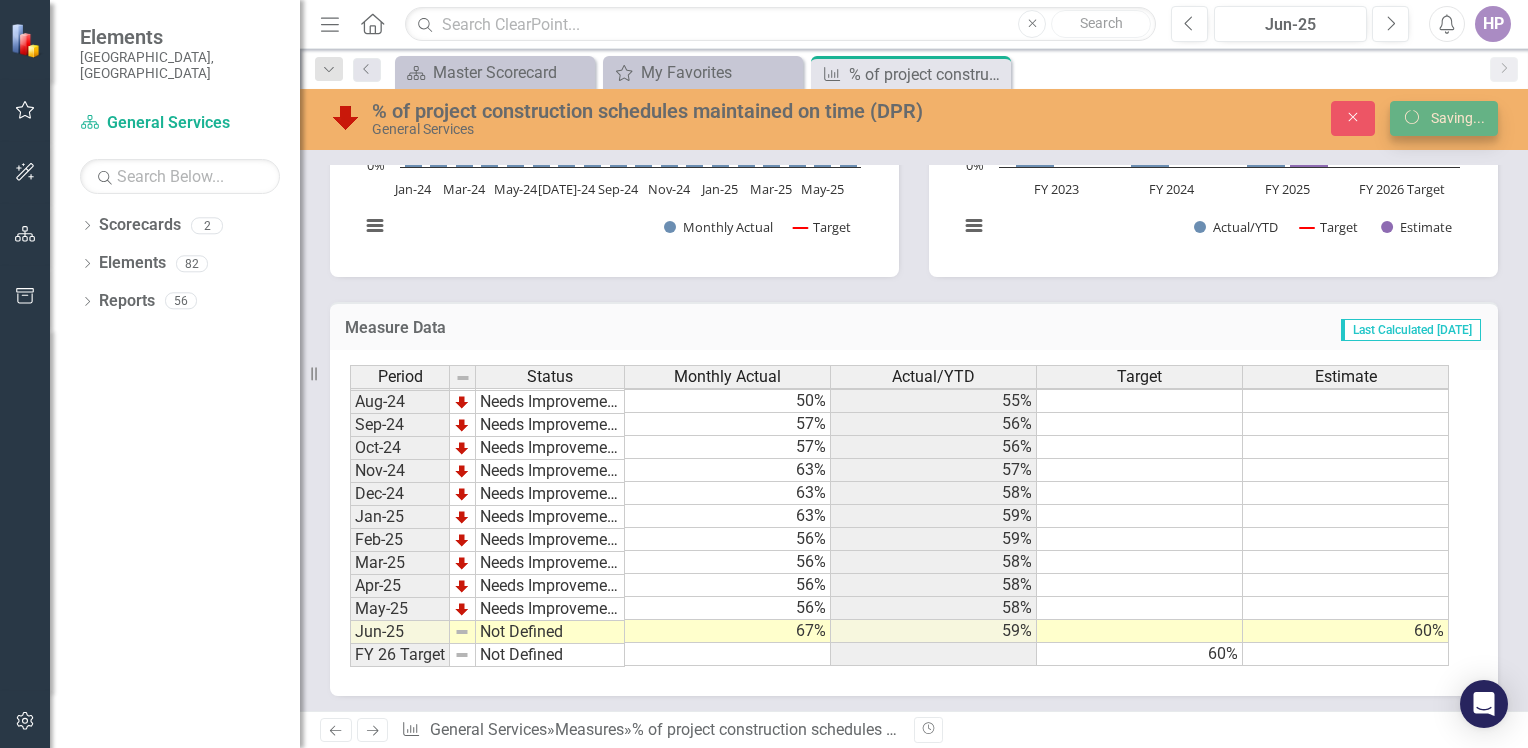 scroll, scrollTop: 760, scrollLeft: 0, axis: vertical 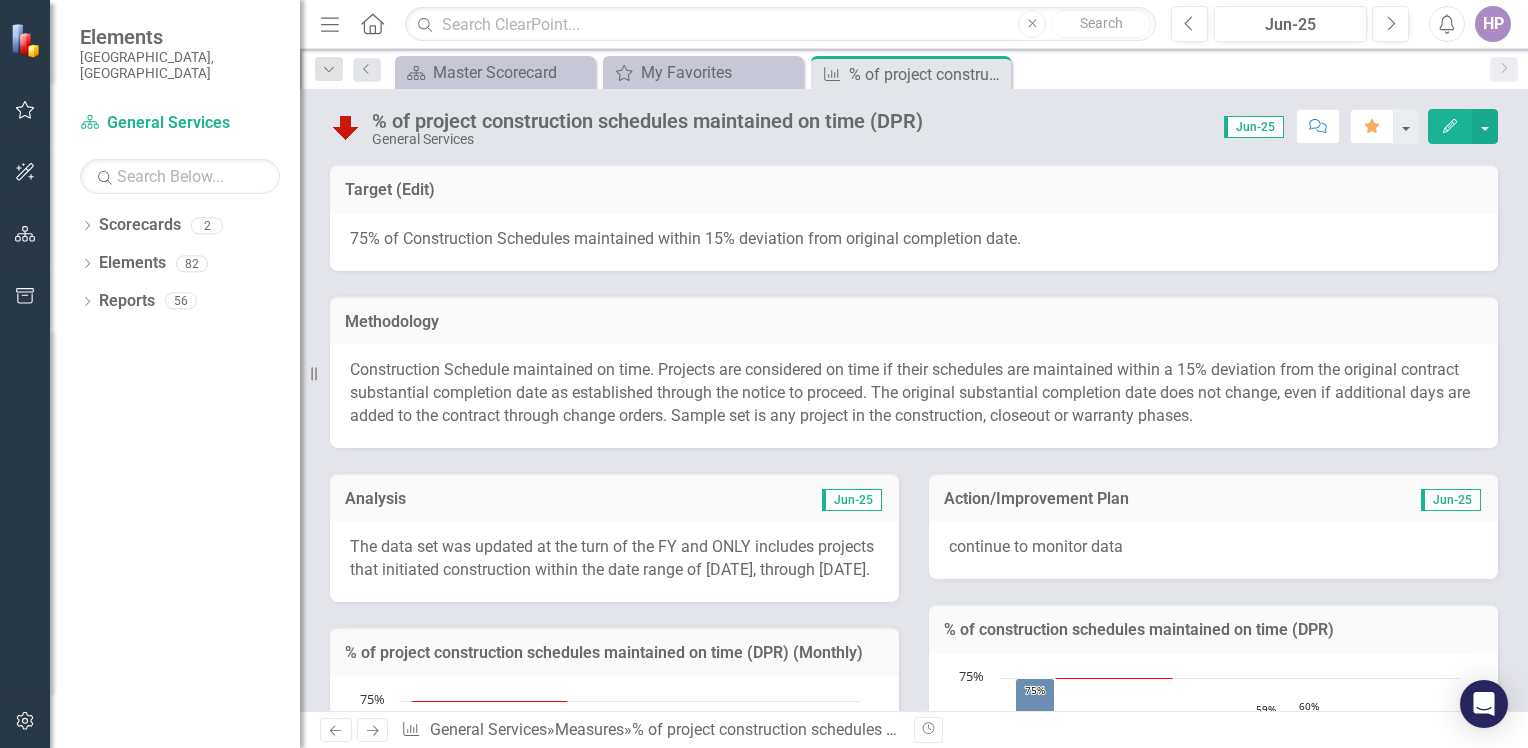 click on "HP" at bounding box center [1493, 24] 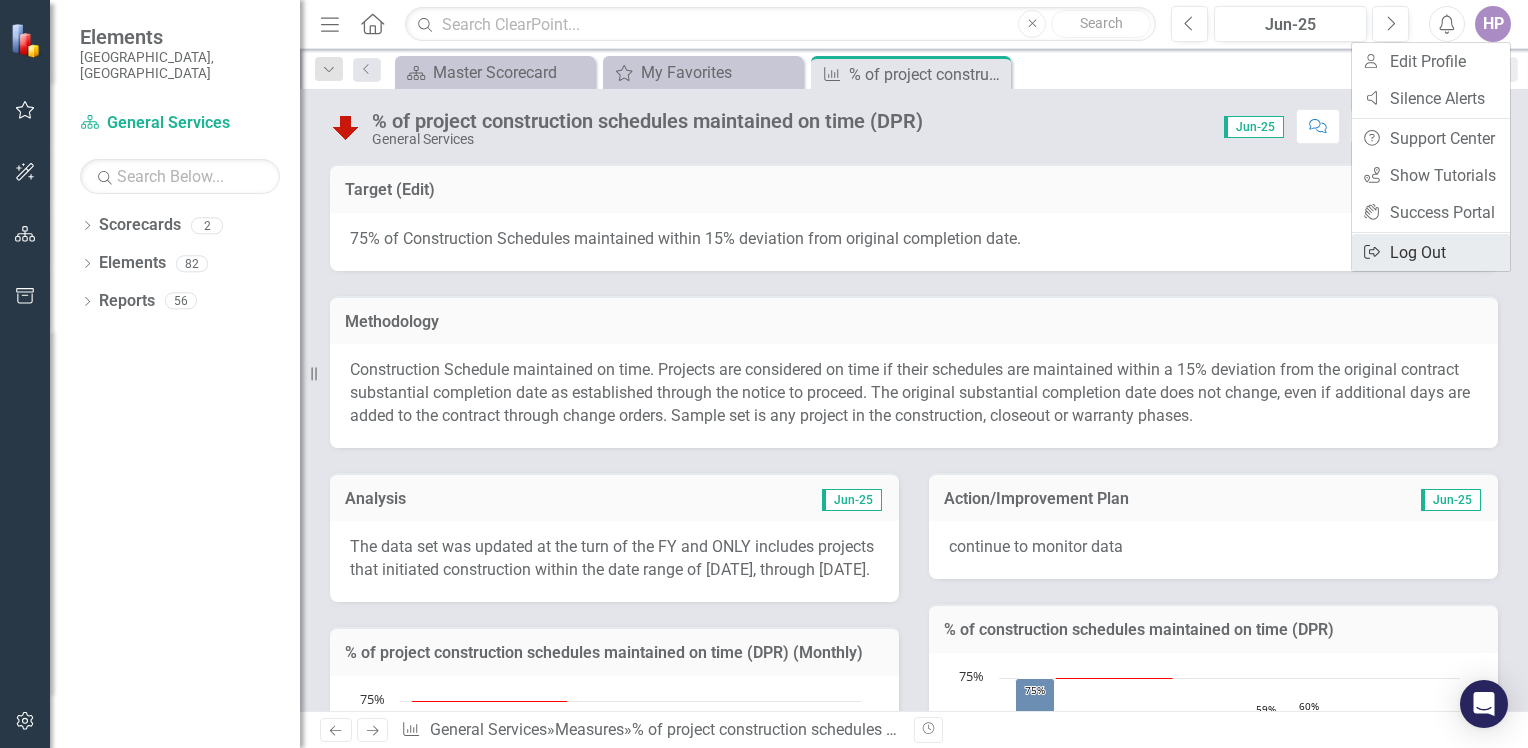 click on "Logout Log Out" at bounding box center (1431, 252) 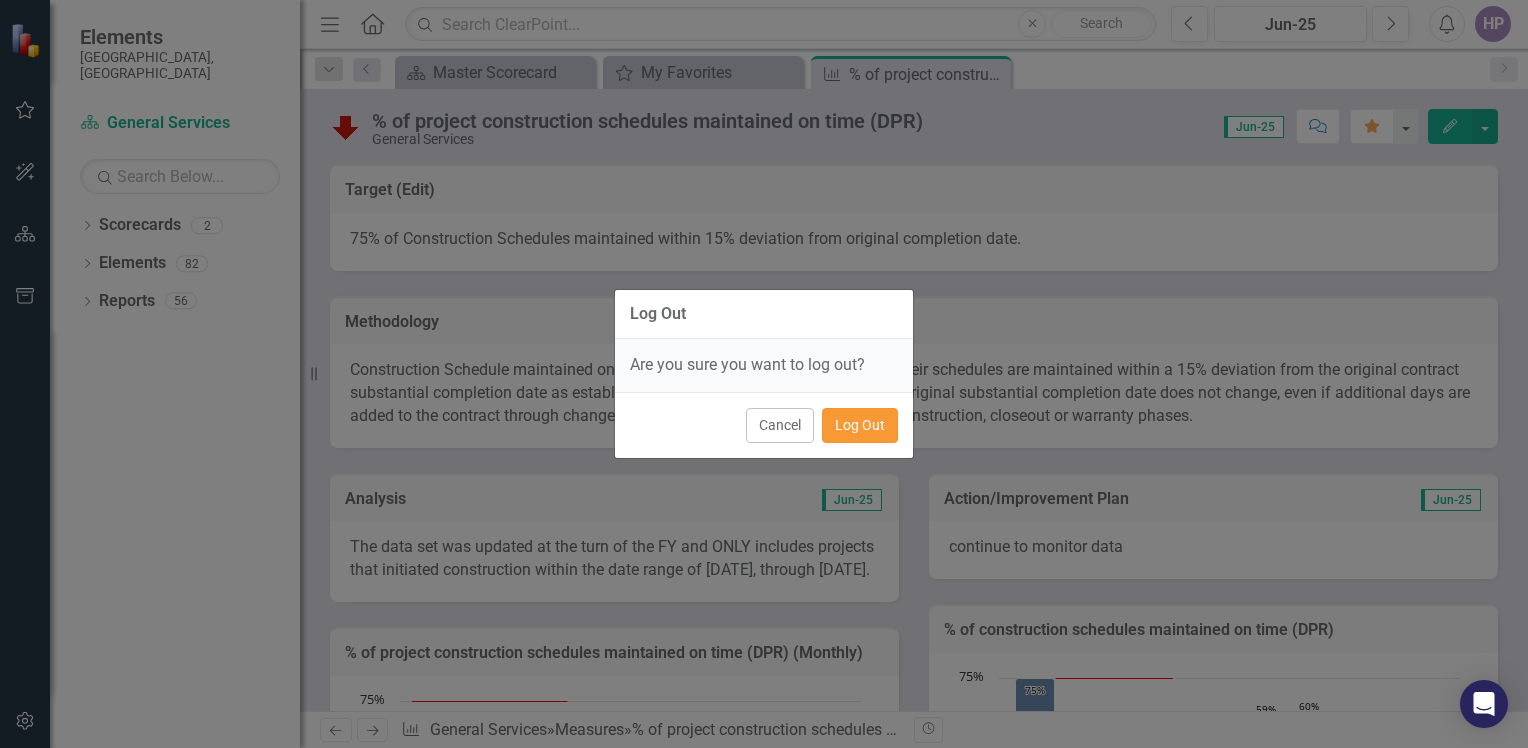 click on "Log Out" at bounding box center (860, 425) 